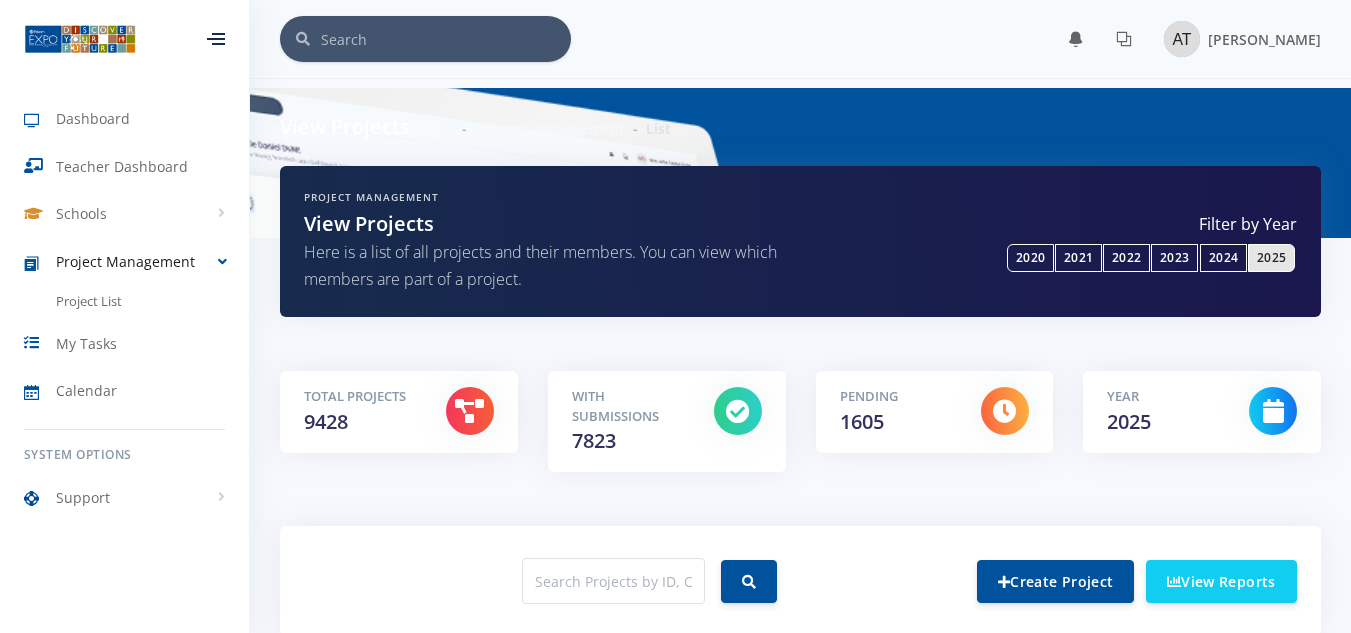 scroll, scrollTop: 448, scrollLeft: 0, axis: vertical 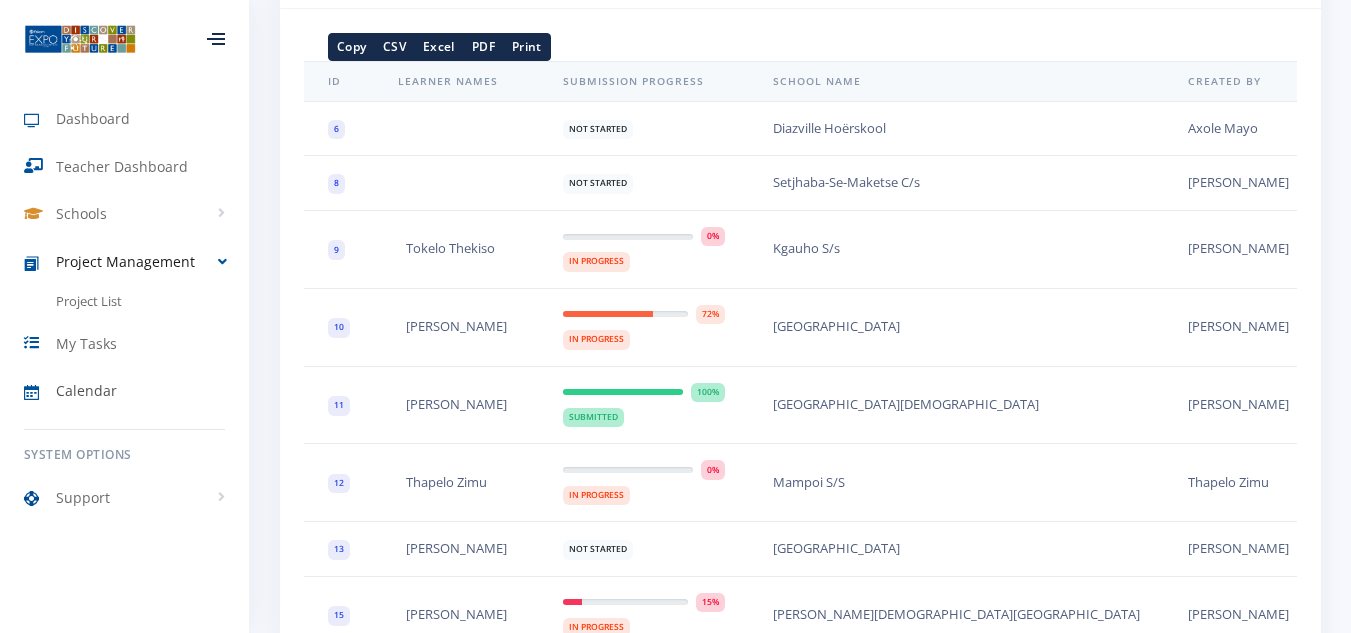 click on "Calendar" at bounding box center (86, 390) 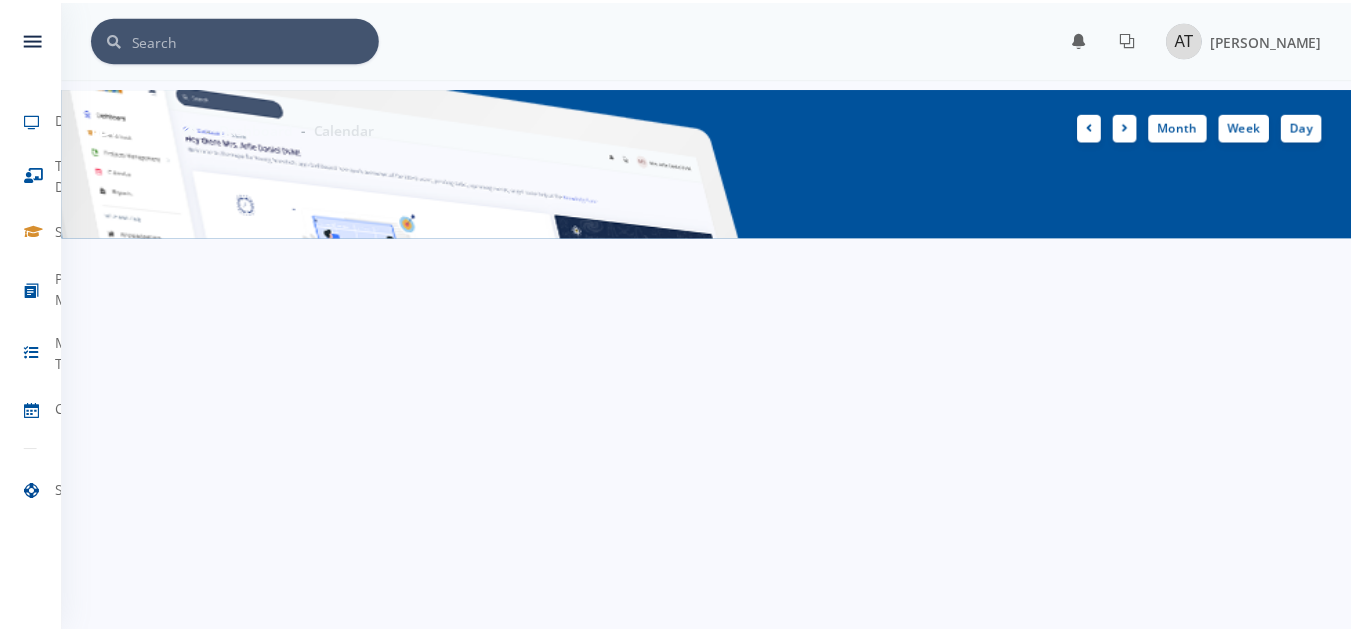 scroll, scrollTop: 0, scrollLeft: 0, axis: both 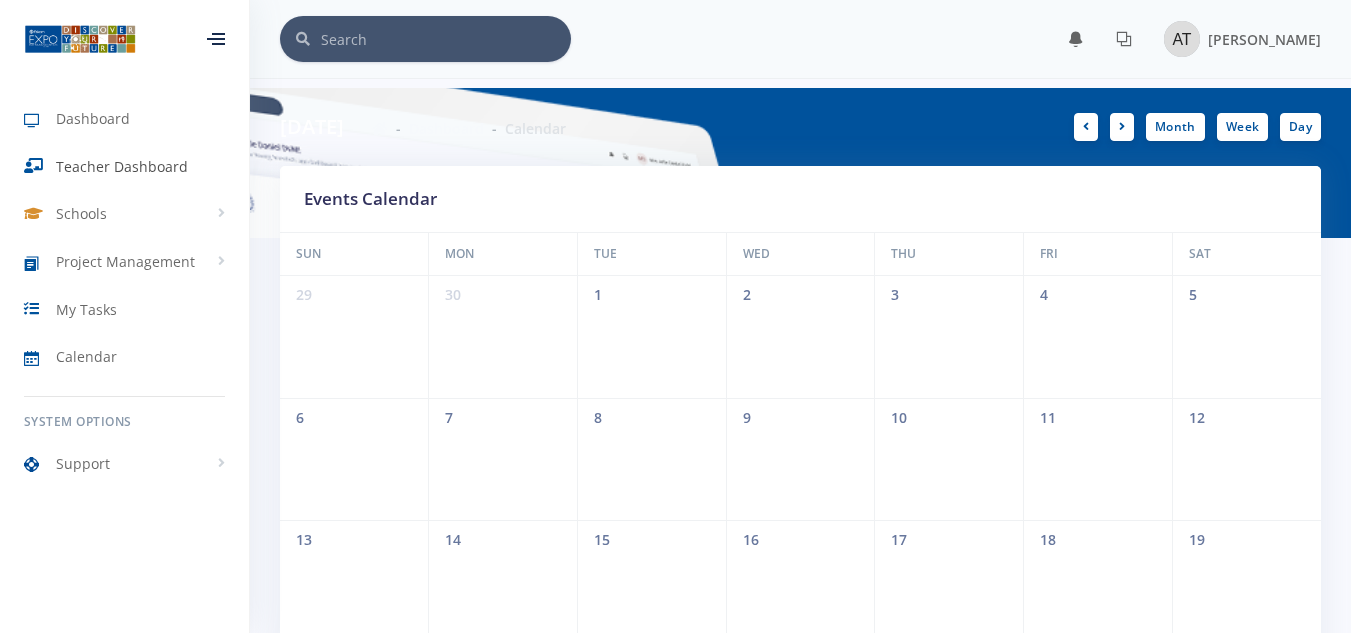 click on "Teacher Dashboard" at bounding box center (122, 166) 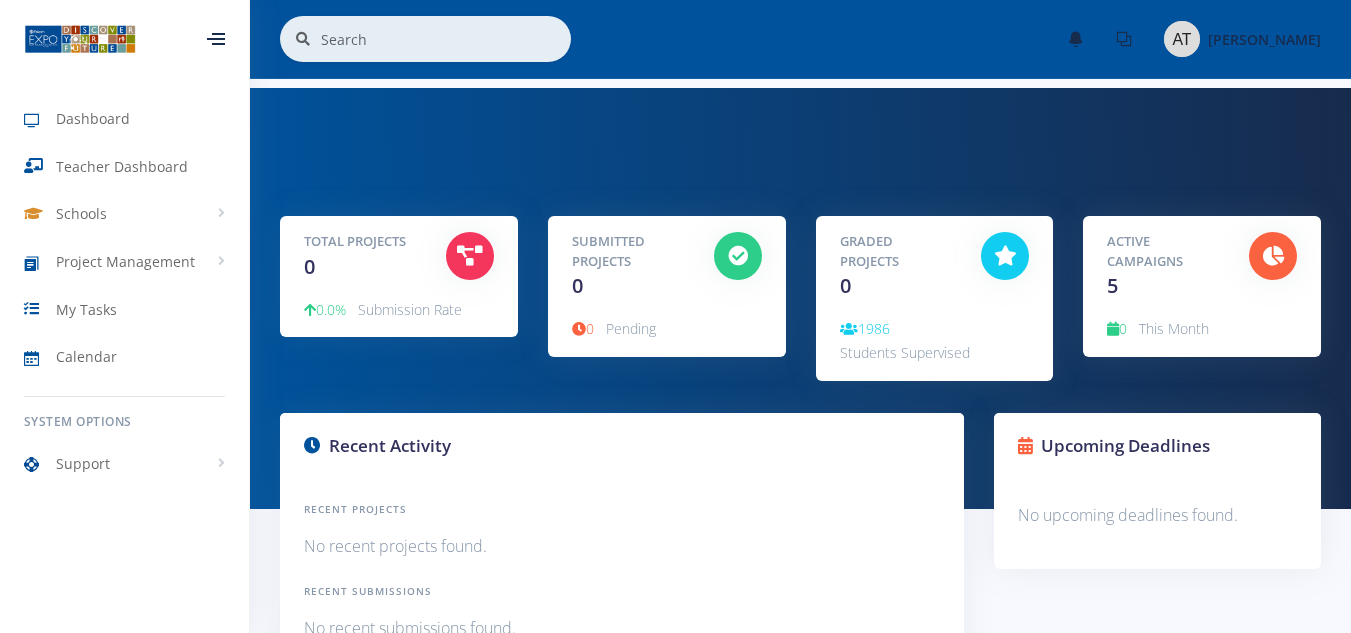 scroll, scrollTop: 0, scrollLeft: 0, axis: both 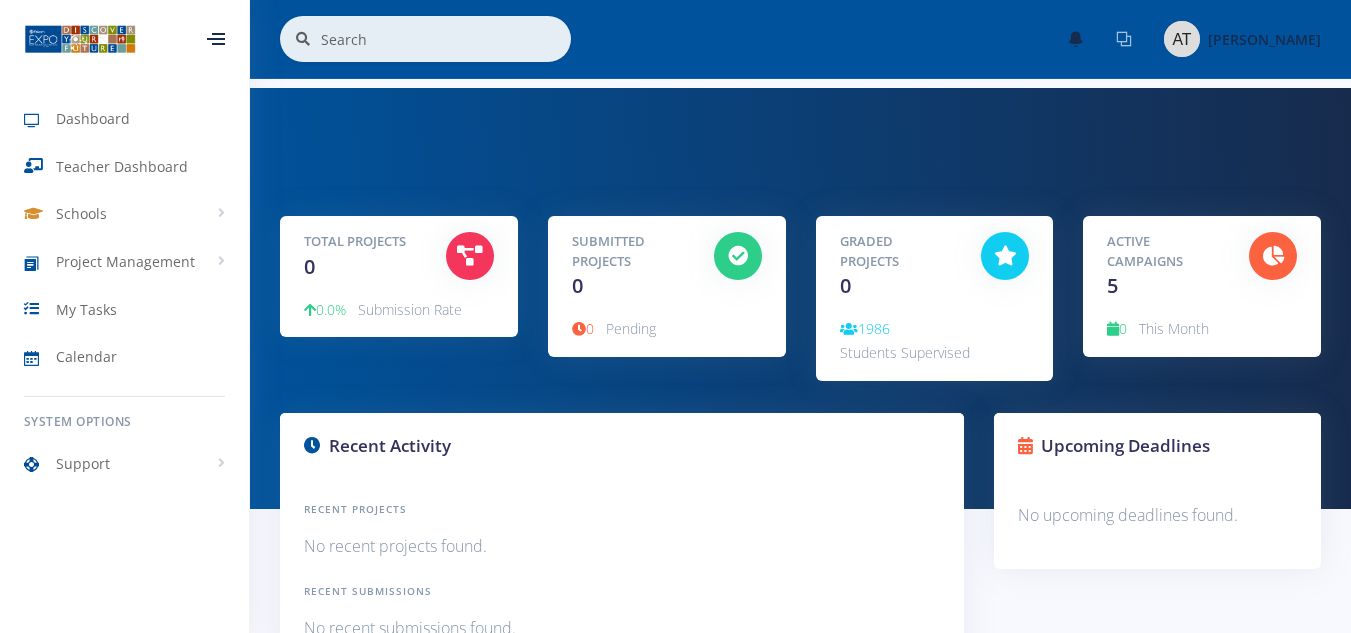 click at bounding box center (1124, 39) 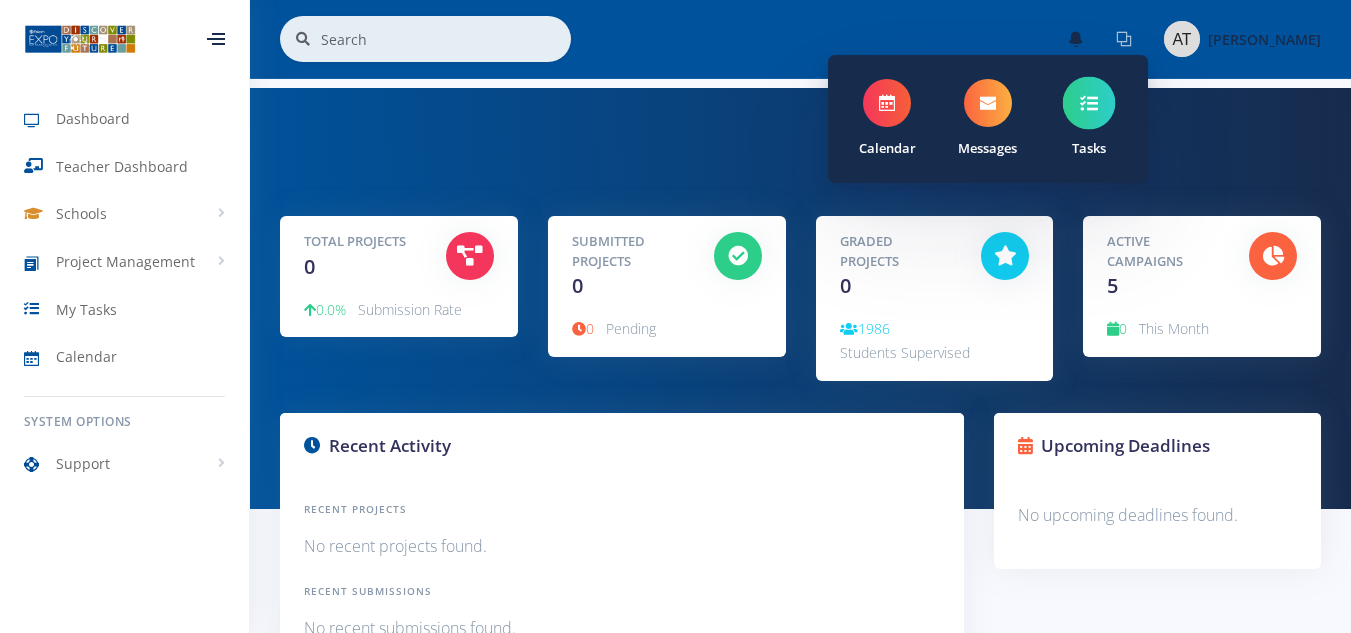 click at bounding box center [1088, 103] 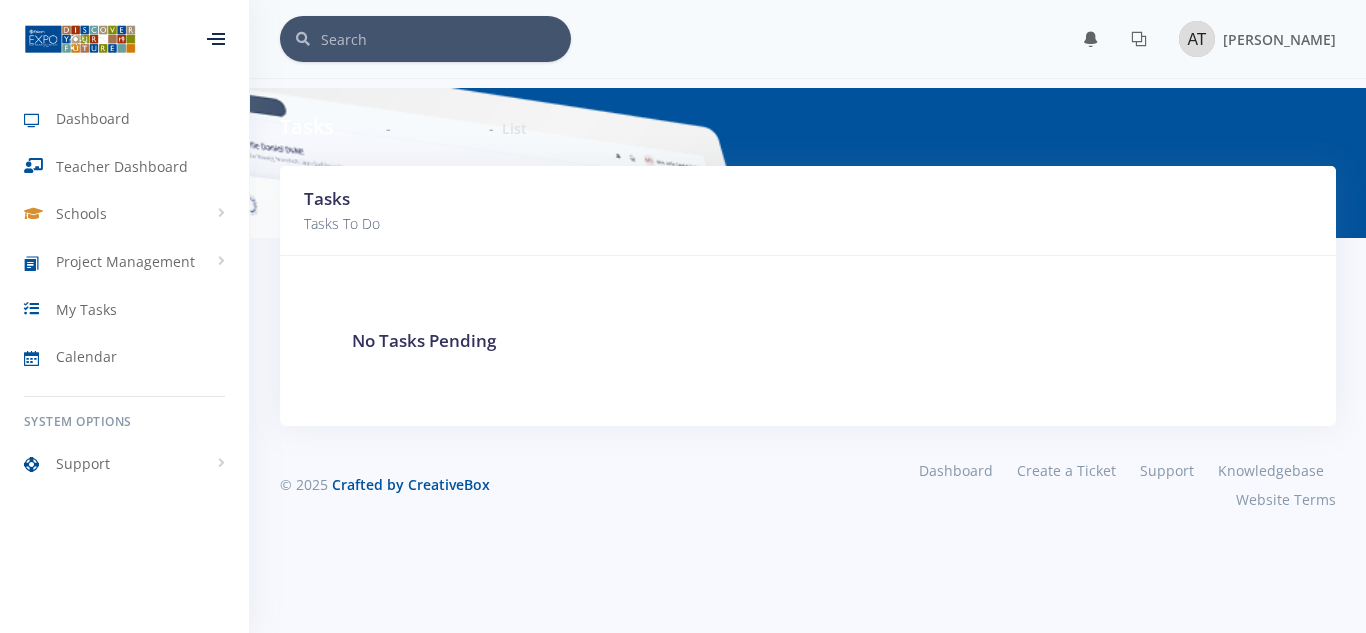 scroll, scrollTop: 0, scrollLeft: 0, axis: both 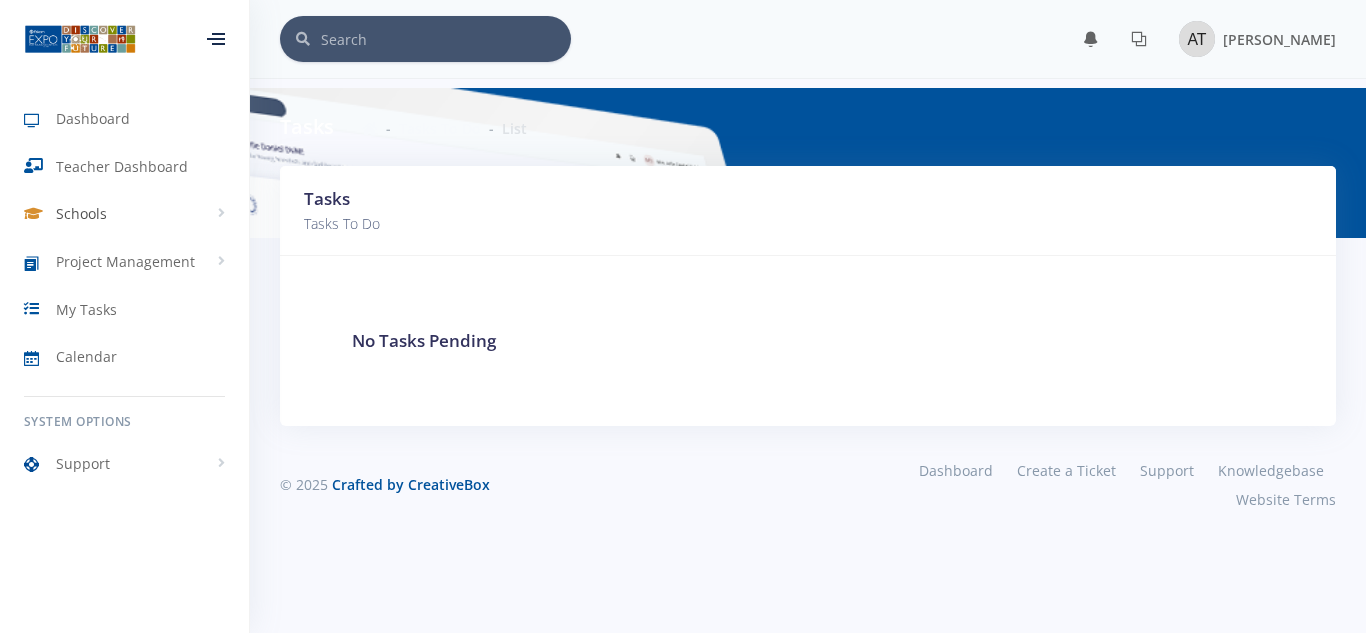 click on "Schools" at bounding box center [124, 214] 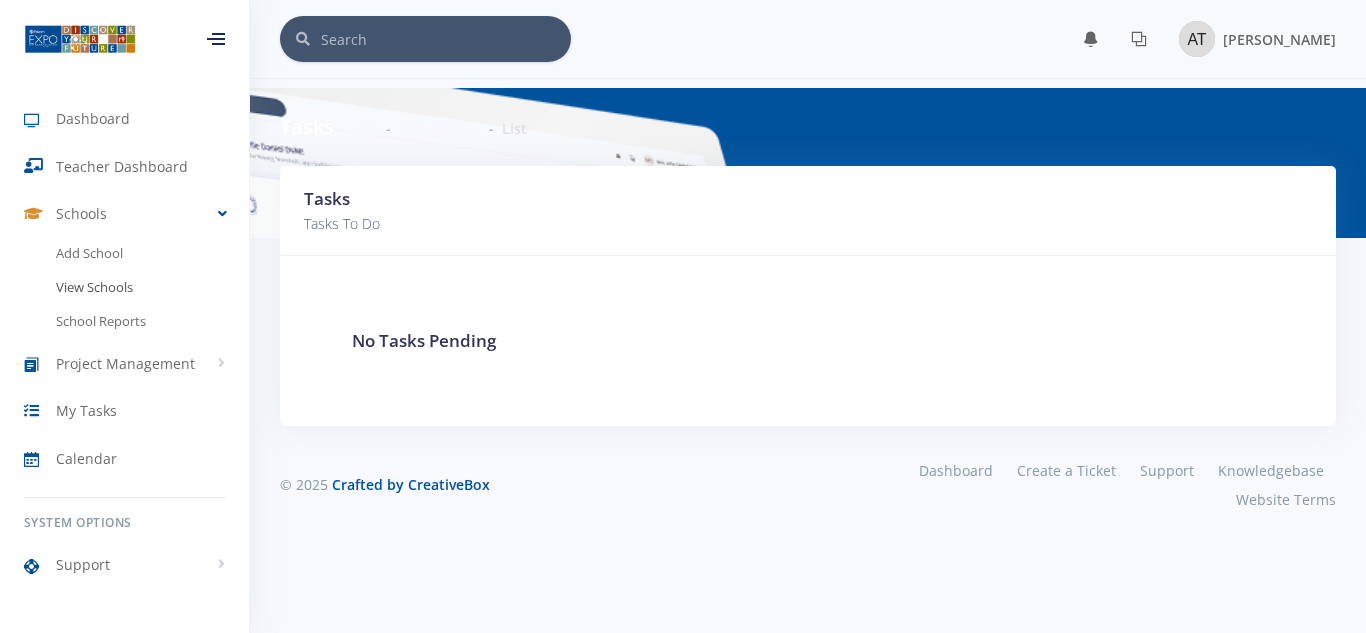click on "View Schools" at bounding box center (124, 288) 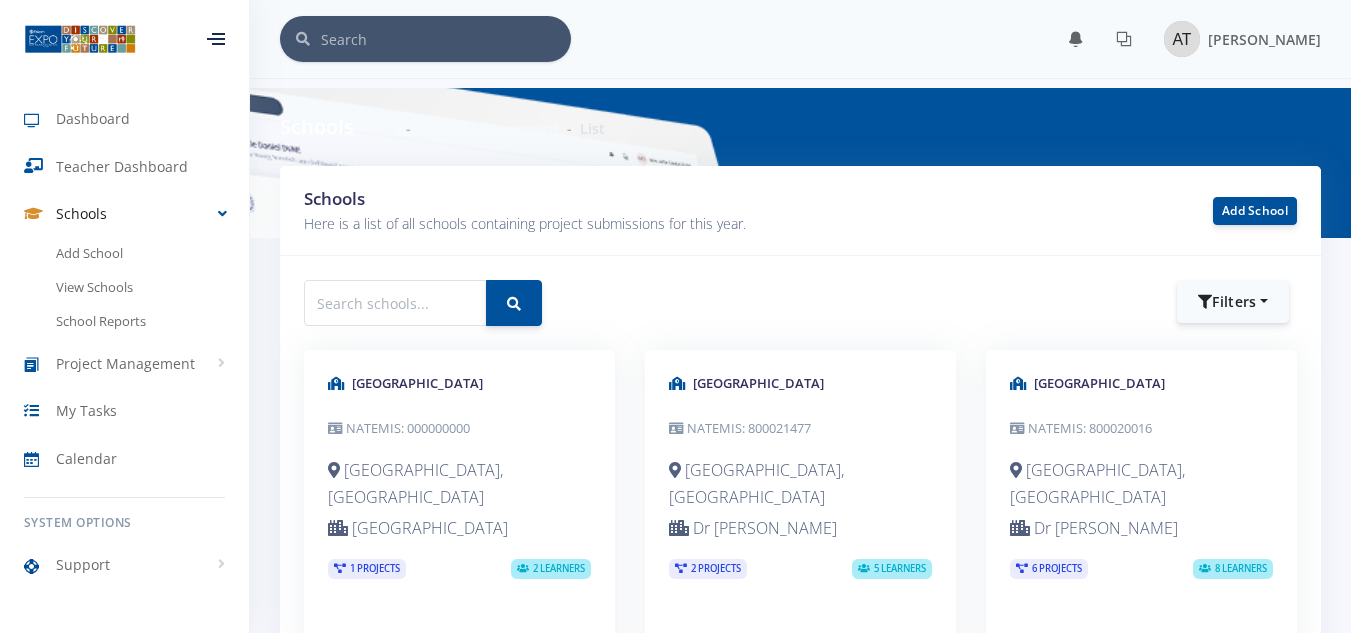 scroll, scrollTop: 0, scrollLeft: 0, axis: both 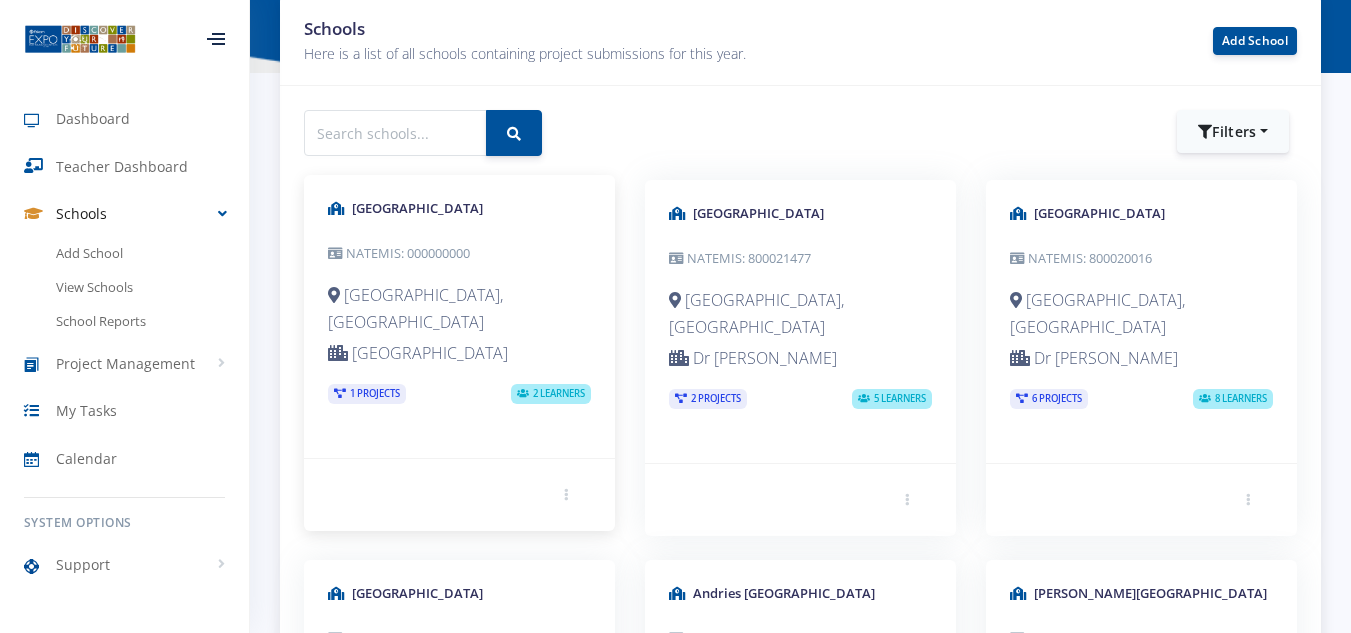 click on "[GEOGRAPHIC_DATA]" at bounding box center (459, 209) 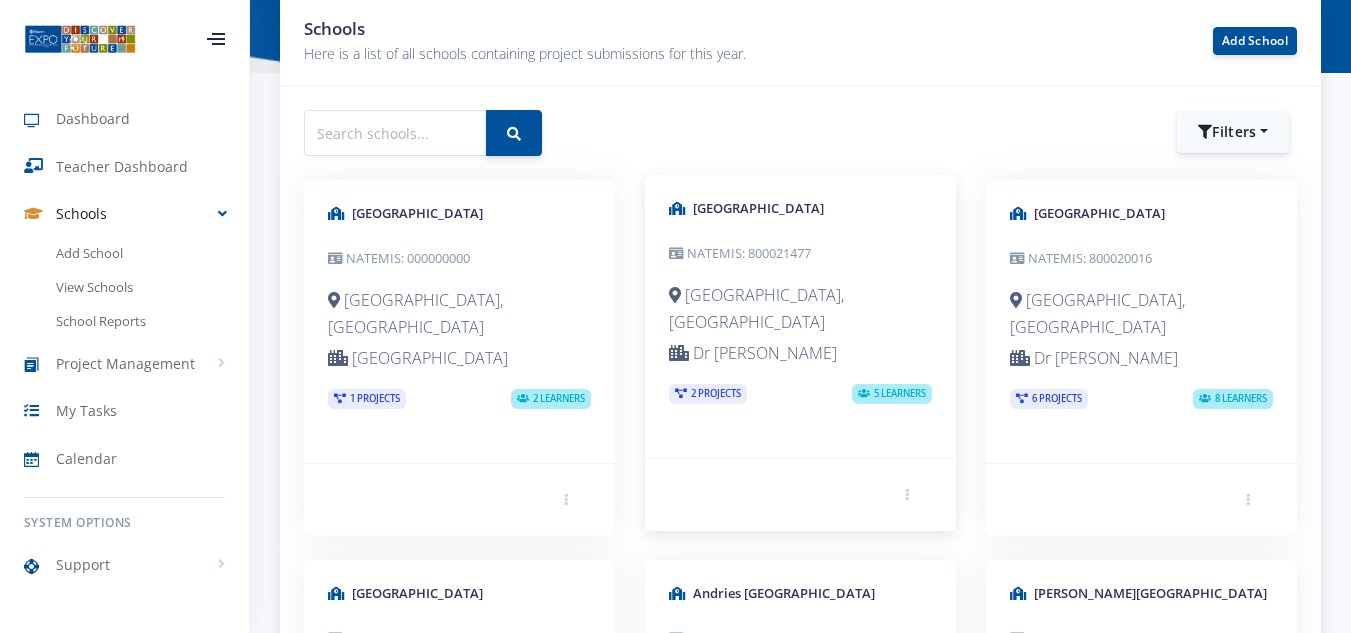 click at bounding box center [681, 394] 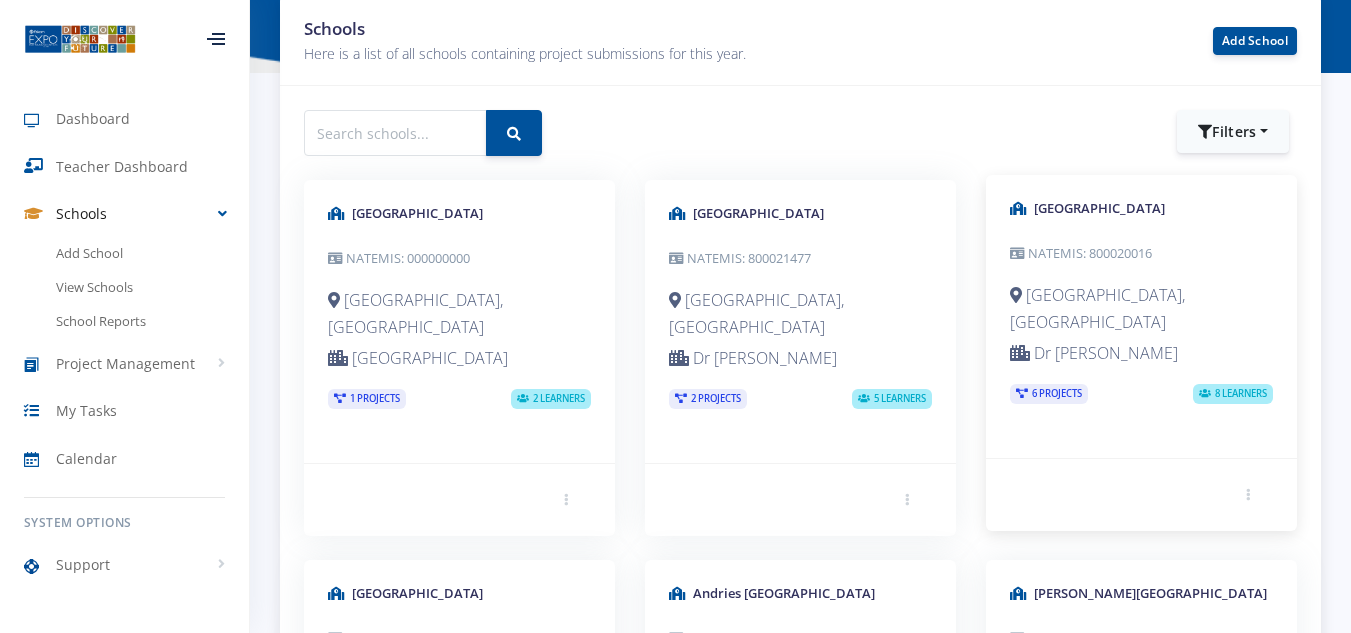 click on "8 Learners" at bounding box center (1233, 394) 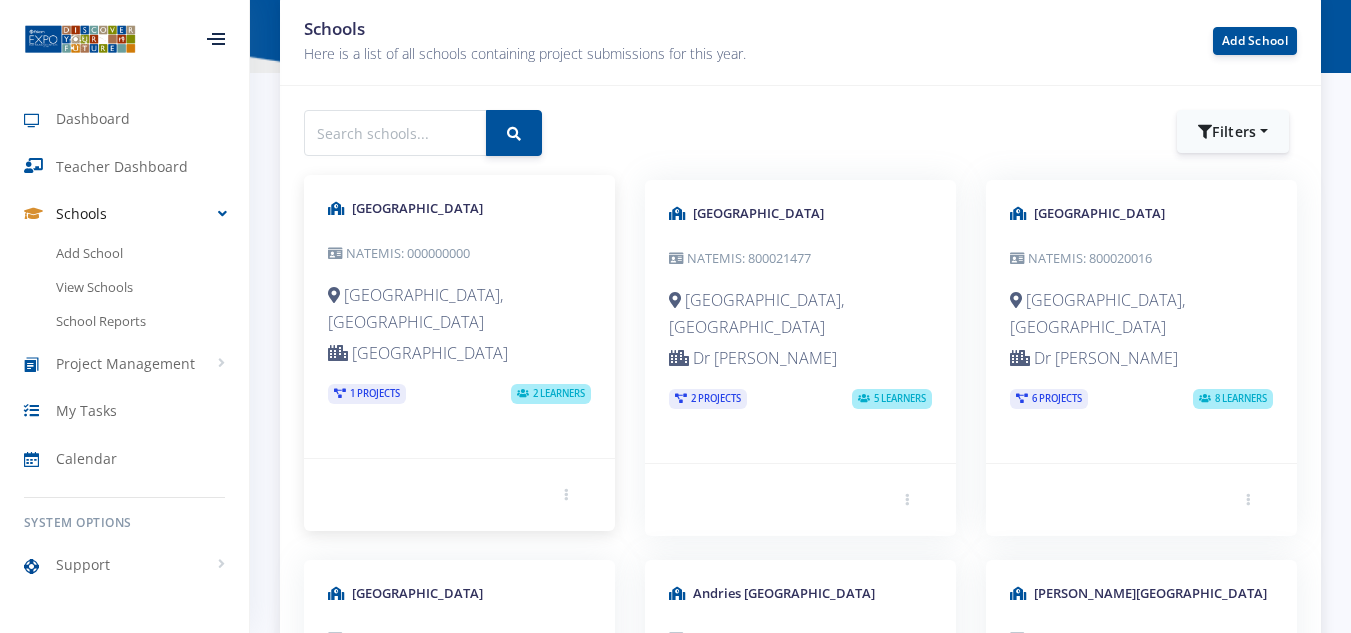 click on "Mapala Secondary School" at bounding box center (459, 209) 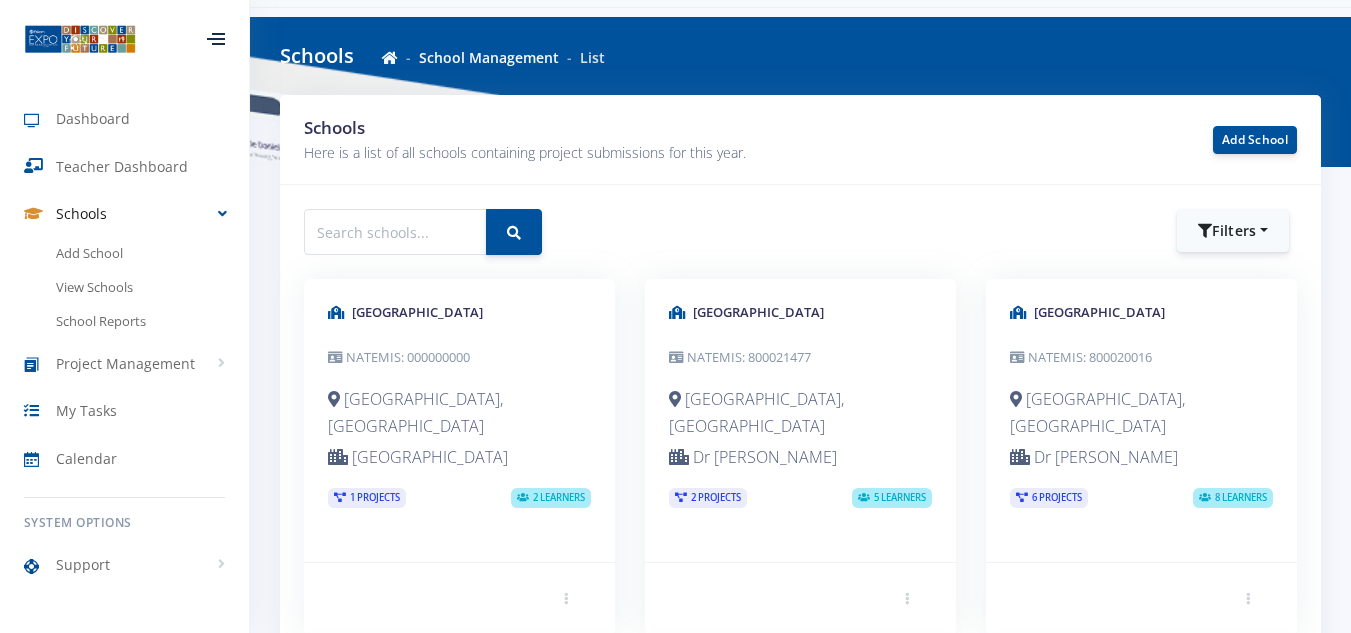 scroll, scrollTop: 0, scrollLeft: 0, axis: both 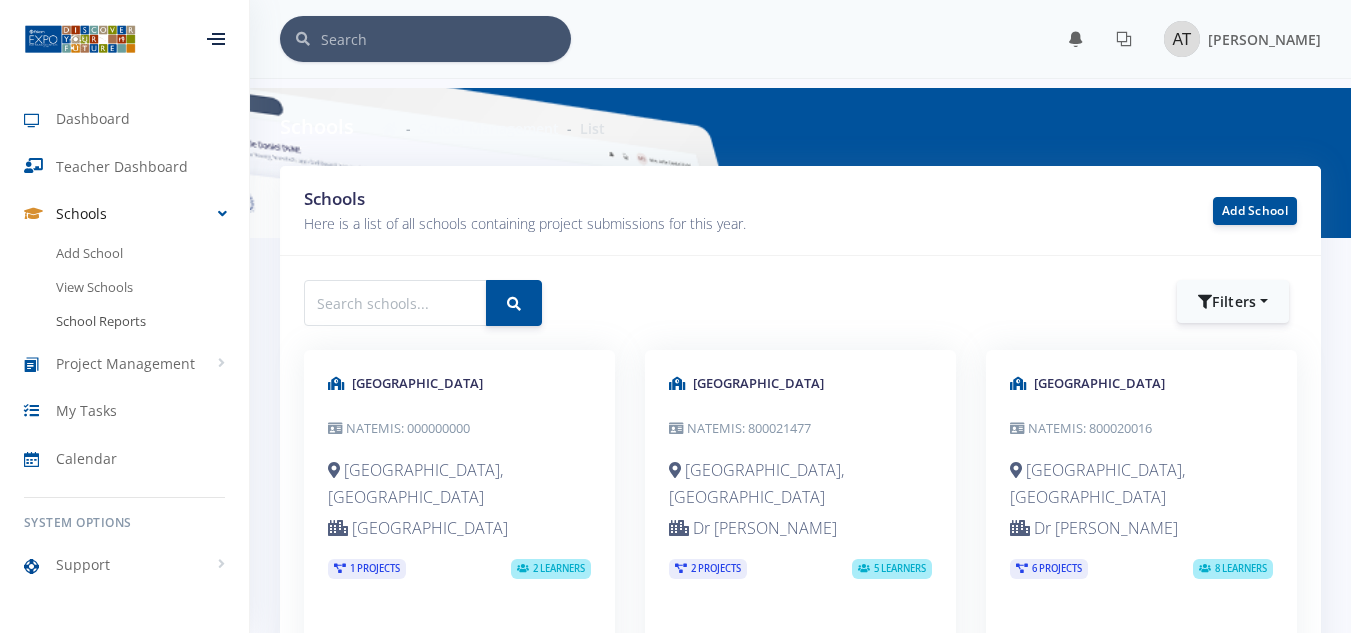click on "School Reports" at bounding box center [124, 322] 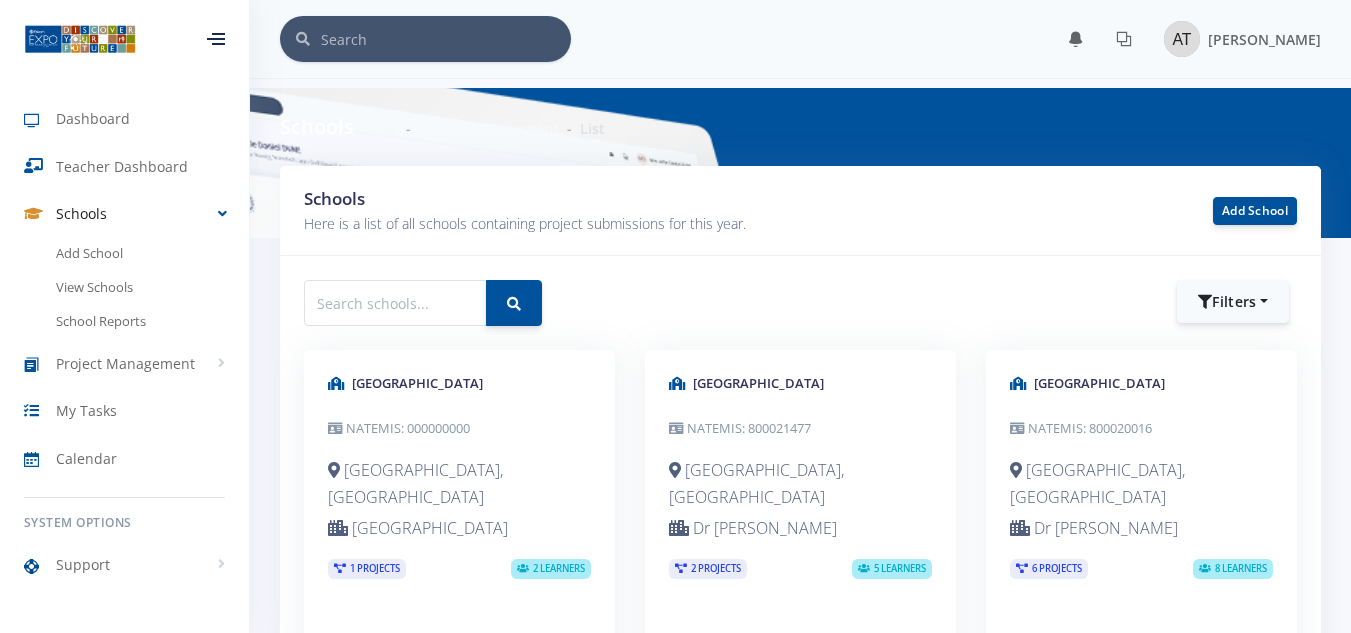 click on "Schools" at bounding box center [124, 214] 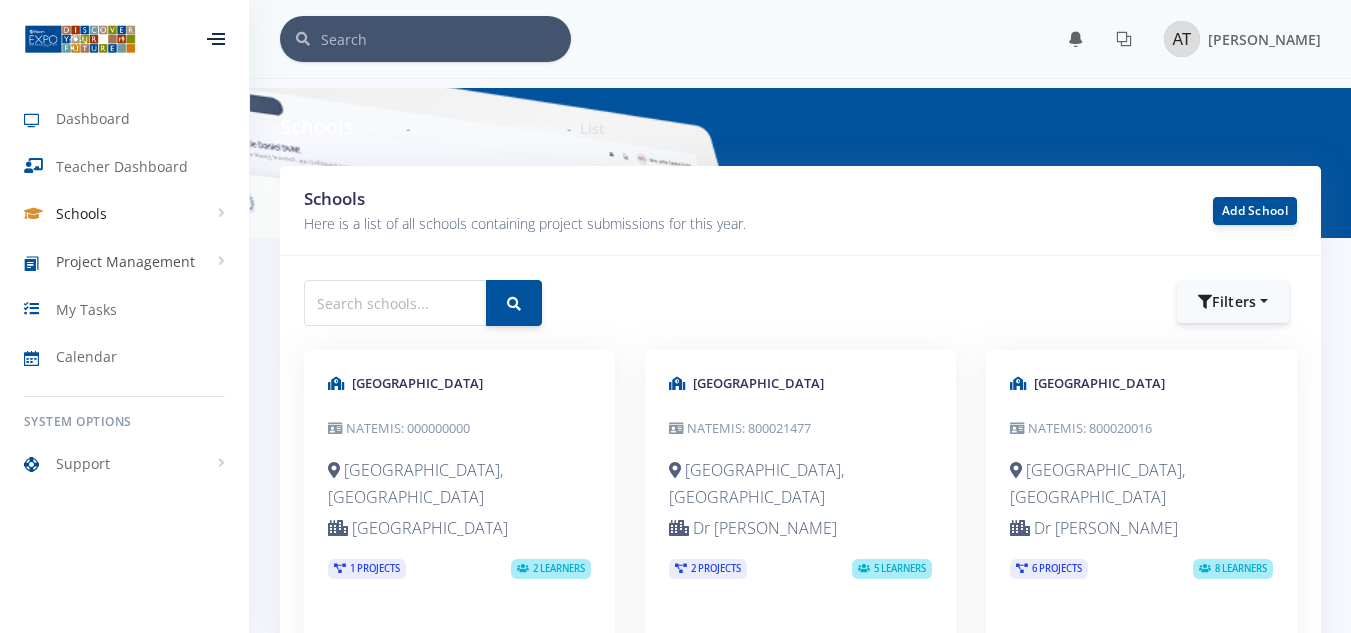 click on "Project Management" at bounding box center (124, 262) 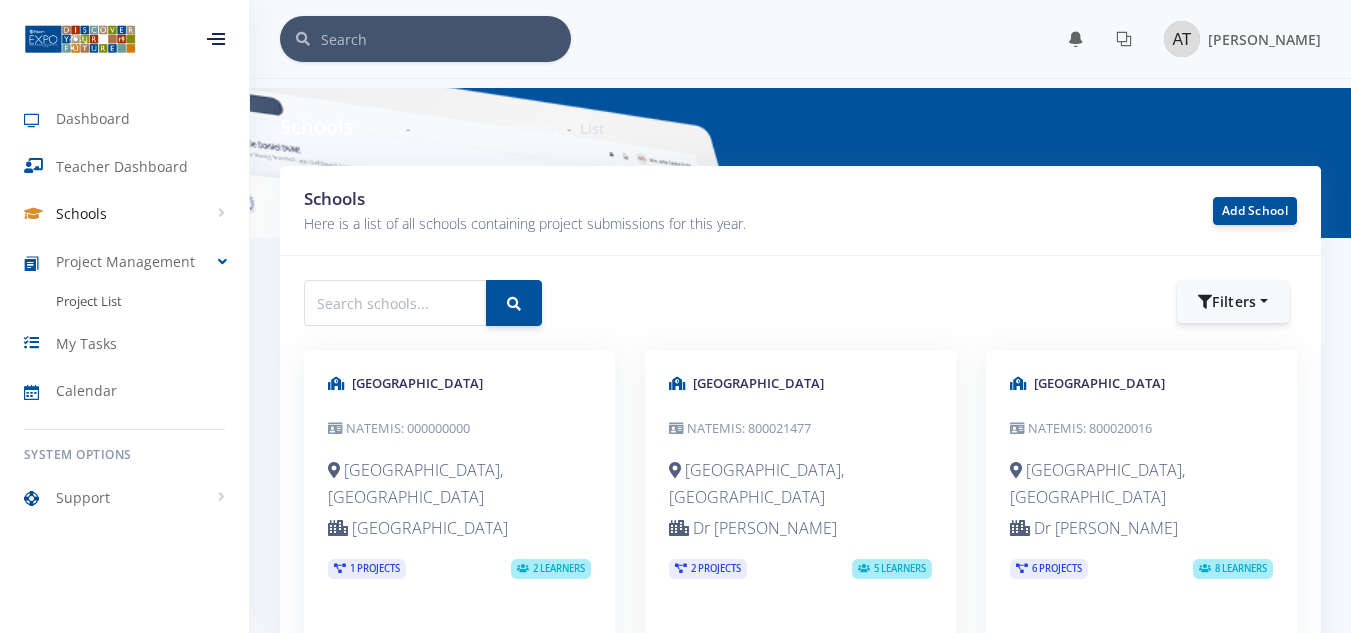 click on "Project List" at bounding box center (89, 302) 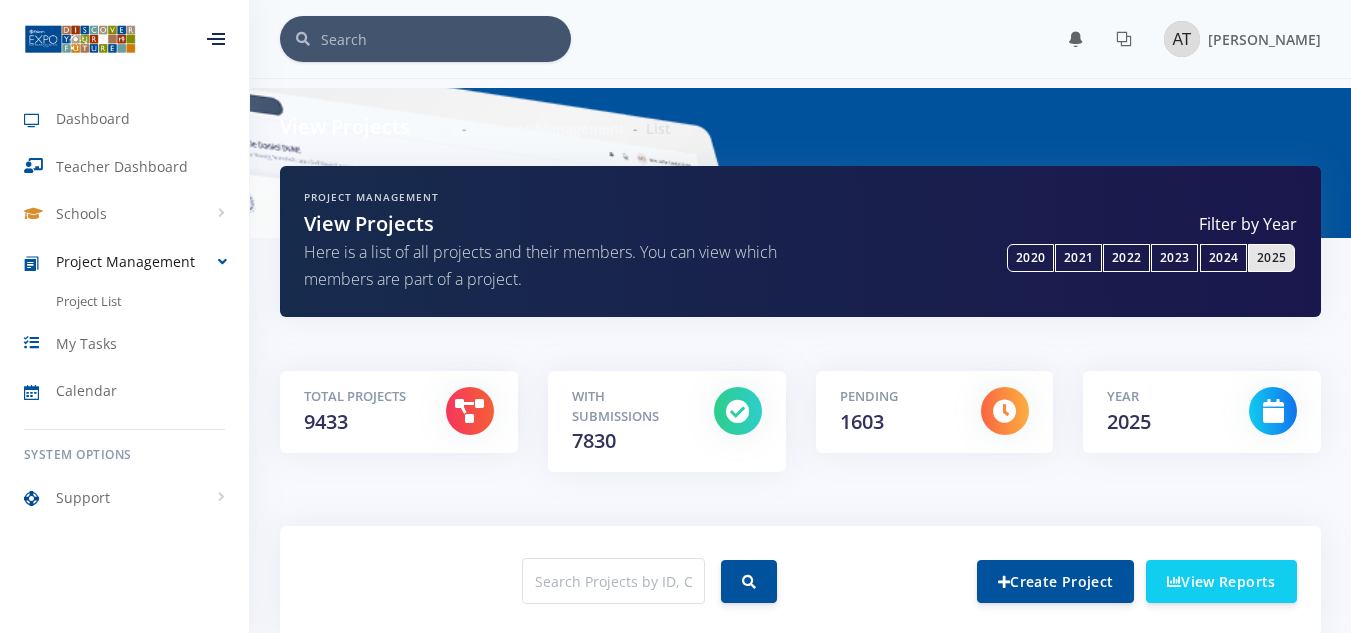 scroll, scrollTop: 0, scrollLeft: 0, axis: both 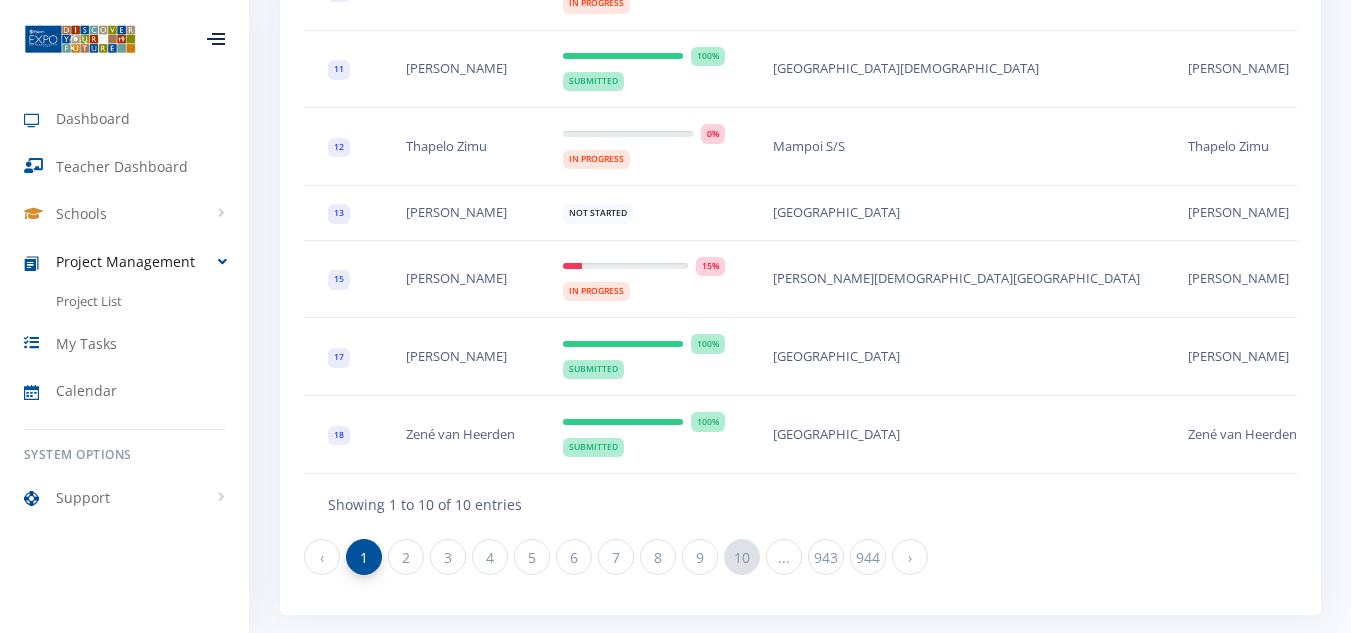 click on "10" at bounding box center (742, 557) 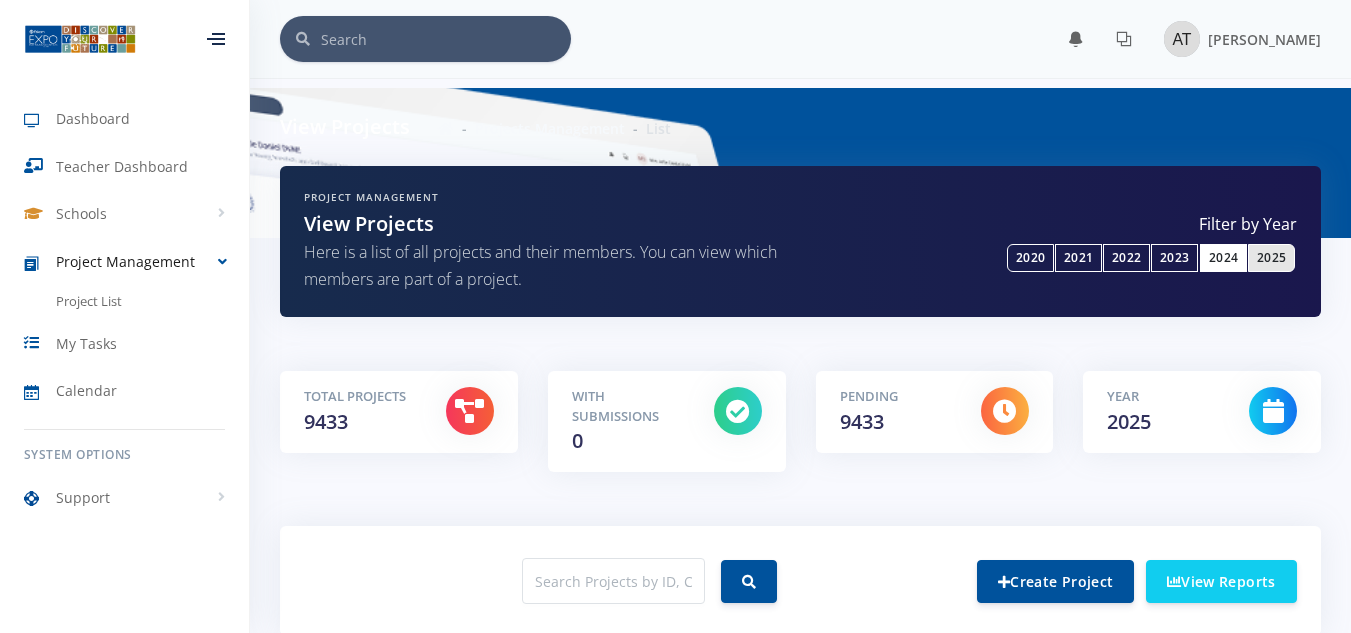 scroll, scrollTop: 0, scrollLeft: 0, axis: both 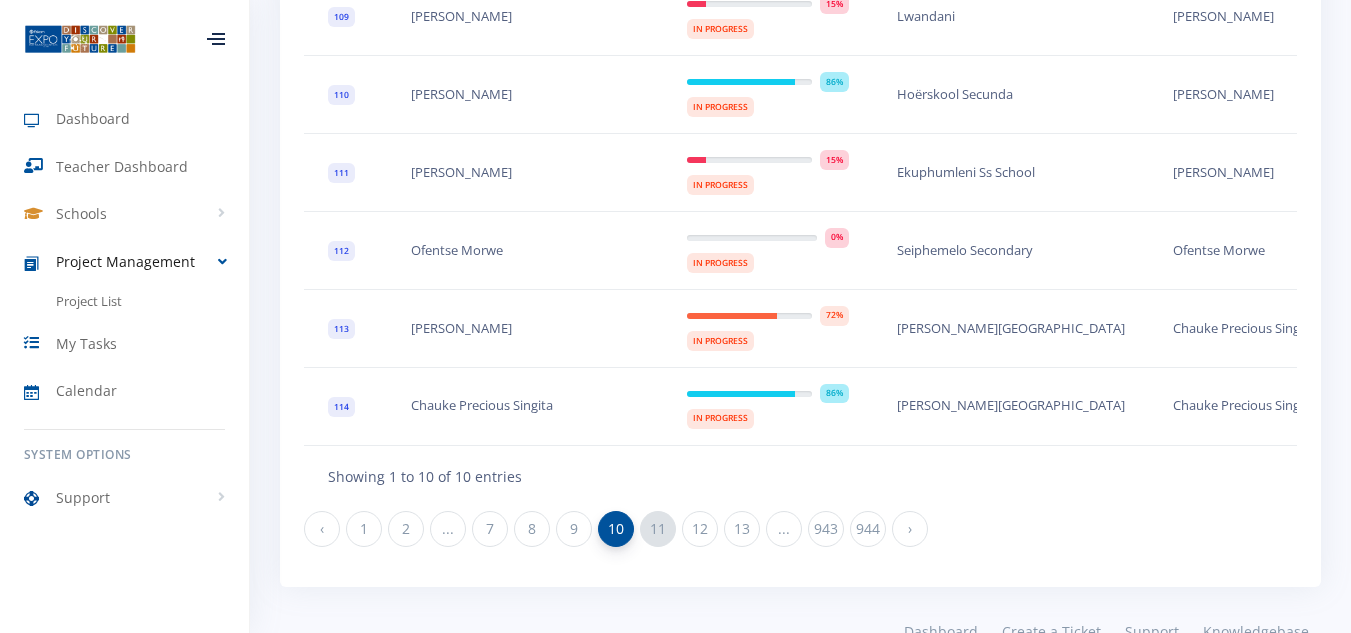 click on "11" at bounding box center [658, 529] 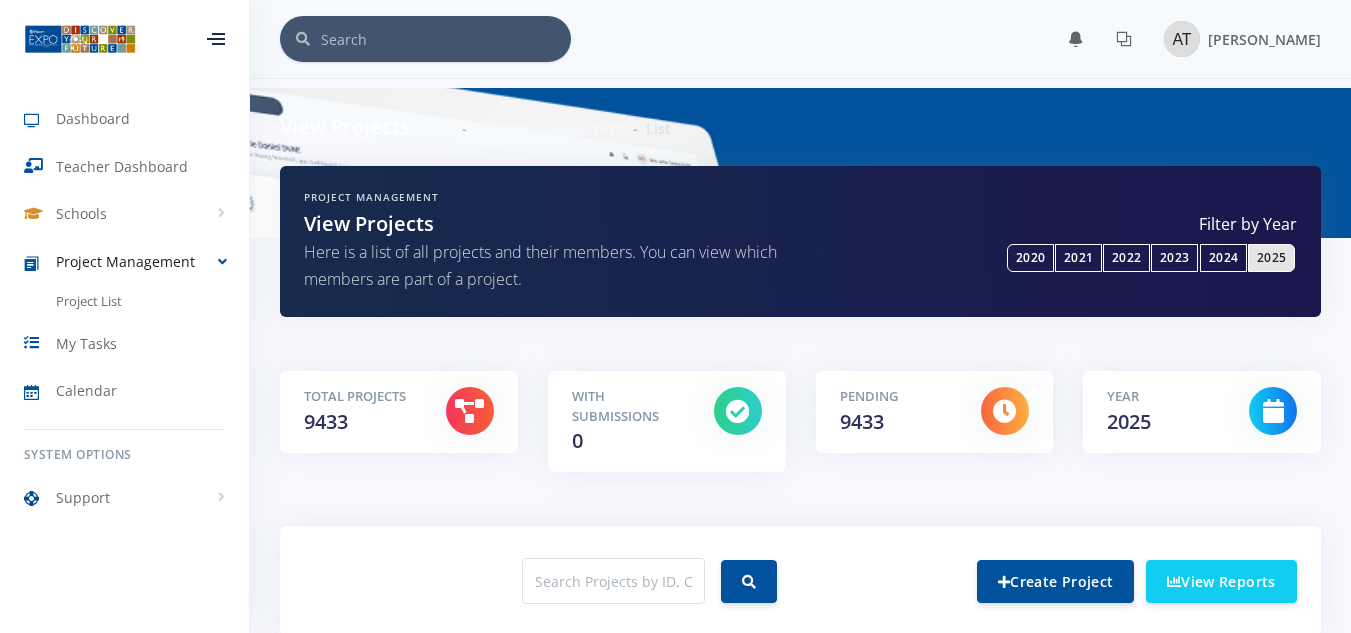 scroll, scrollTop: 0, scrollLeft: 0, axis: both 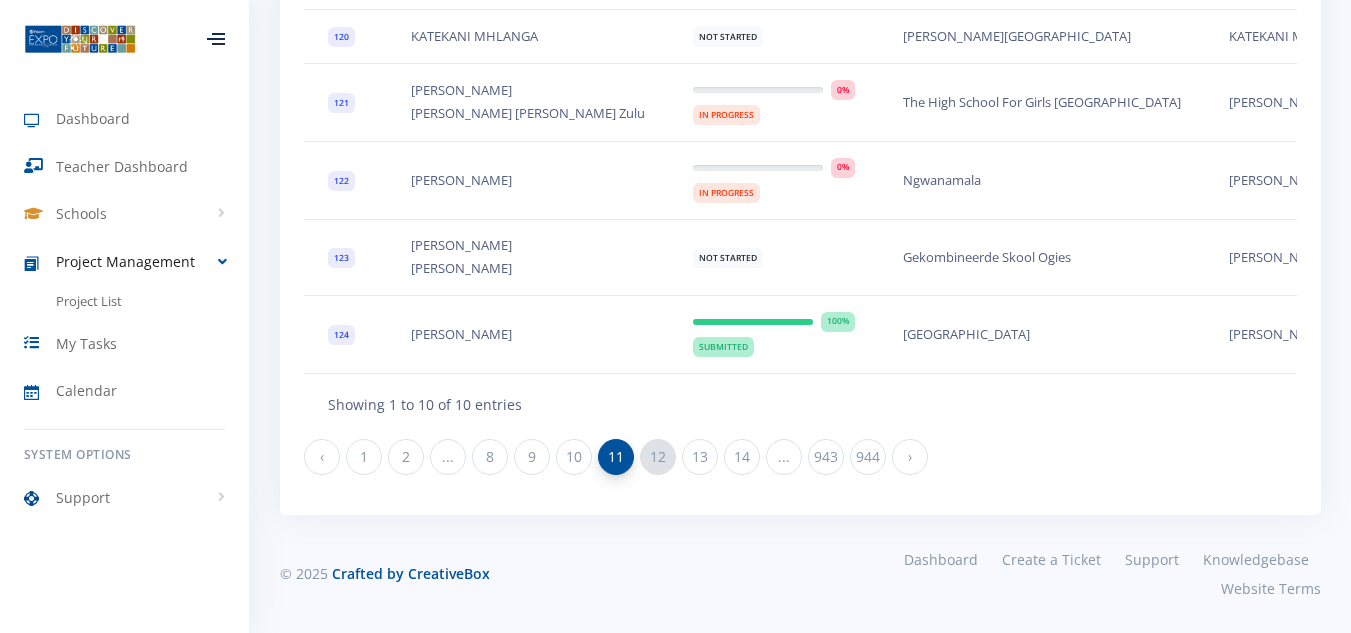 click on "12" at bounding box center [658, 457] 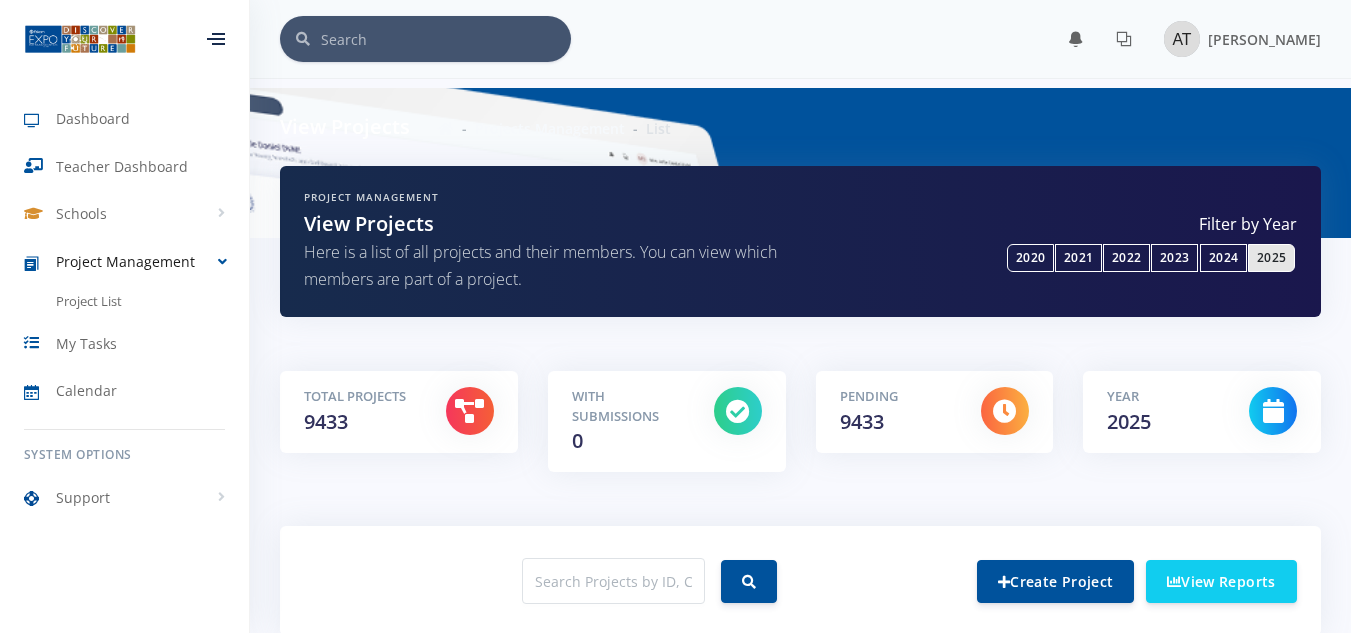 scroll, scrollTop: 0, scrollLeft: 0, axis: both 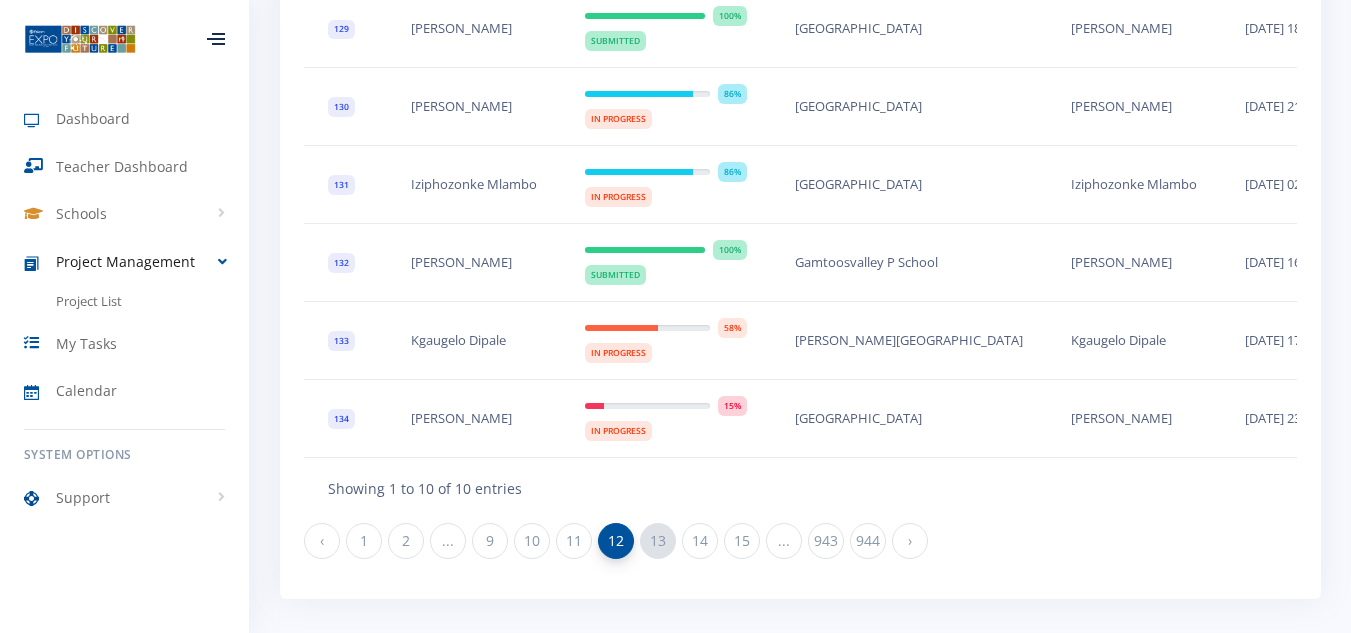 click on "13" at bounding box center [658, 541] 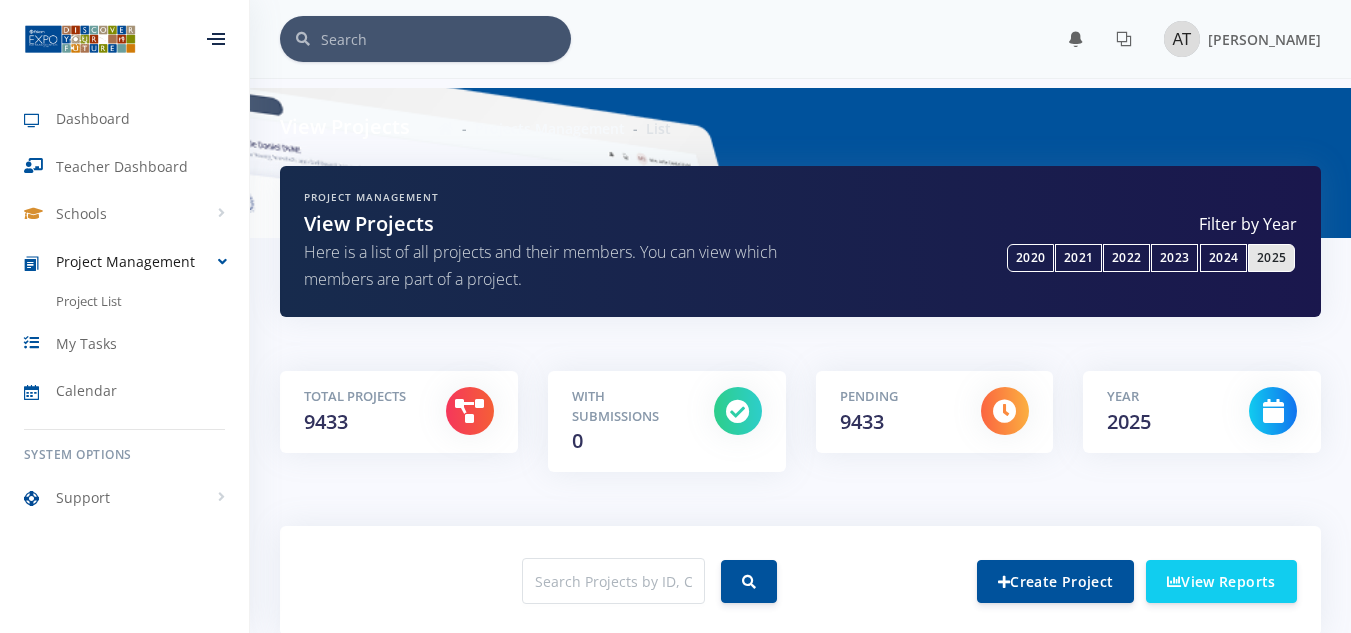 scroll, scrollTop: 0, scrollLeft: 0, axis: both 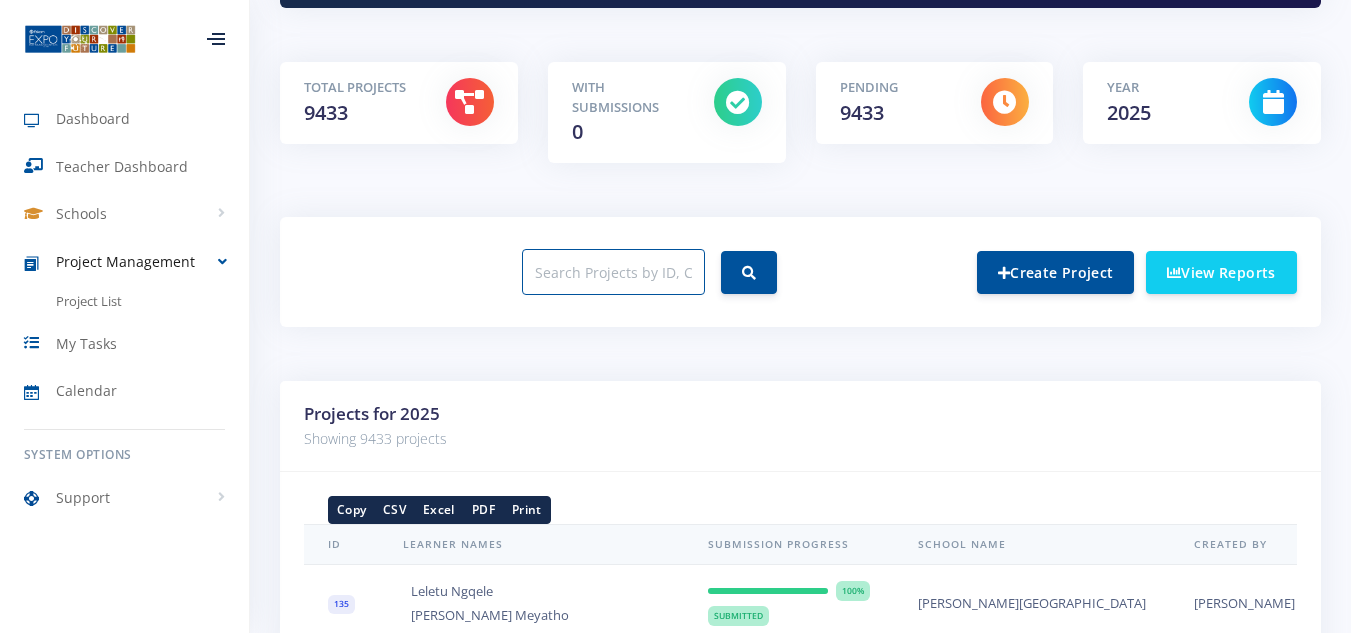 click at bounding box center [613, 272] 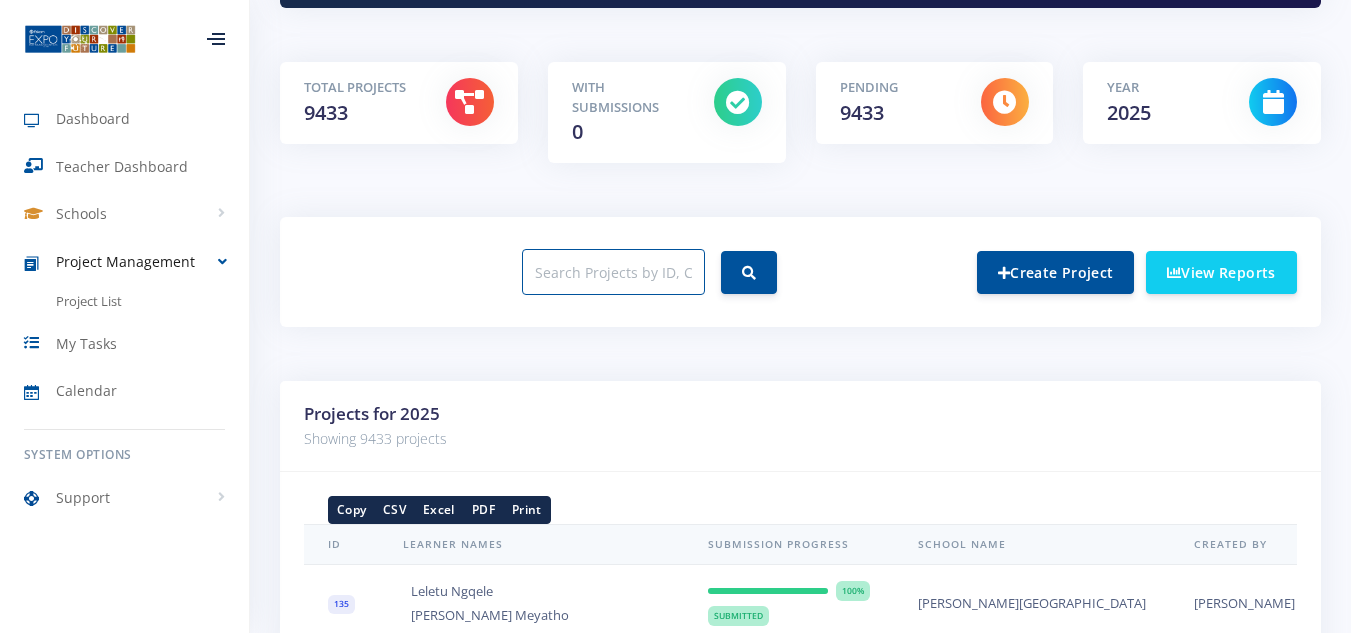 type on "BLAIRGOWRIE" 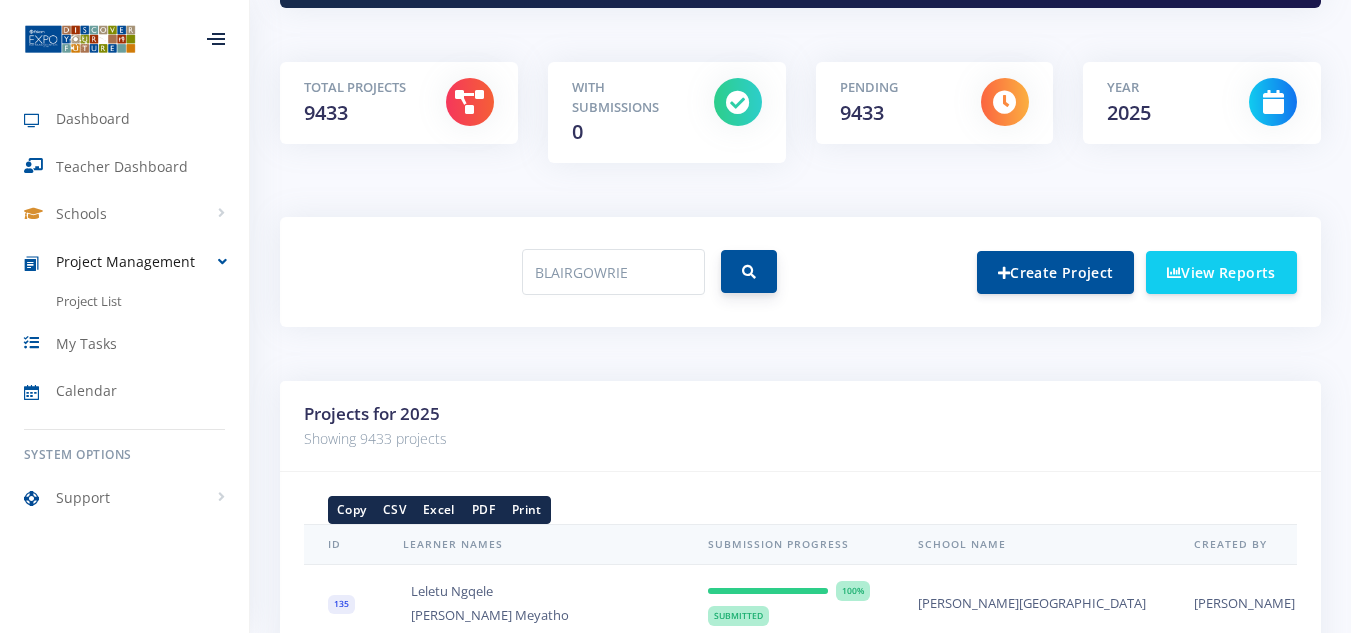 click at bounding box center [749, 271] 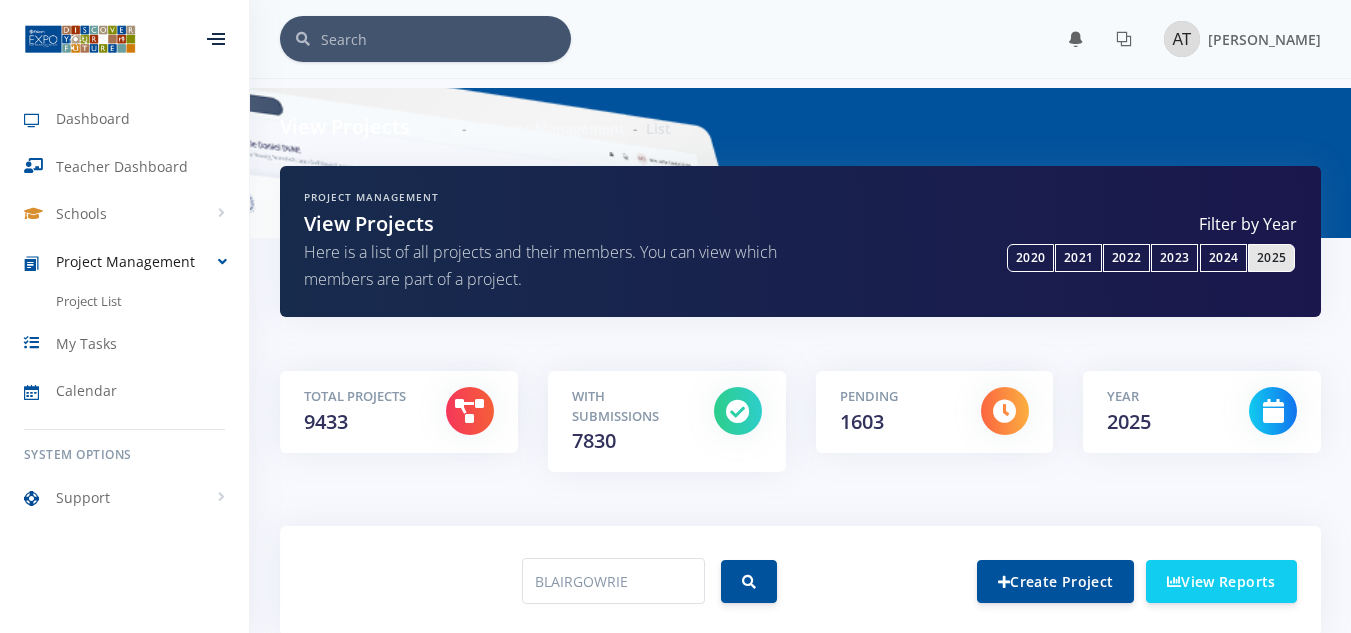 scroll, scrollTop: 0, scrollLeft: 0, axis: both 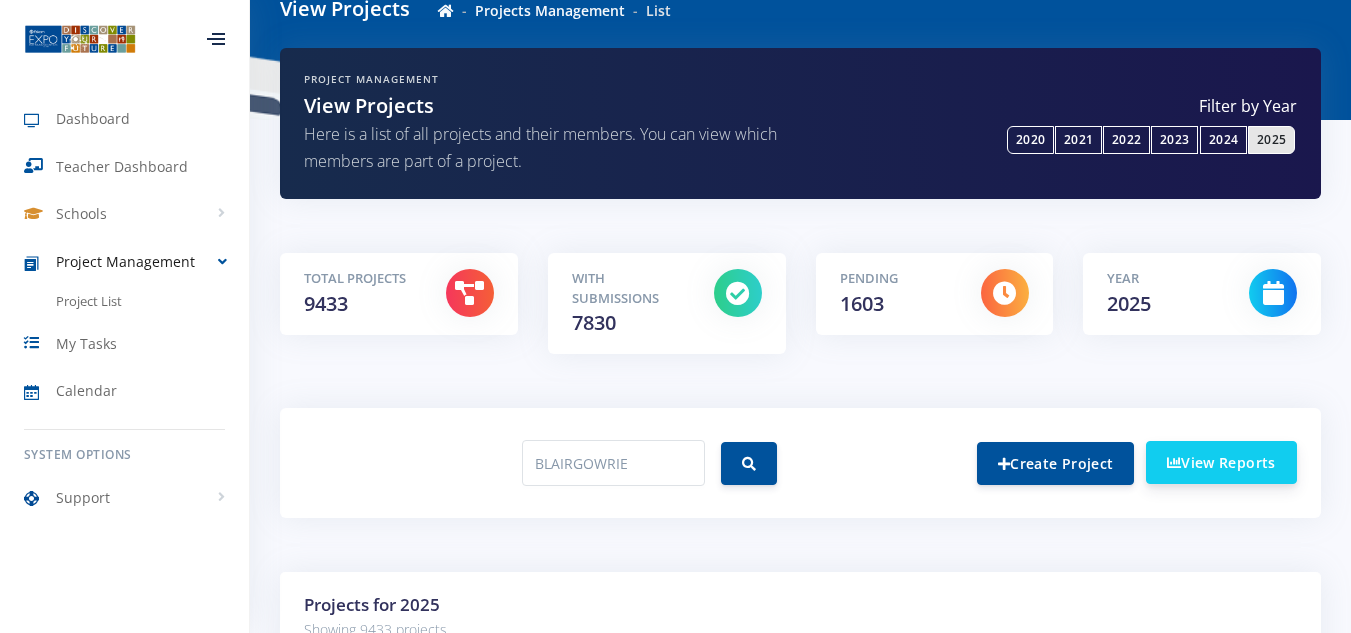 click on "View Reports" at bounding box center (1221, 462) 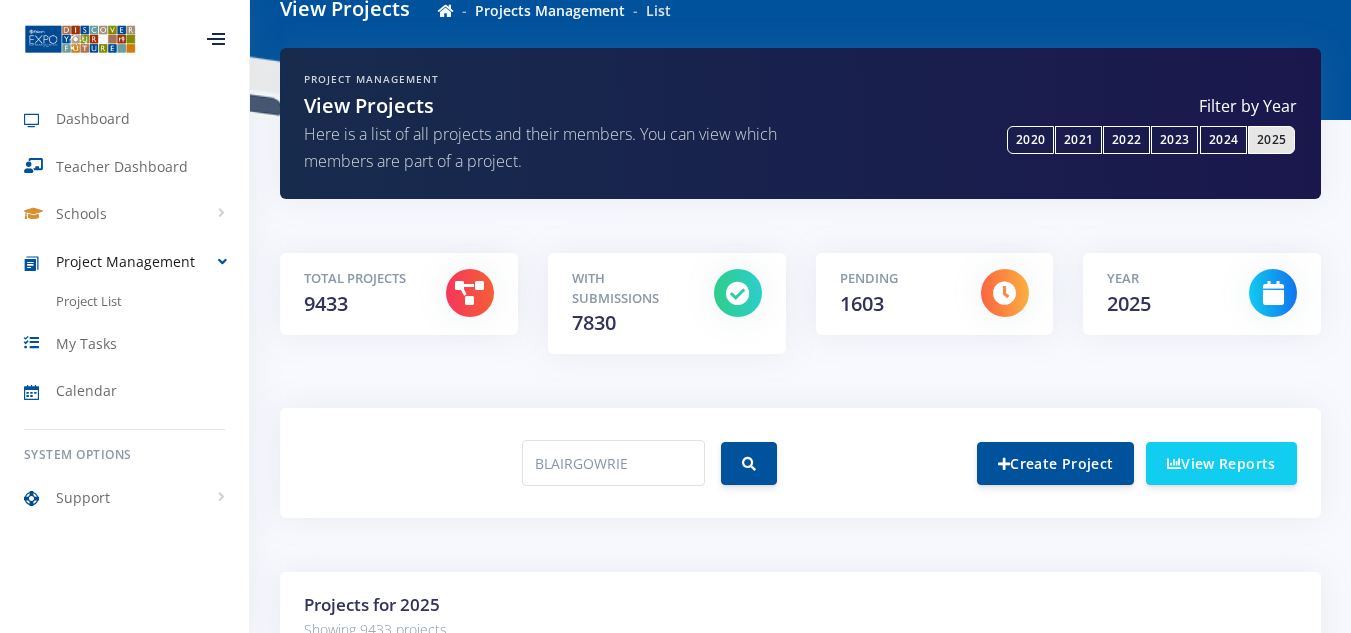 click at bounding box center (738, 293) 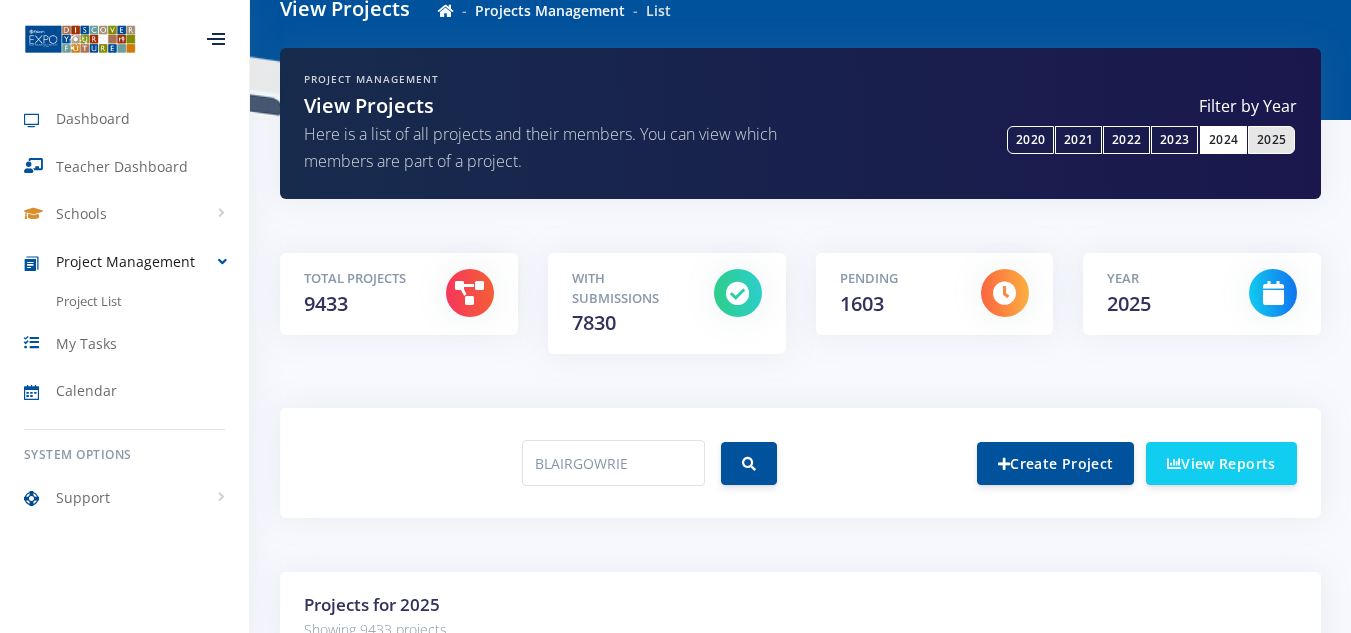 click on "2024" at bounding box center [1223, 140] 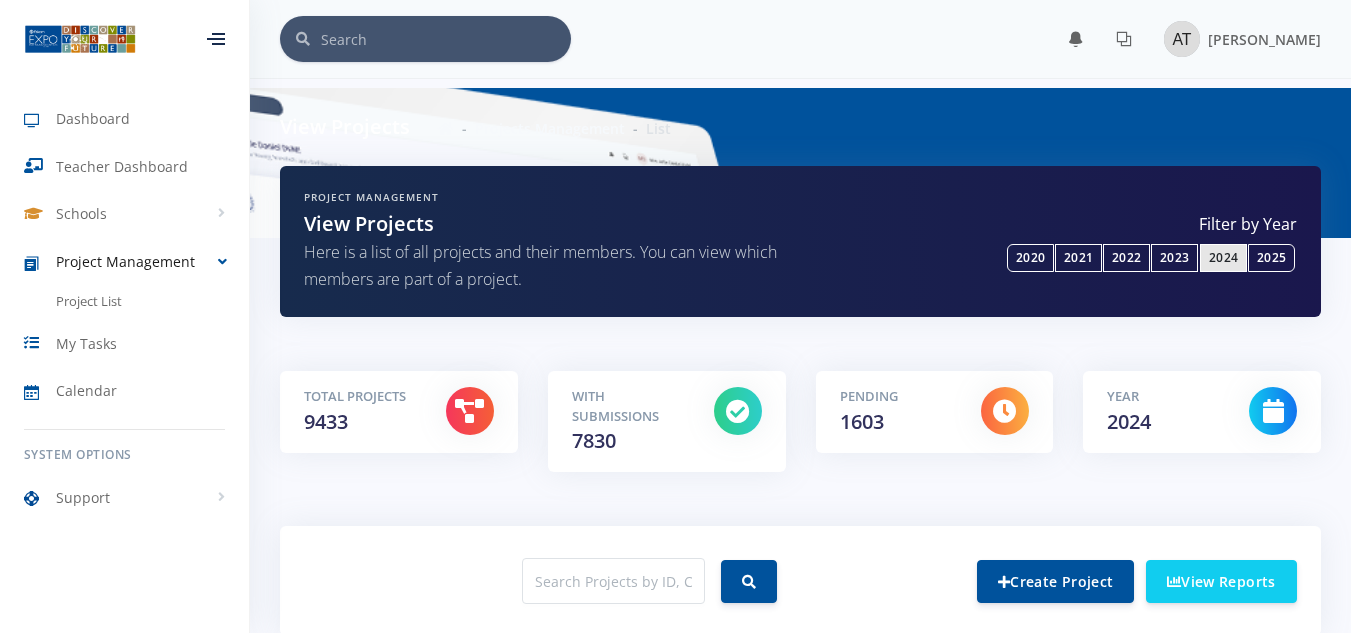 scroll, scrollTop: 0, scrollLeft: 0, axis: both 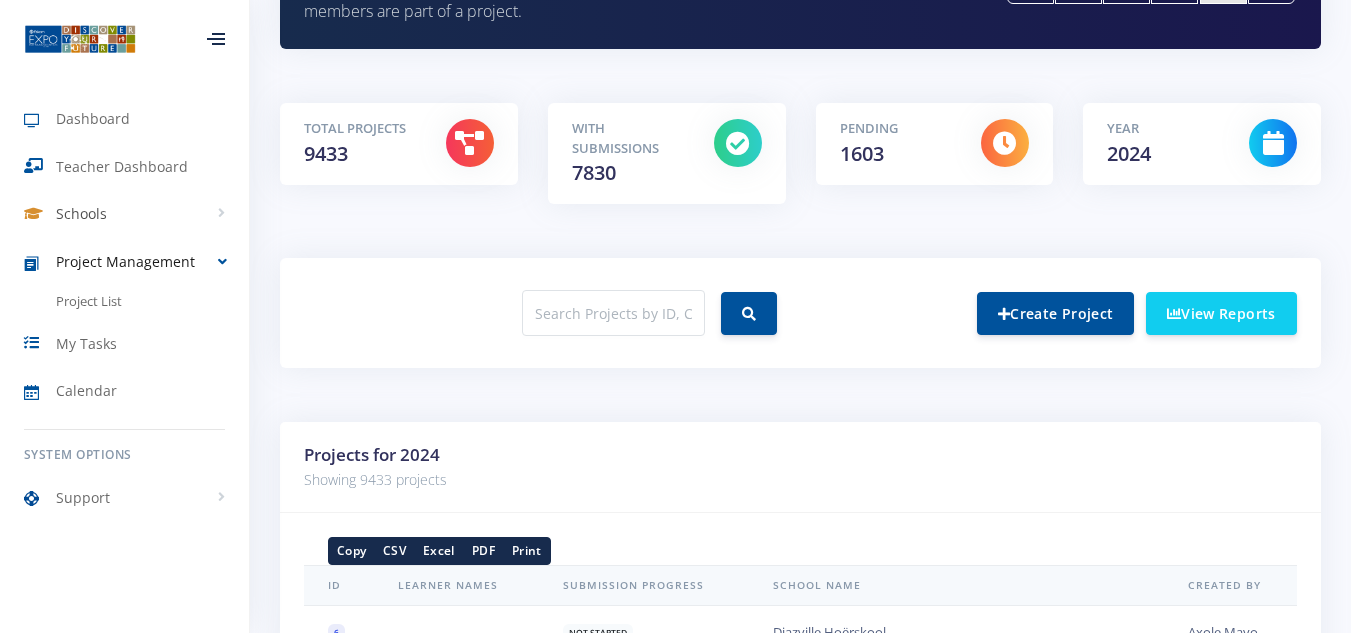 click on "Schools" at bounding box center (124, 214) 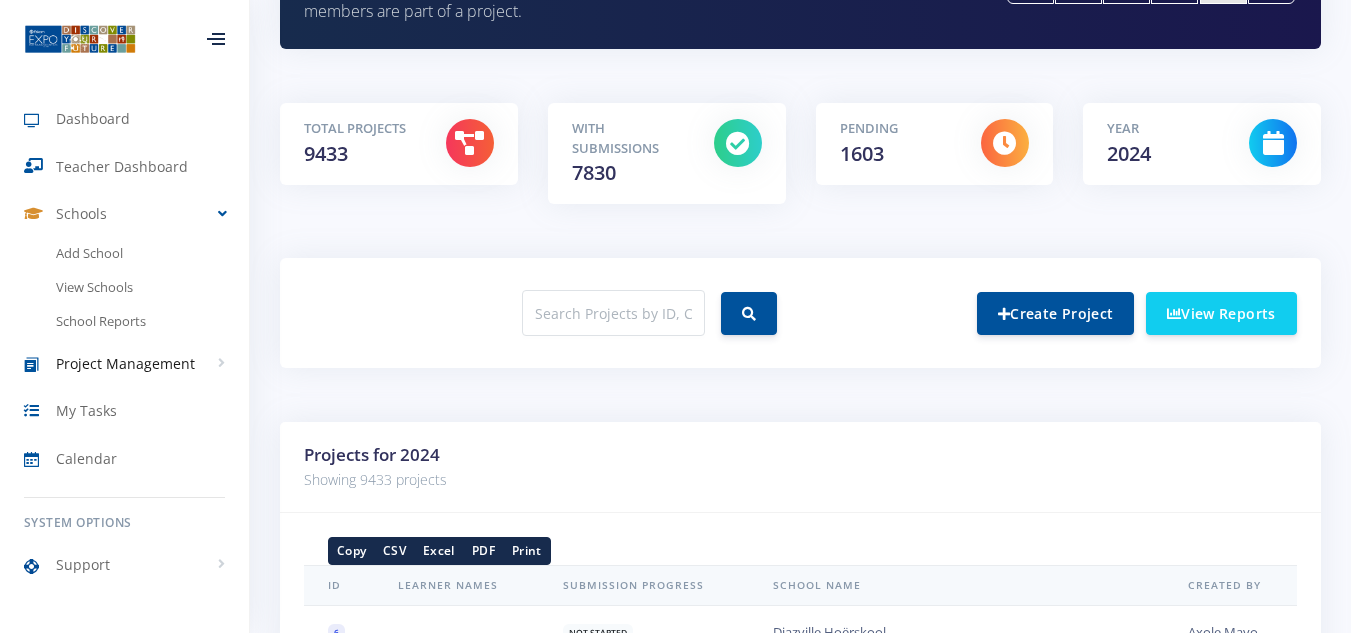 click on "Project Management" at bounding box center [125, 363] 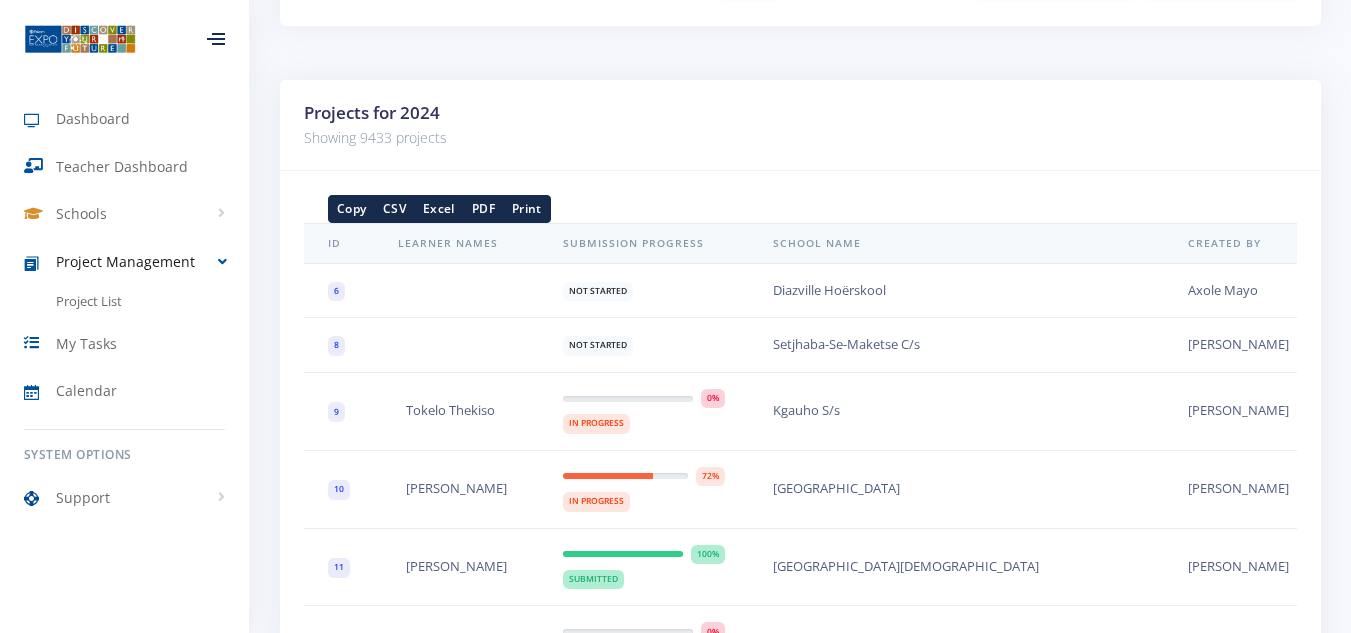 scroll, scrollTop: 569, scrollLeft: 0, axis: vertical 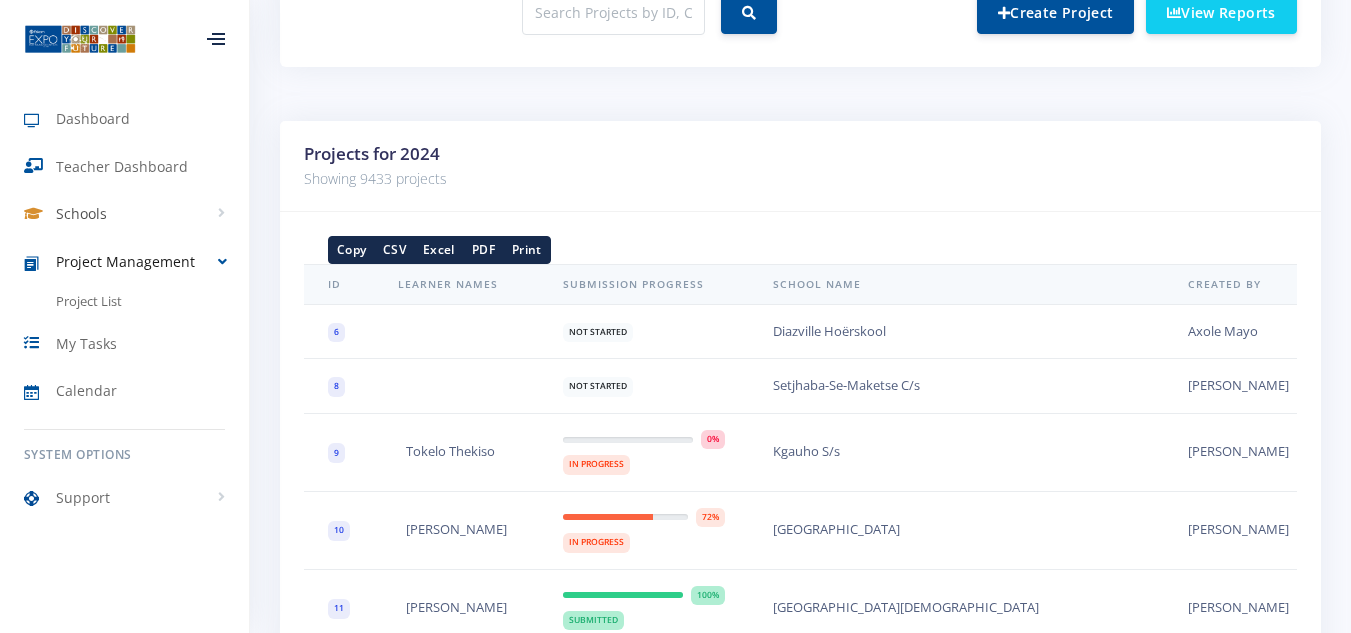 click on "Schools" at bounding box center (124, 214) 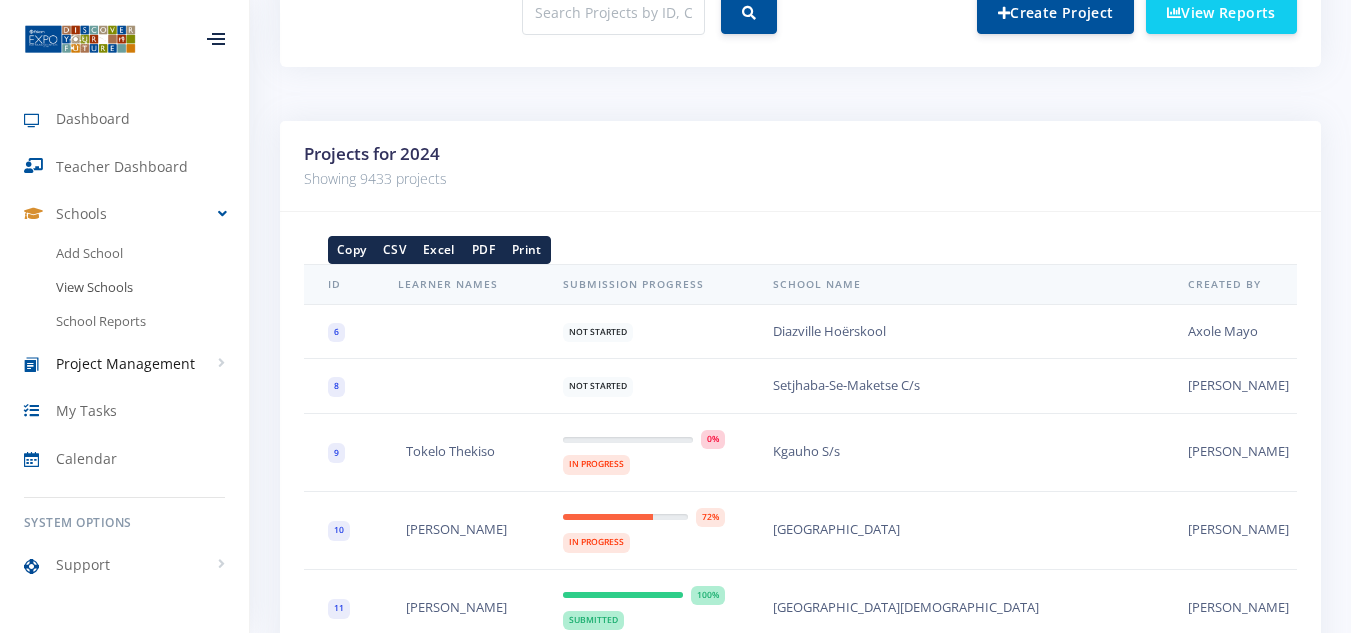 click on "View Schools" at bounding box center [124, 288] 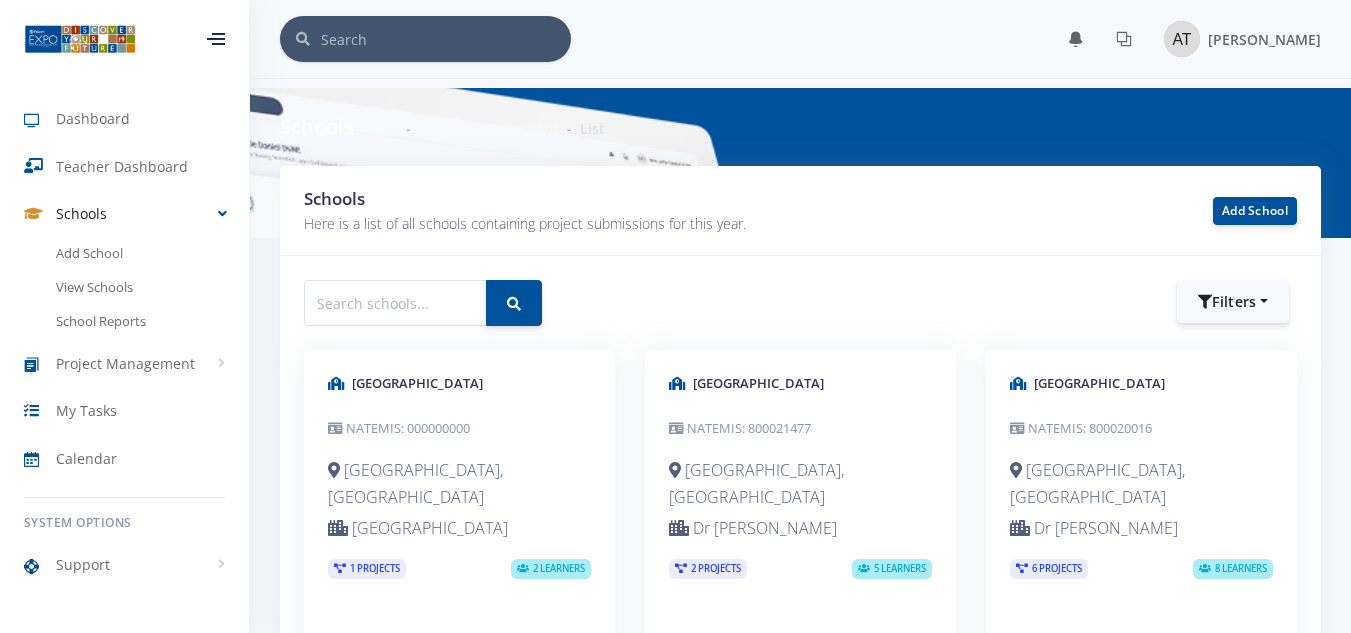 scroll, scrollTop: 0, scrollLeft: 0, axis: both 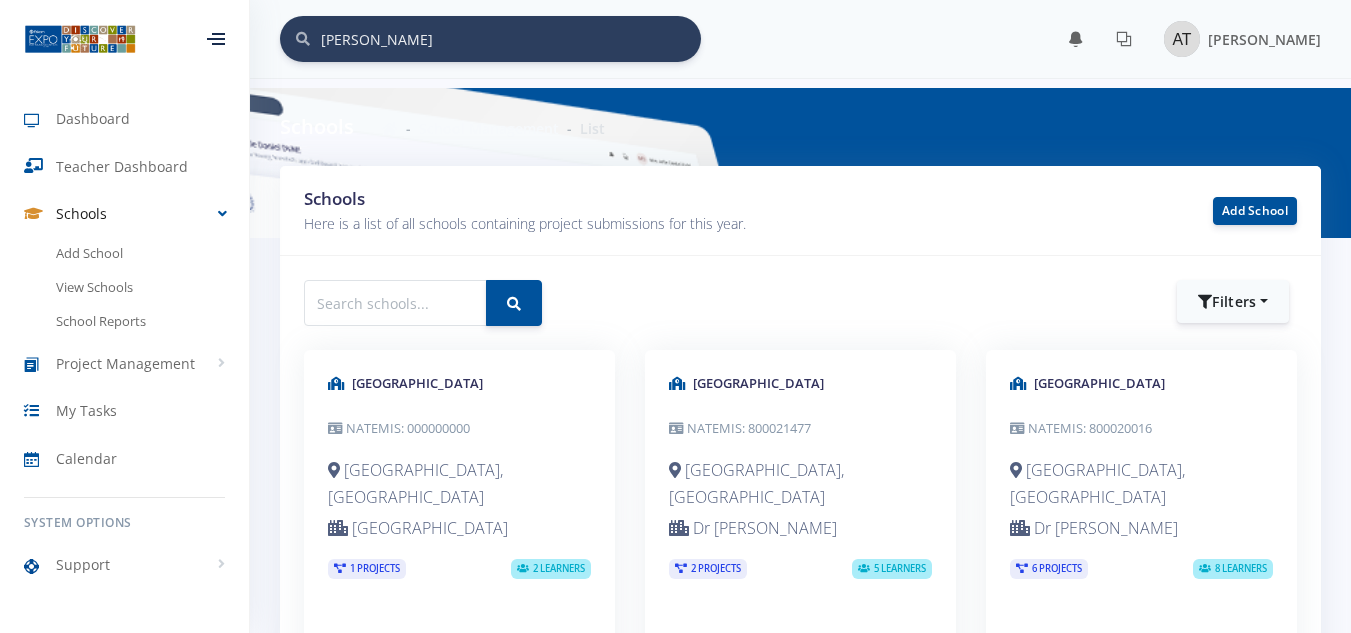 type on "andrew machoski" 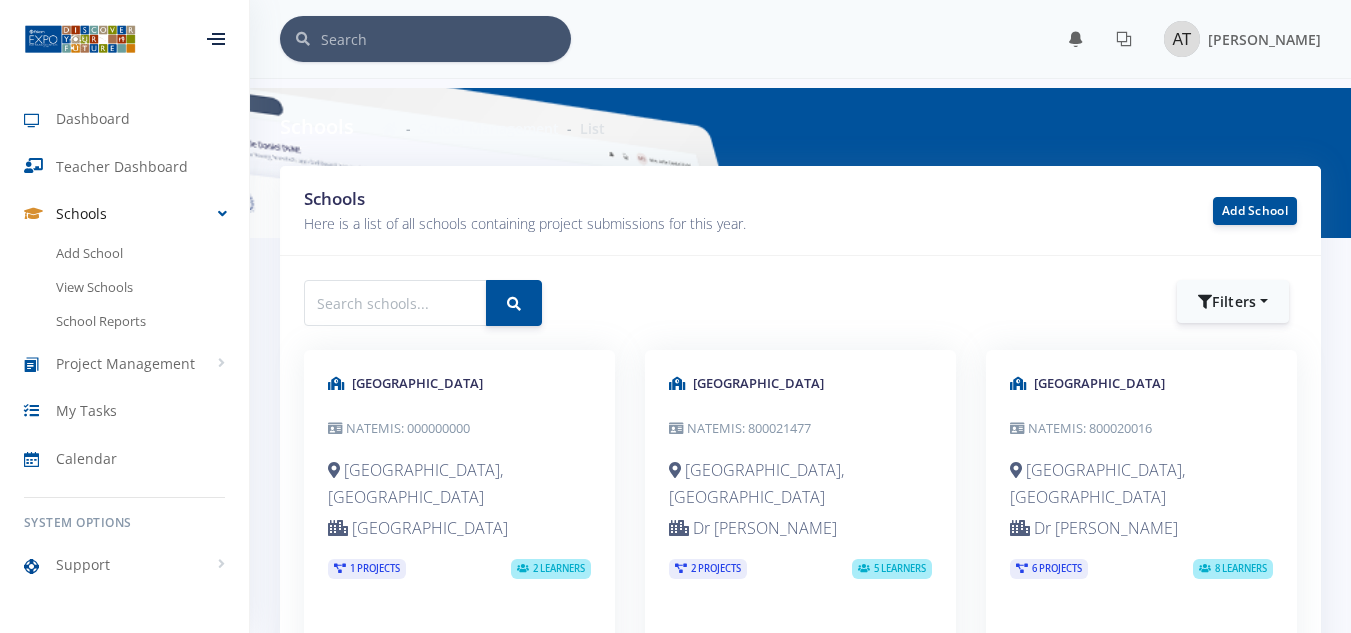 scroll, scrollTop: 0, scrollLeft: 0, axis: both 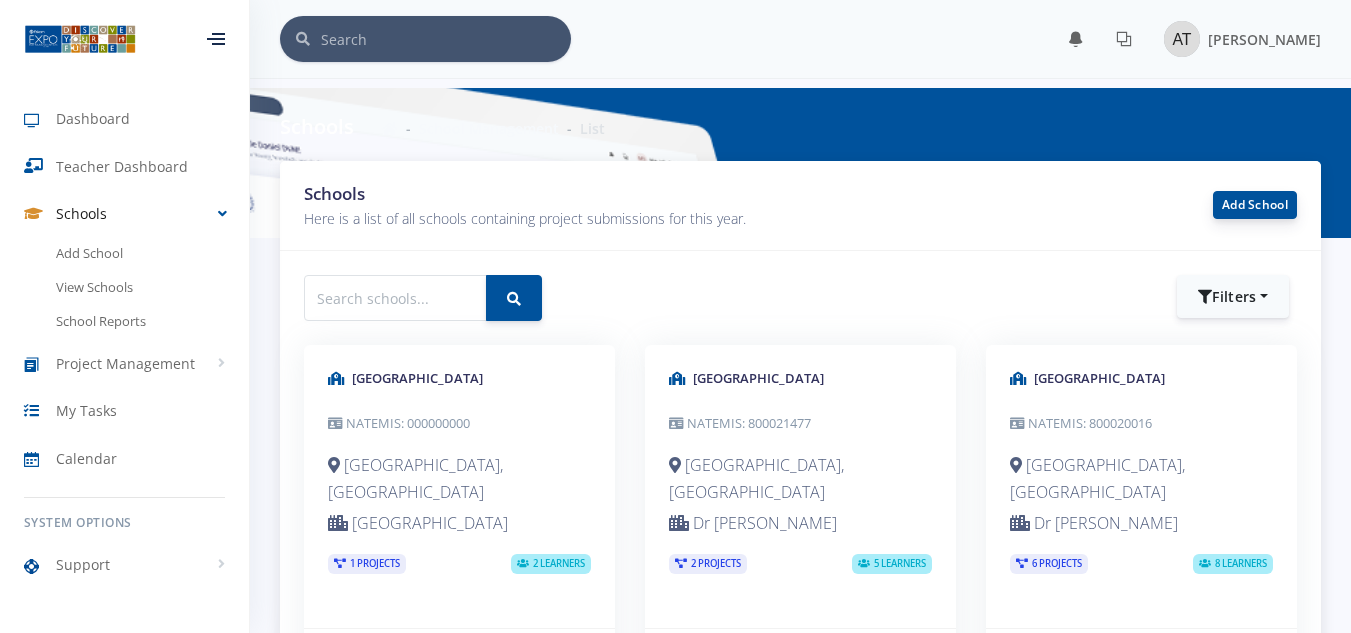 click on "Add School" at bounding box center (1255, 205) 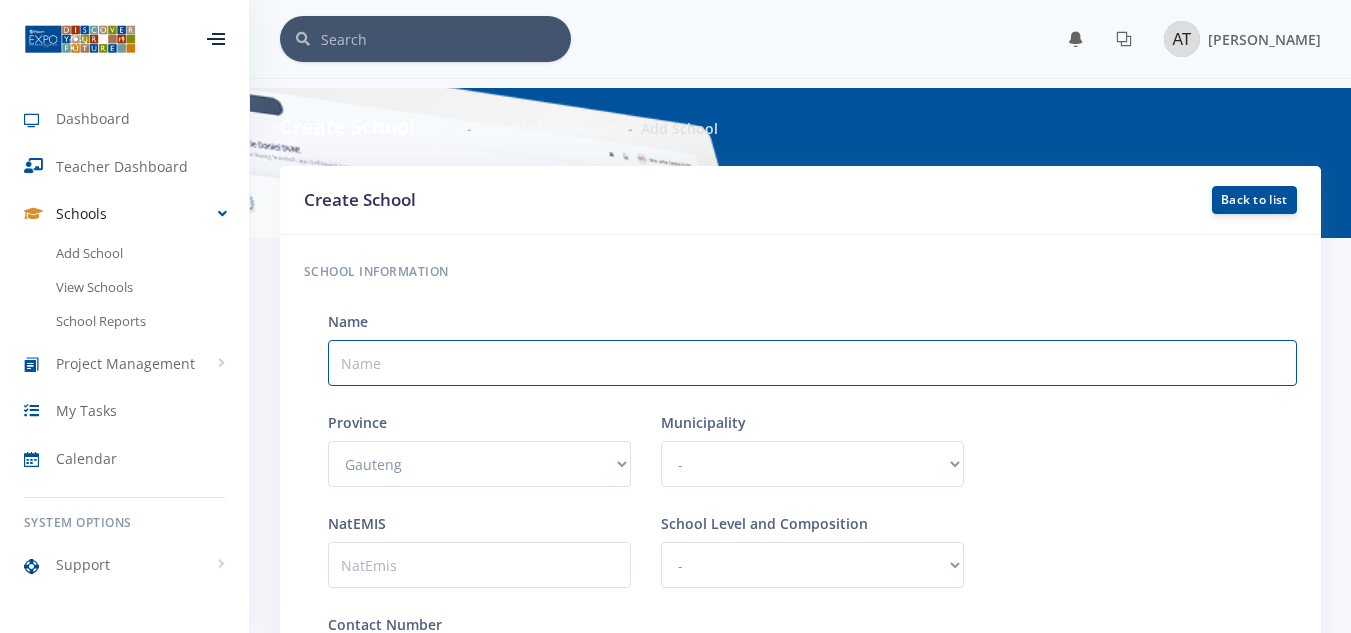 scroll, scrollTop: 0, scrollLeft: 0, axis: both 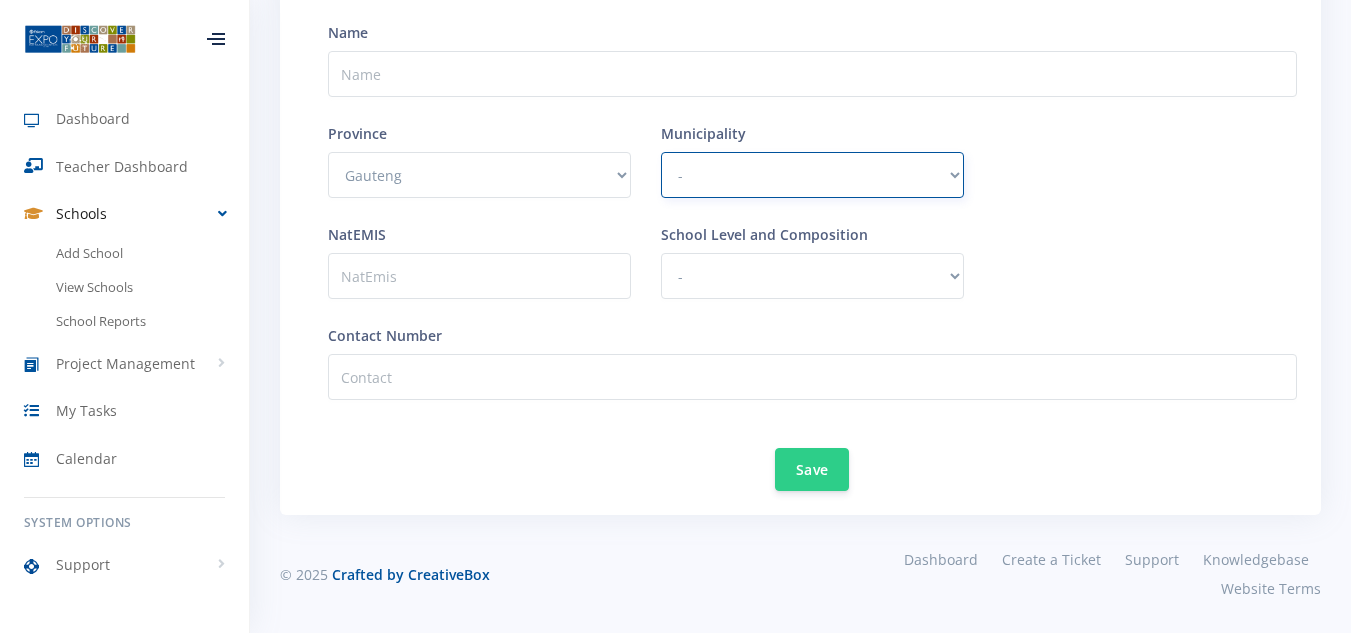 click on "-
City Of Johannesburg Metropolitan Municipality
Sedibeng District Municipality
West Rand District Municipality
Ekurhuleni Metropolitan Municipality
City Of Tshwane Metropolitan Municipality
Midrand" at bounding box center [812, 175] 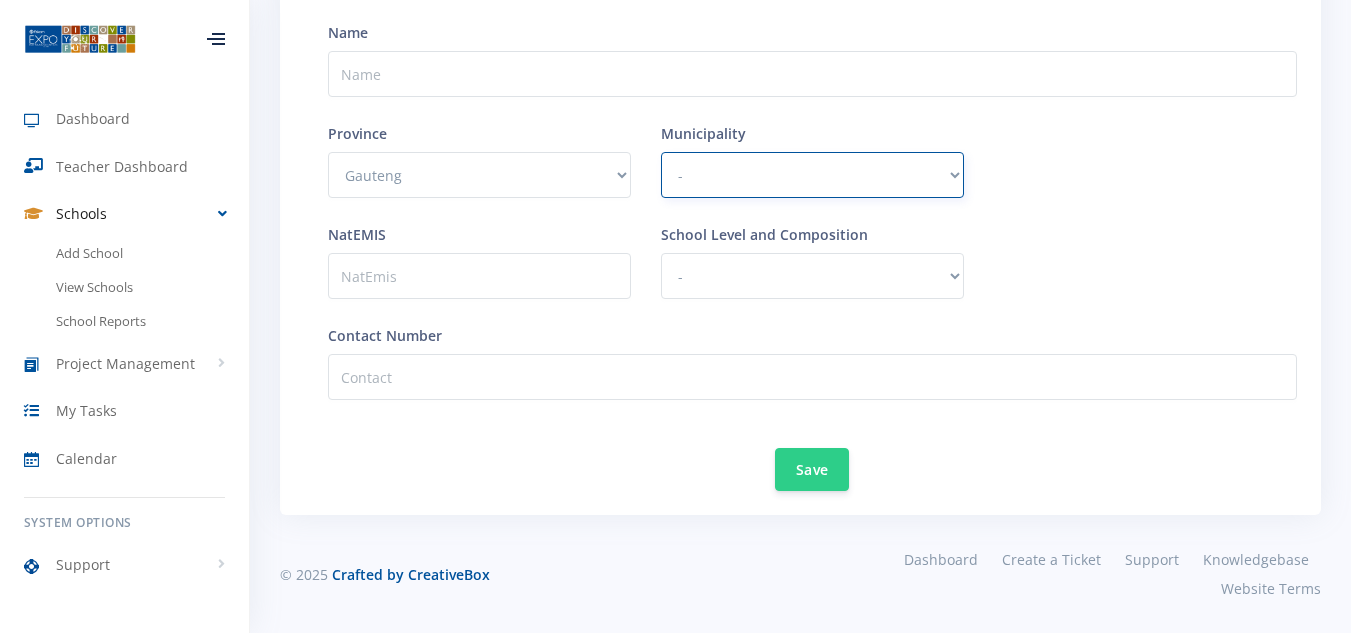 select on "39" 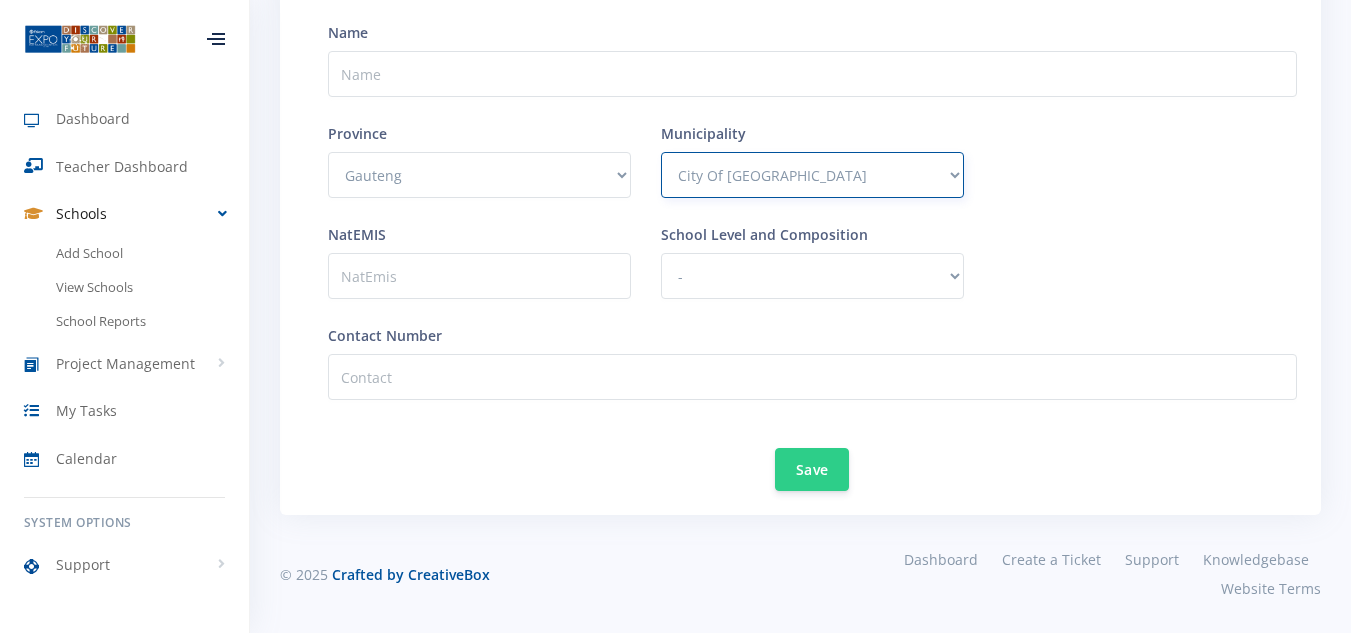 click on "-
City Of Johannesburg Metropolitan Municipality
Sedibeng District Municipality
West Rand District Municipality
Ekurhuleni Metropolitan Municipality
City Of Tshwane Metropolitan Municipality
Midrand" at bounding box center (812, 175) 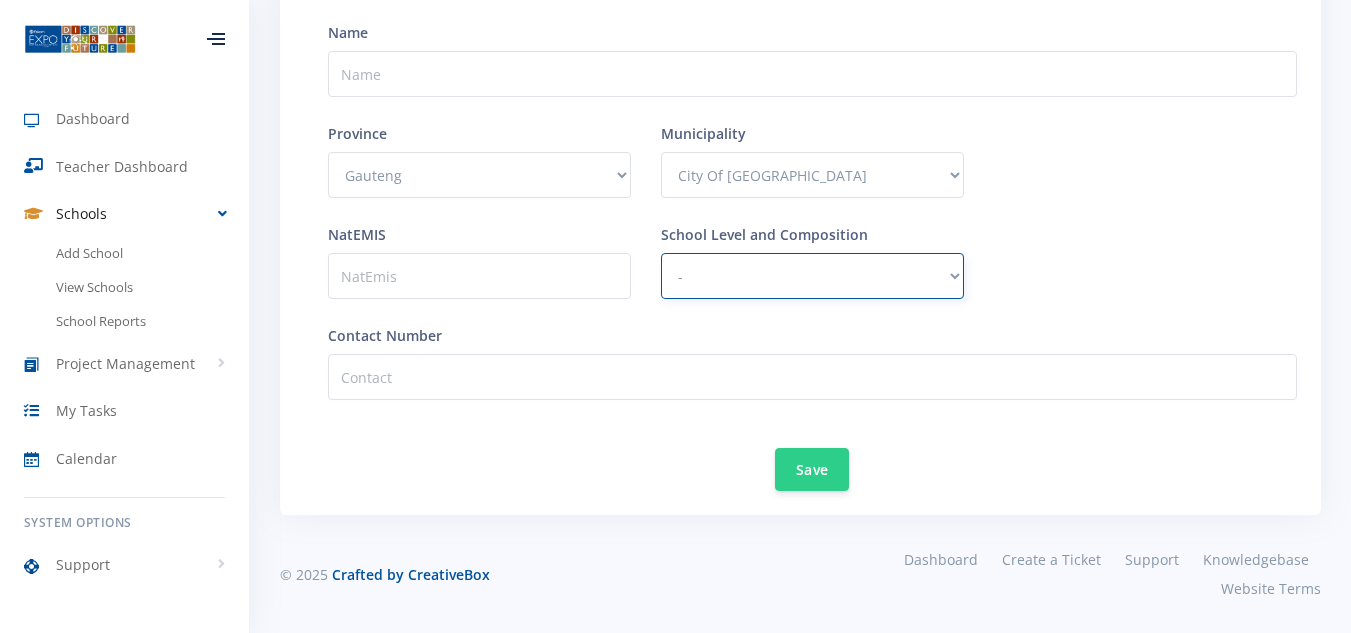 click on "-
Primary
Secondary
Combined
Intermediate" at bounding box center [812, 276] 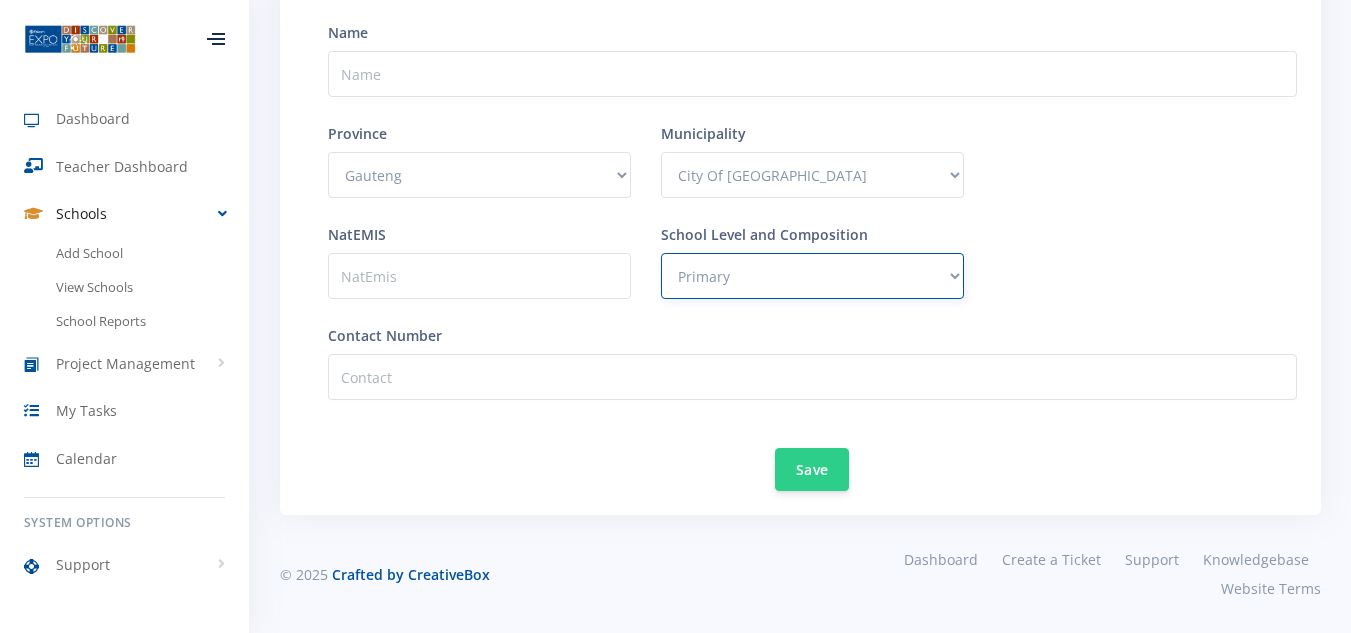 click on "-
Primary
Secondary
Combined
Intermediate" at bounding box center (812, 276) 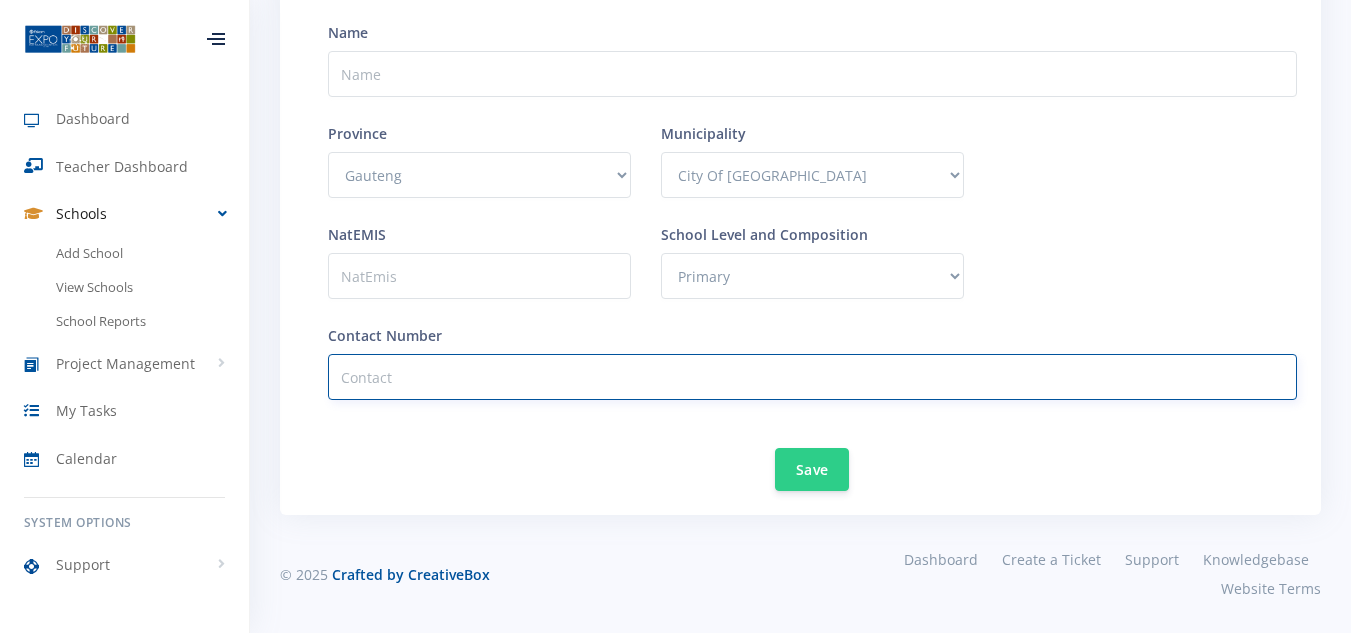 click at bounding box center [812, 377] 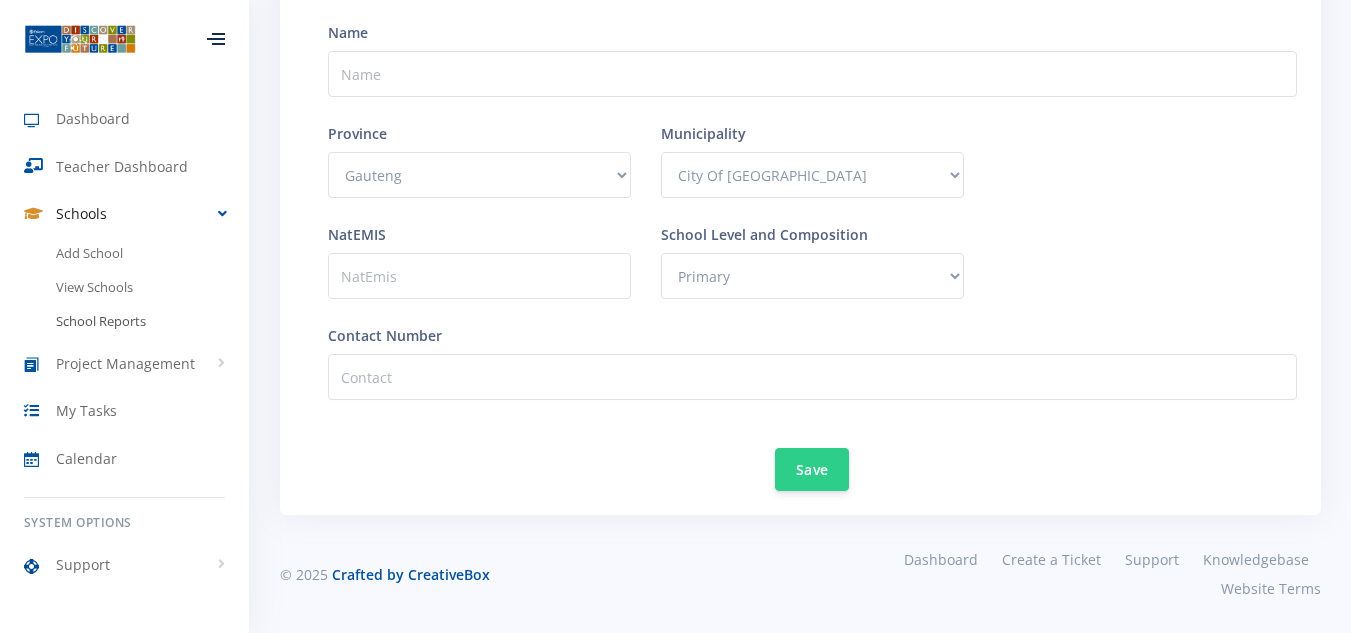 click on "School Reports" at bounding box center [124, 322] 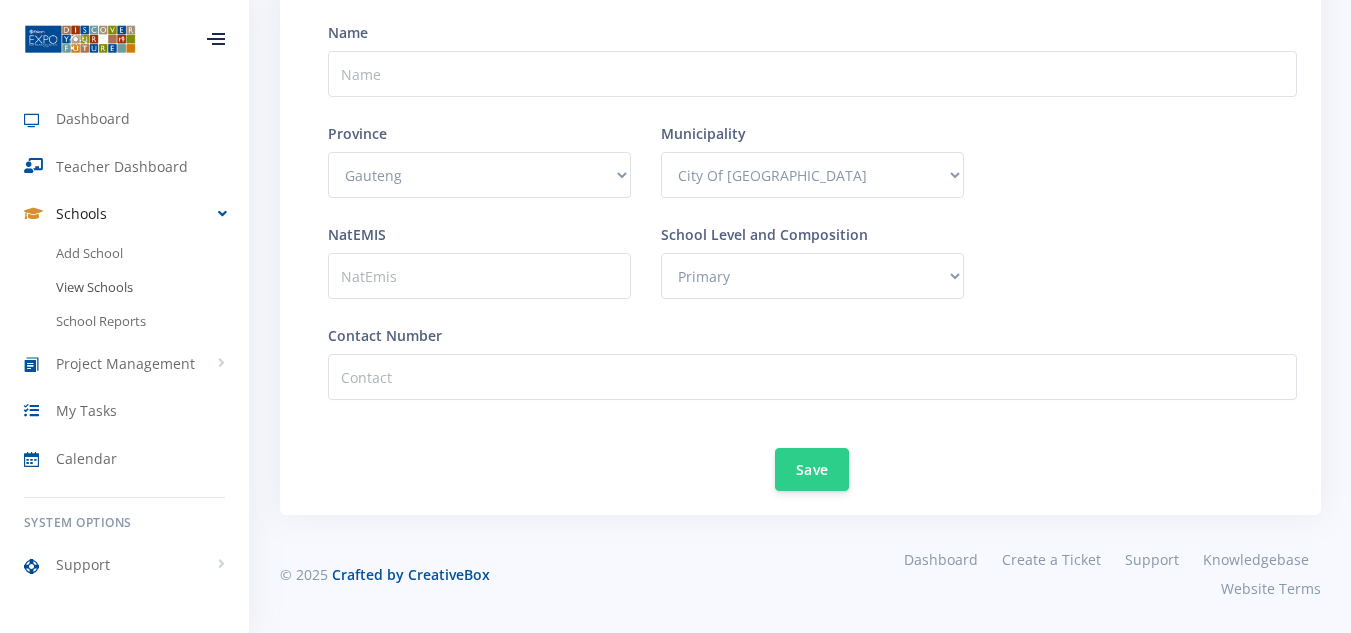 click on "View Schools" at bounding box center [124, 288] 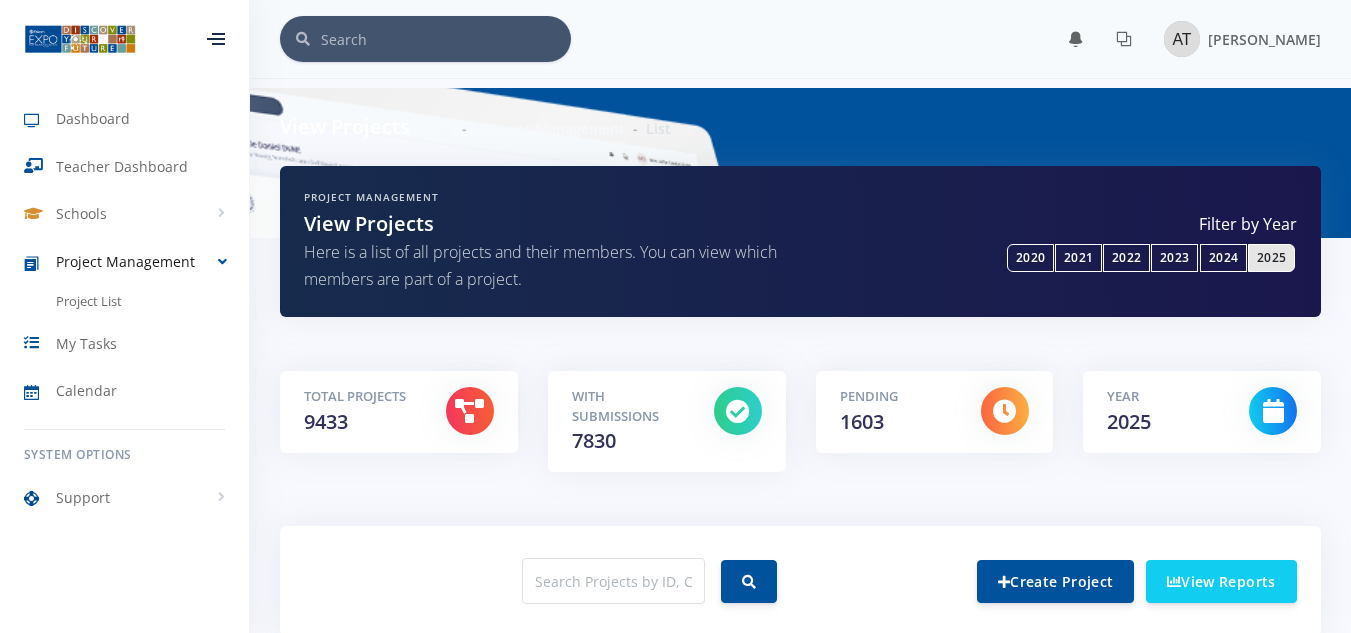 scroll, scrollTop: 0, scrollLeft: 0, axis: both 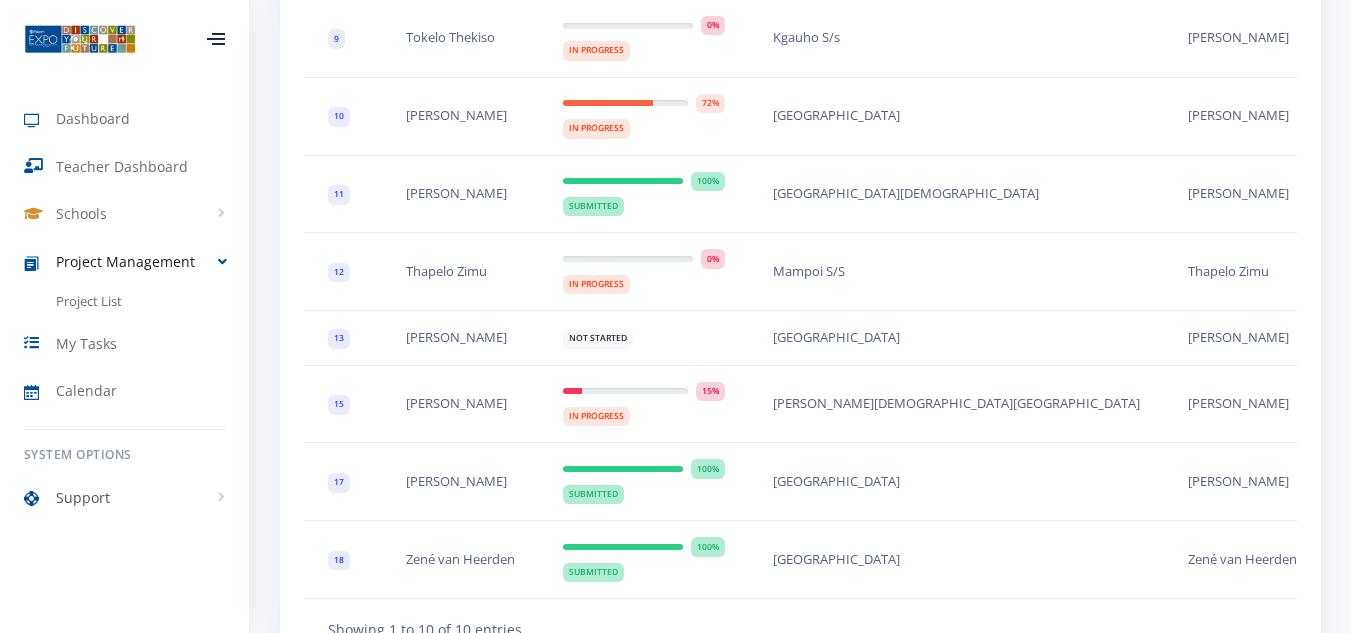 click on "Support" at bounding box center (124, 497) 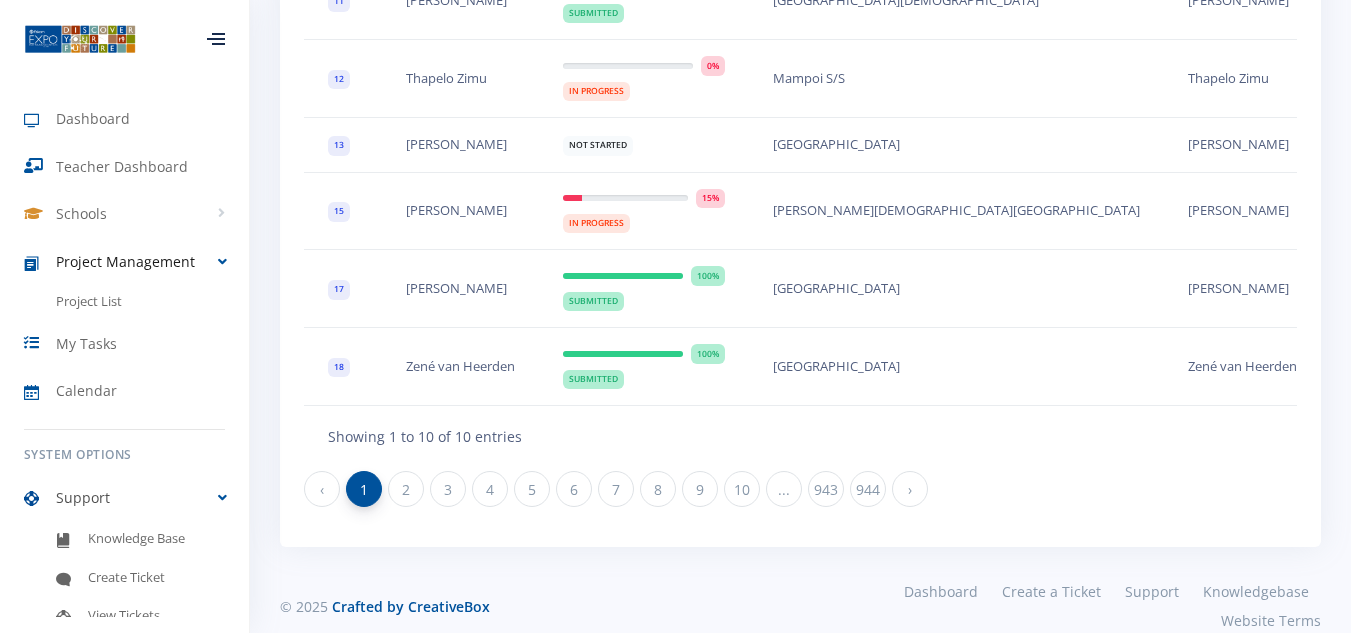 scroll, scrollTop: 1223, scrollLeft: 0, axis: vertical 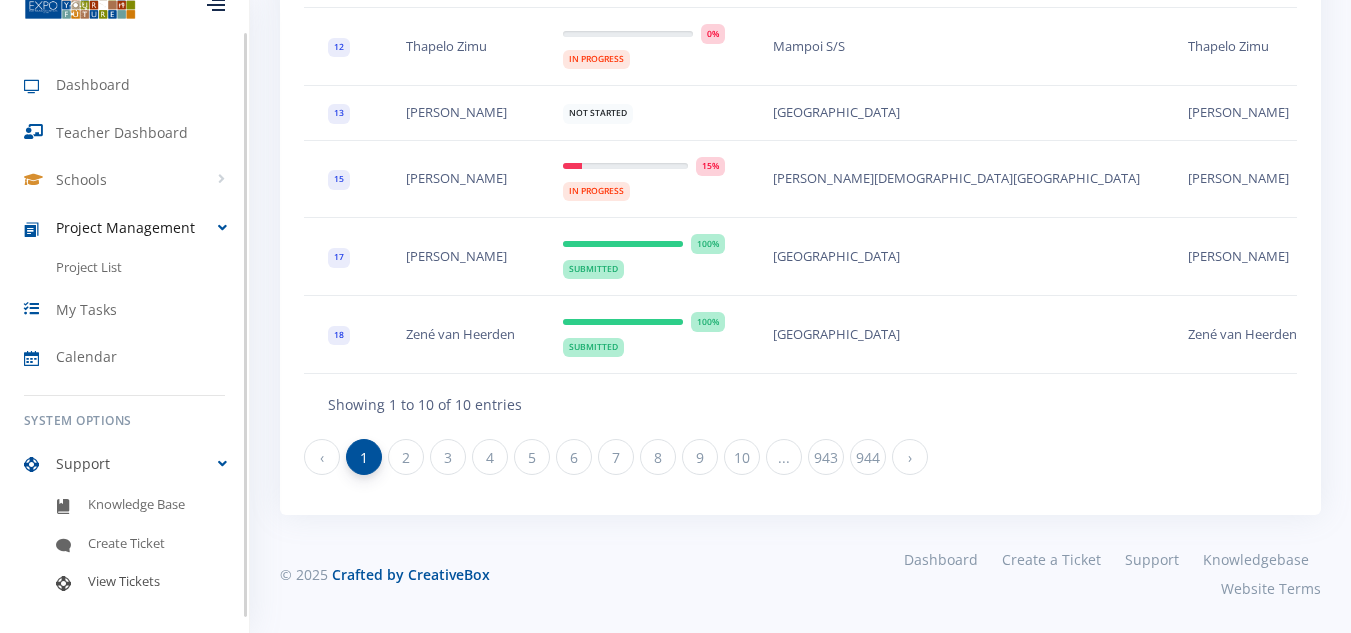 drag, startPoint x: 244, startPoint y: 511, endPoint x: 239, endPoint y: 572, distance: 61.204575 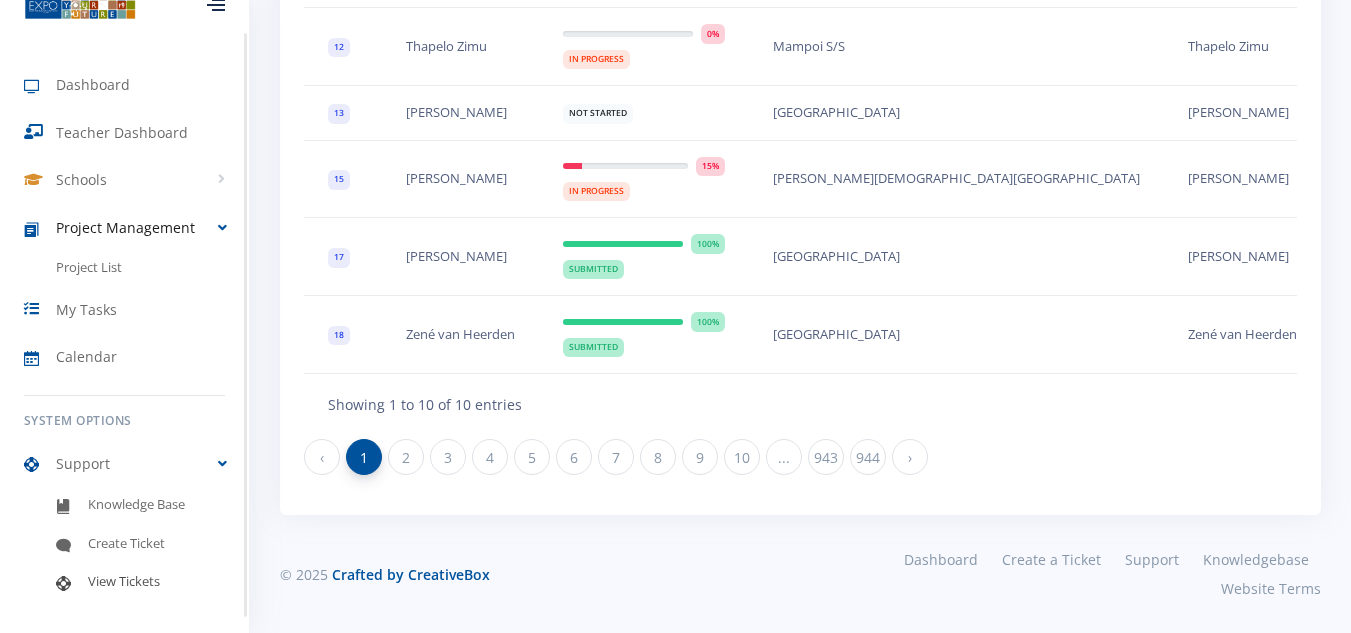 click on "View Tickets" at bounding box center (124, 582) 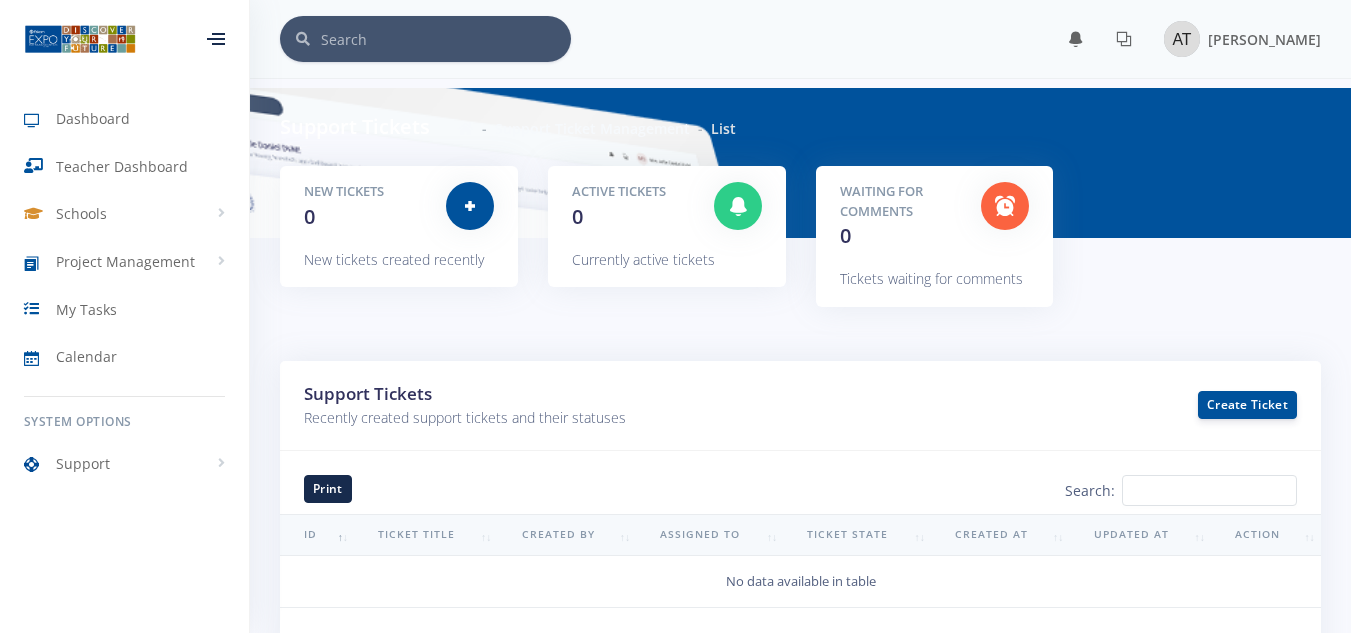 scroll, scrollTop: 0, scrollLeft: 0, axis: both 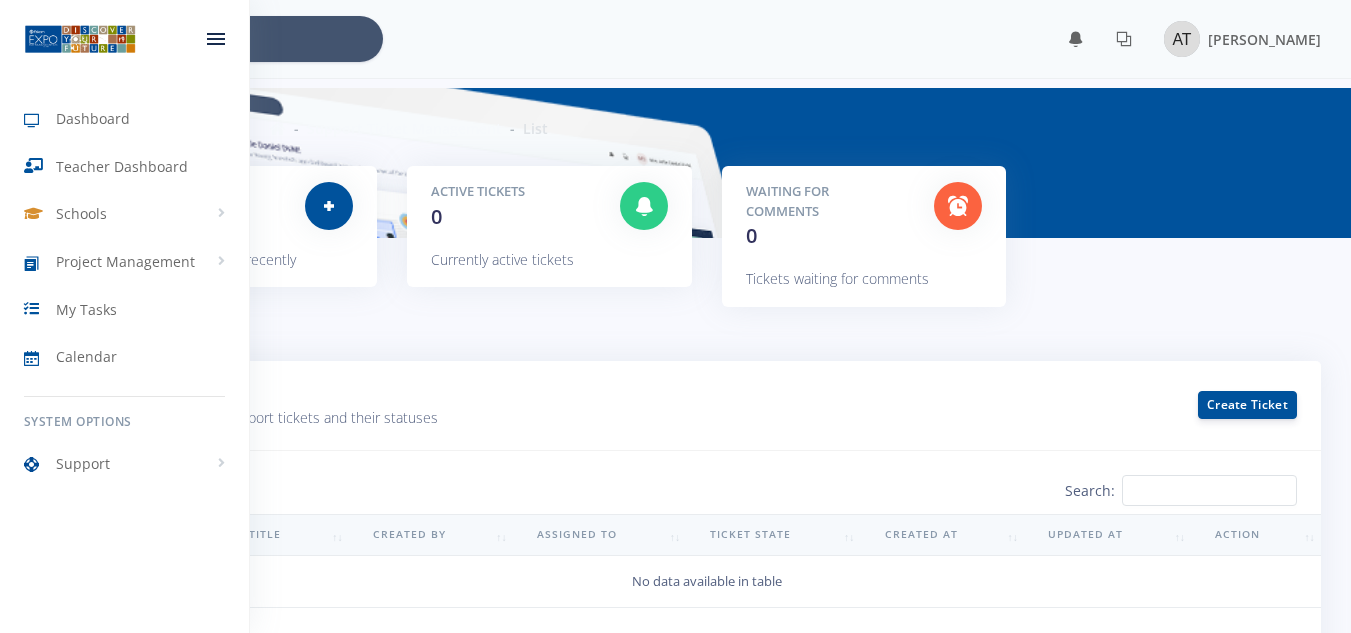 click at bounding box center (216, 39) 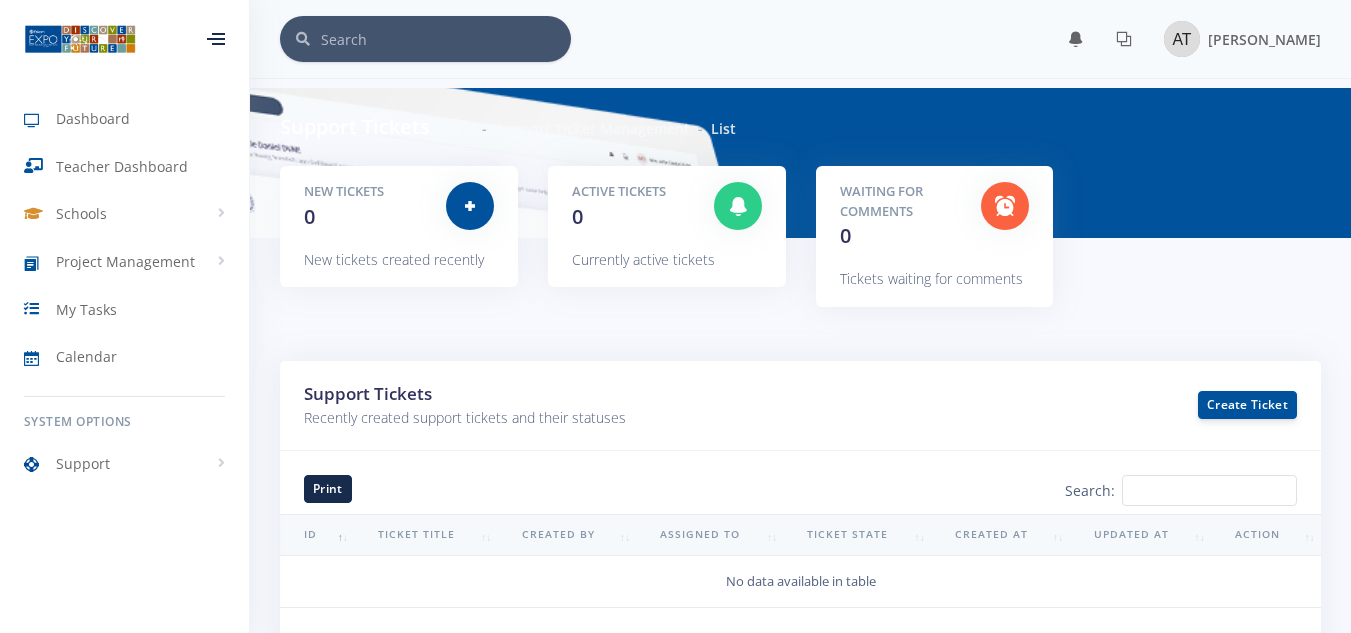 click at bounding box center [216, 39] 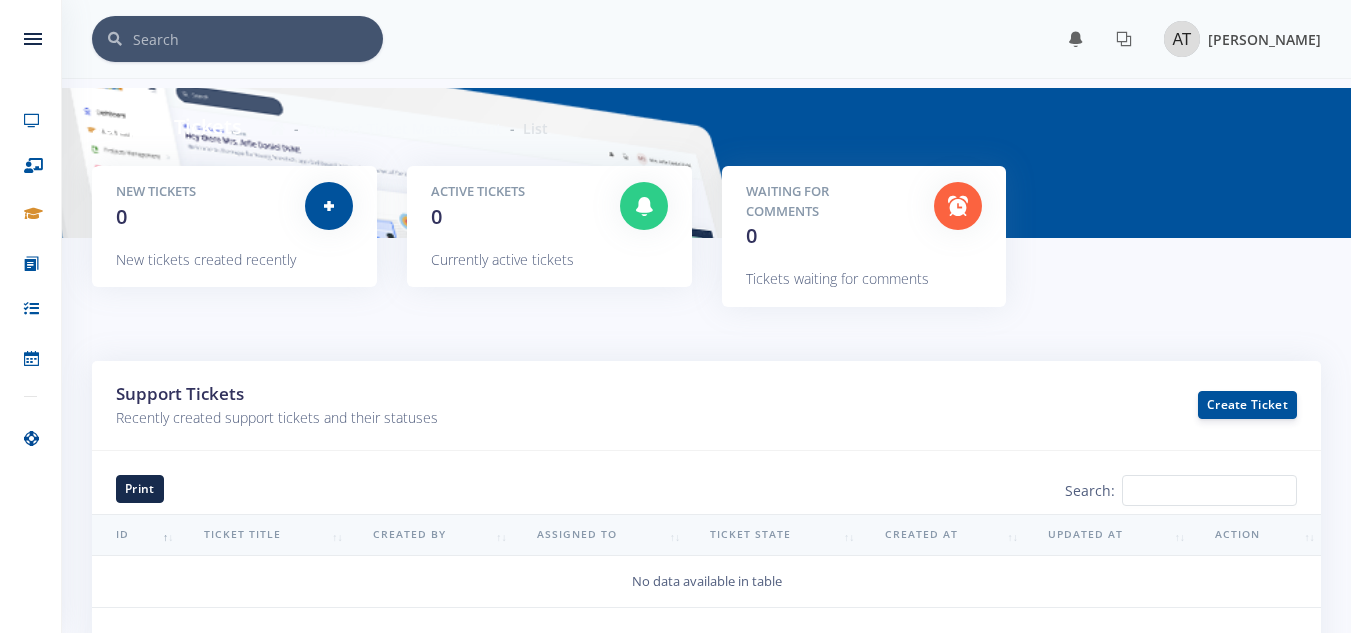 click at bounding box center (1182, 39) 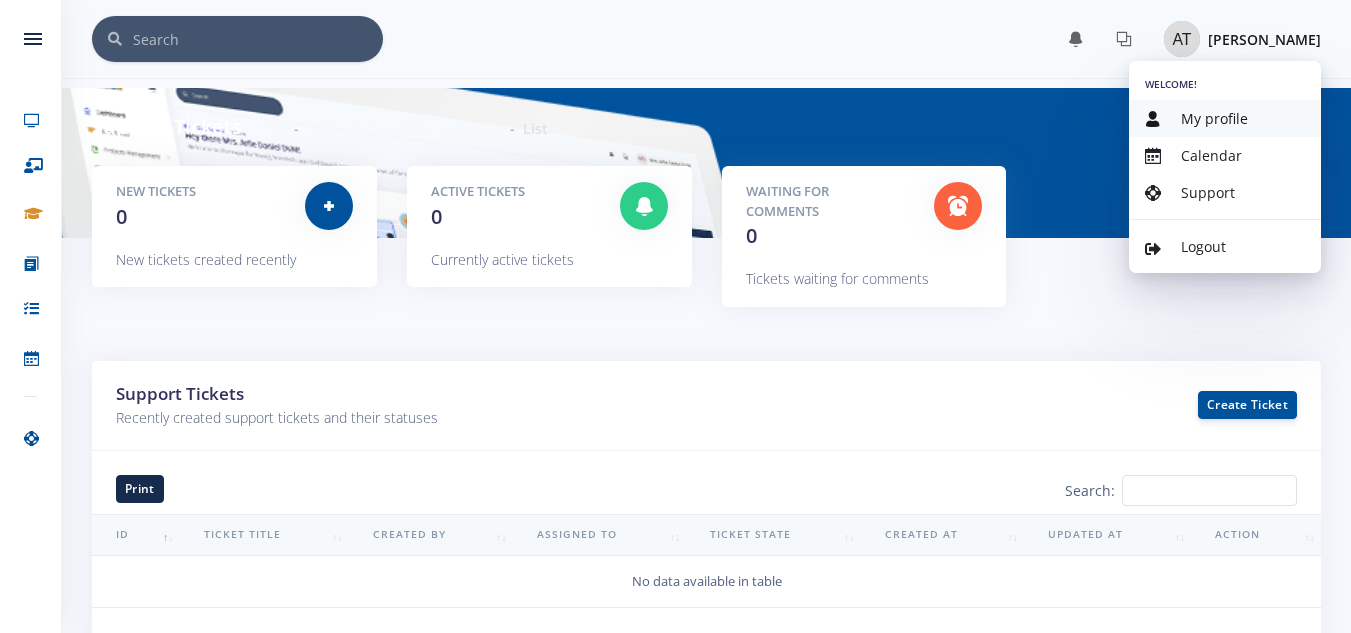 click on "My profile" at bounding box center [1214, 118] 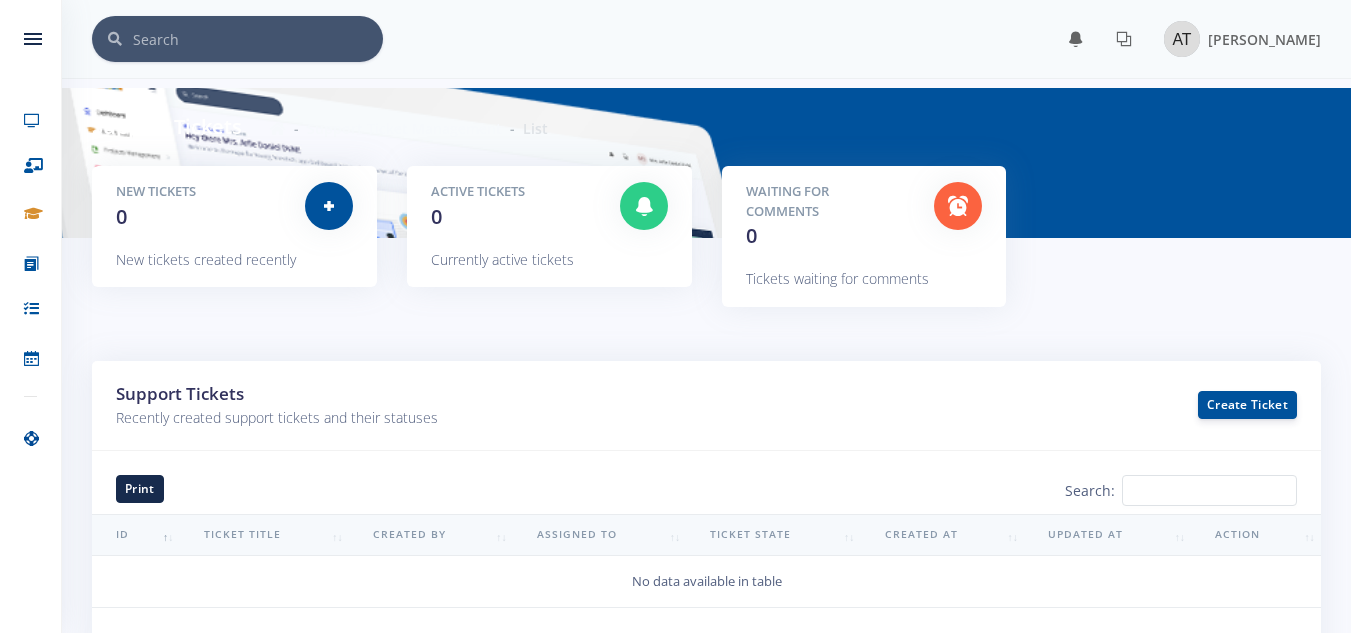 click at bounding box center [258, 39] 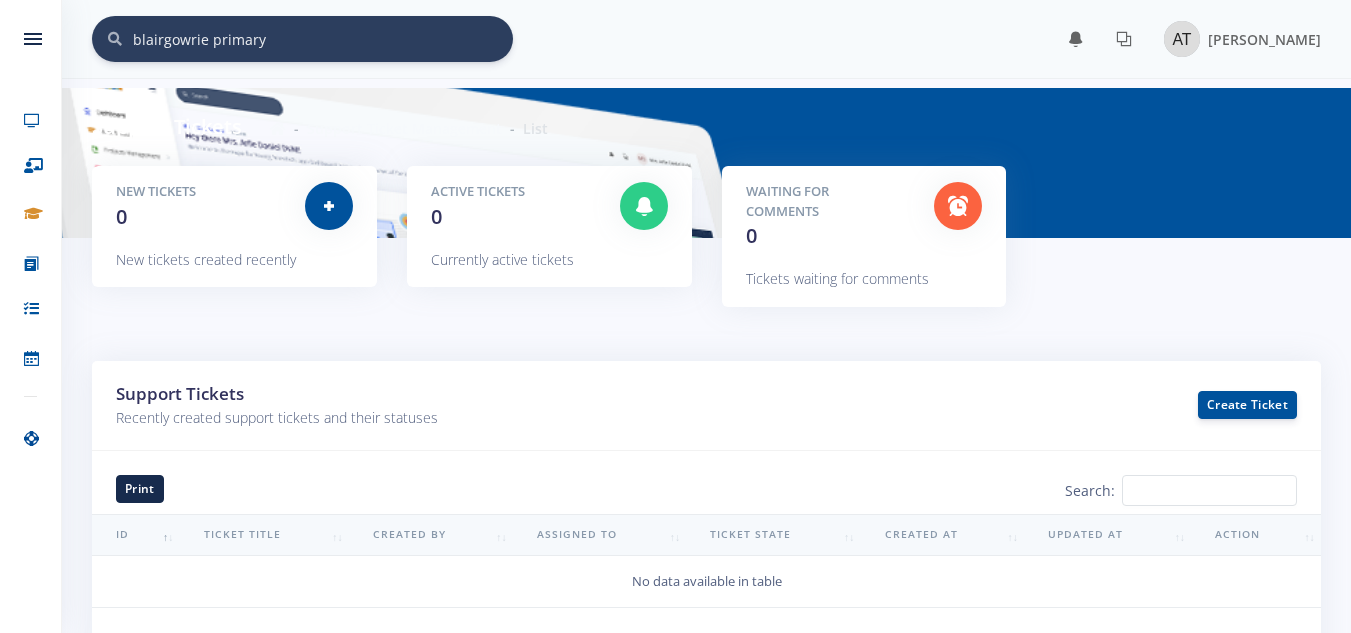 type on "blairgowrie primary" 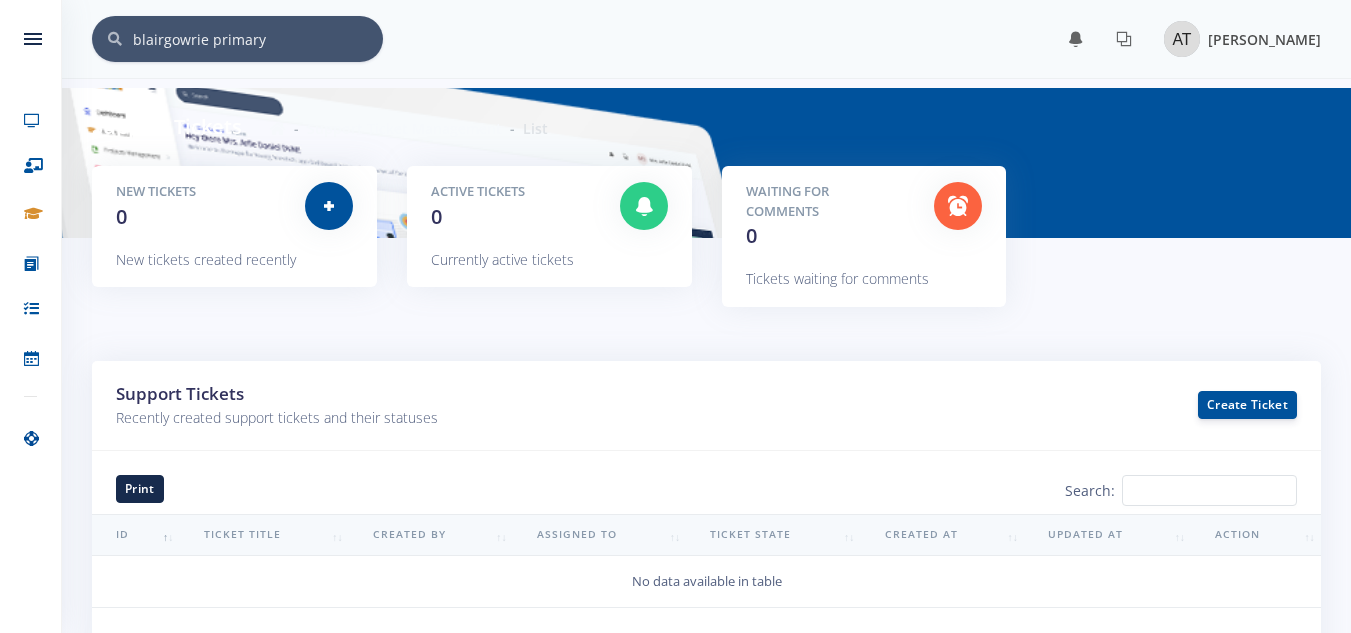 click at bounding box center [1182, 39] 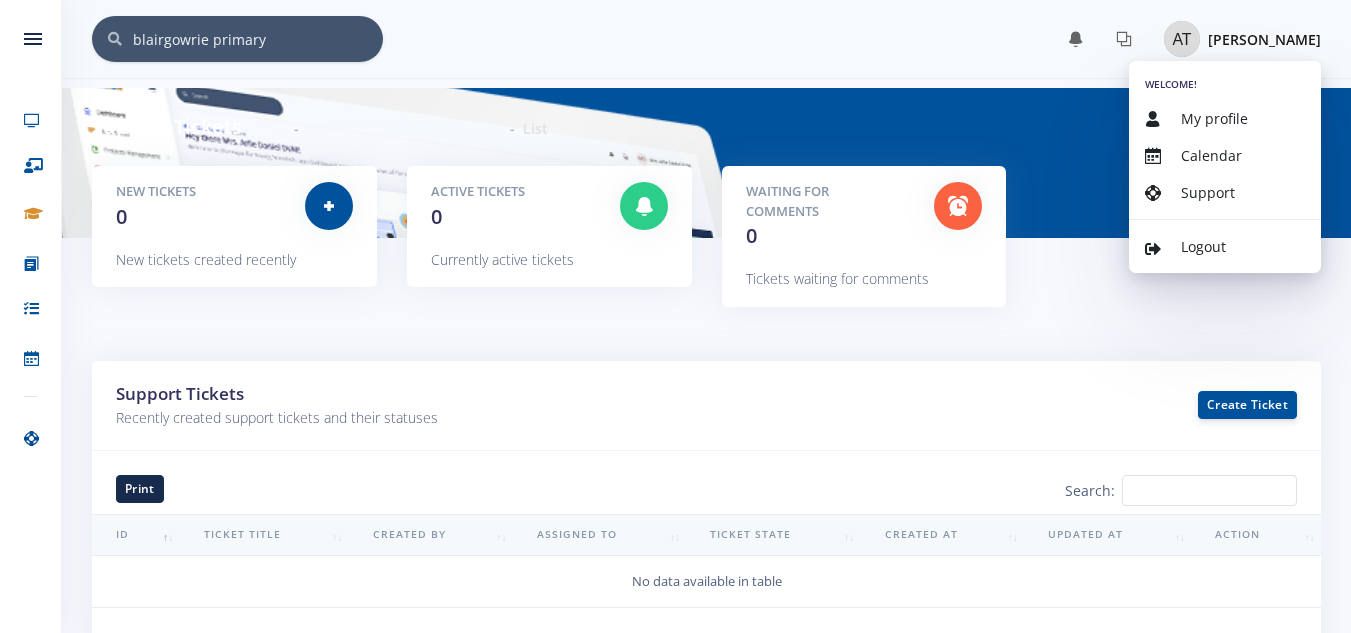 click on "blairgowrie primary
×
You have  2
notifications.
Admin" at bounding box center (706, 39) 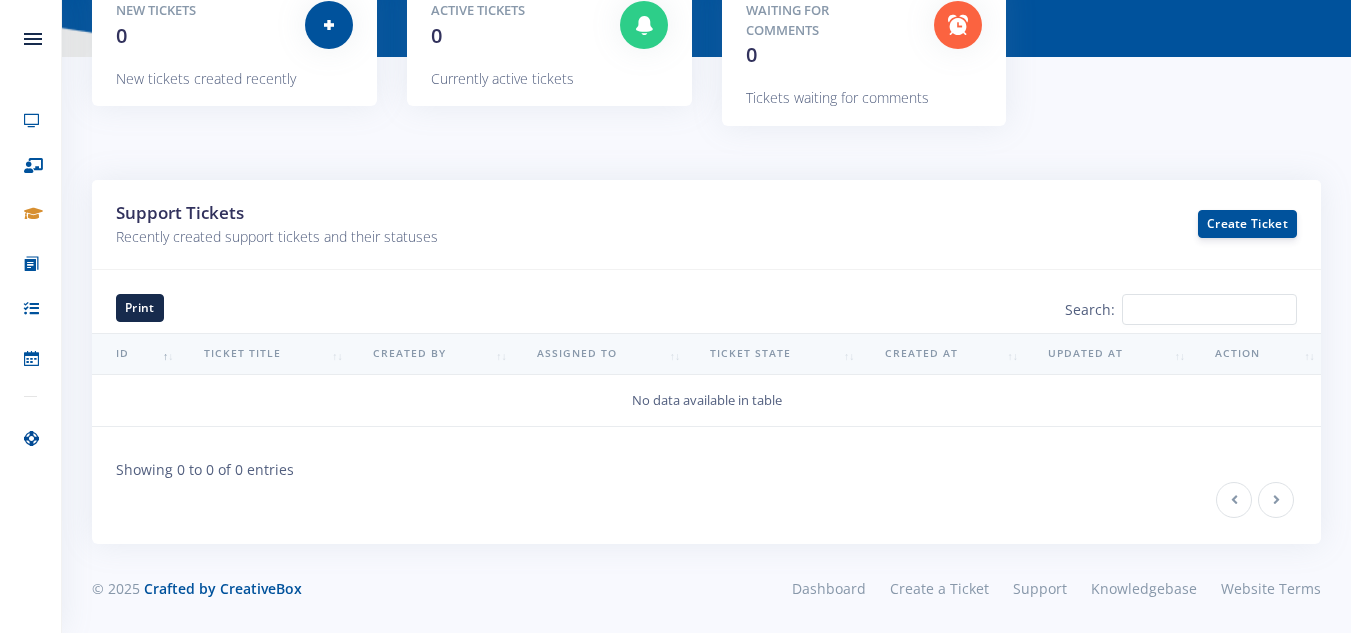 scroll, scrollTop: 0, scrollLeft: 0, axis: both 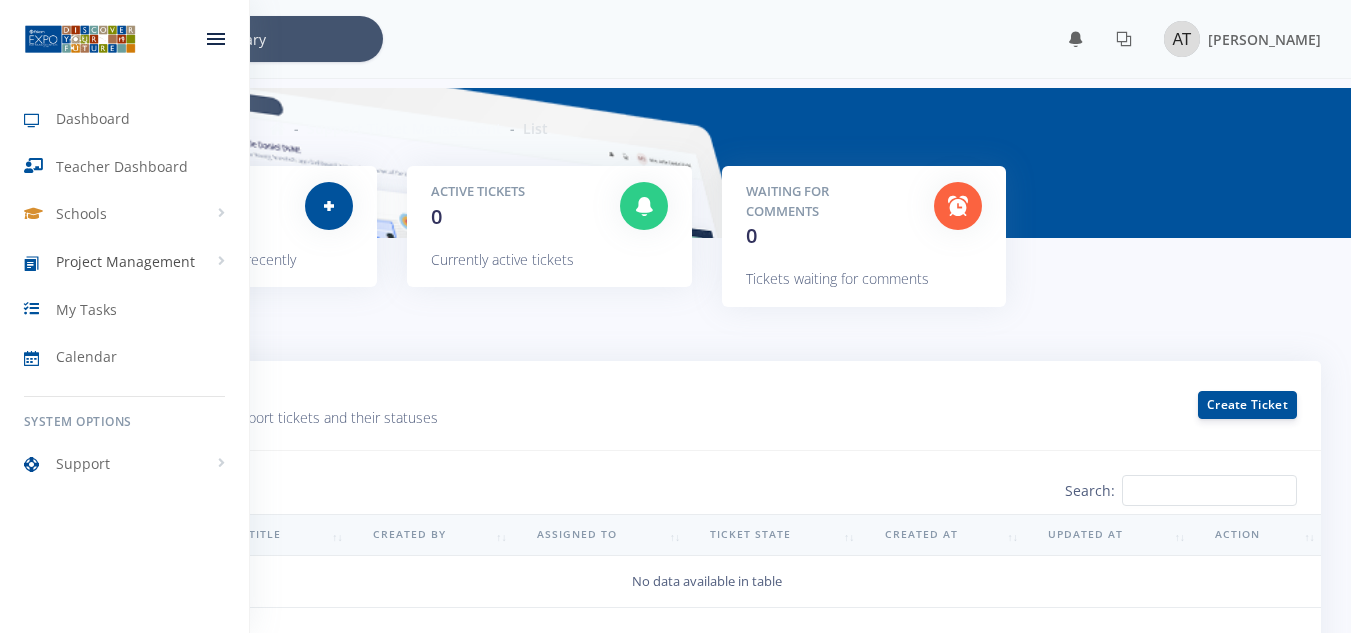 click on "Project Management" at bounding box center (124, 262) 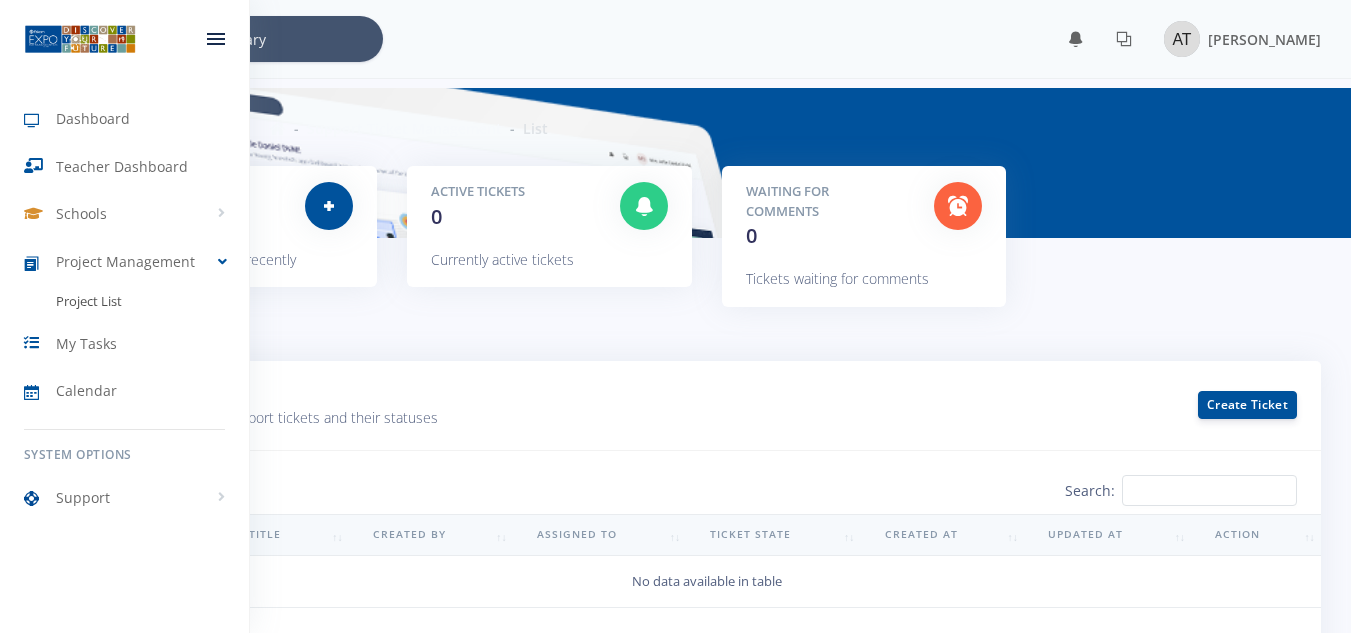 click on "Project List" at bounding box center (89, 302) 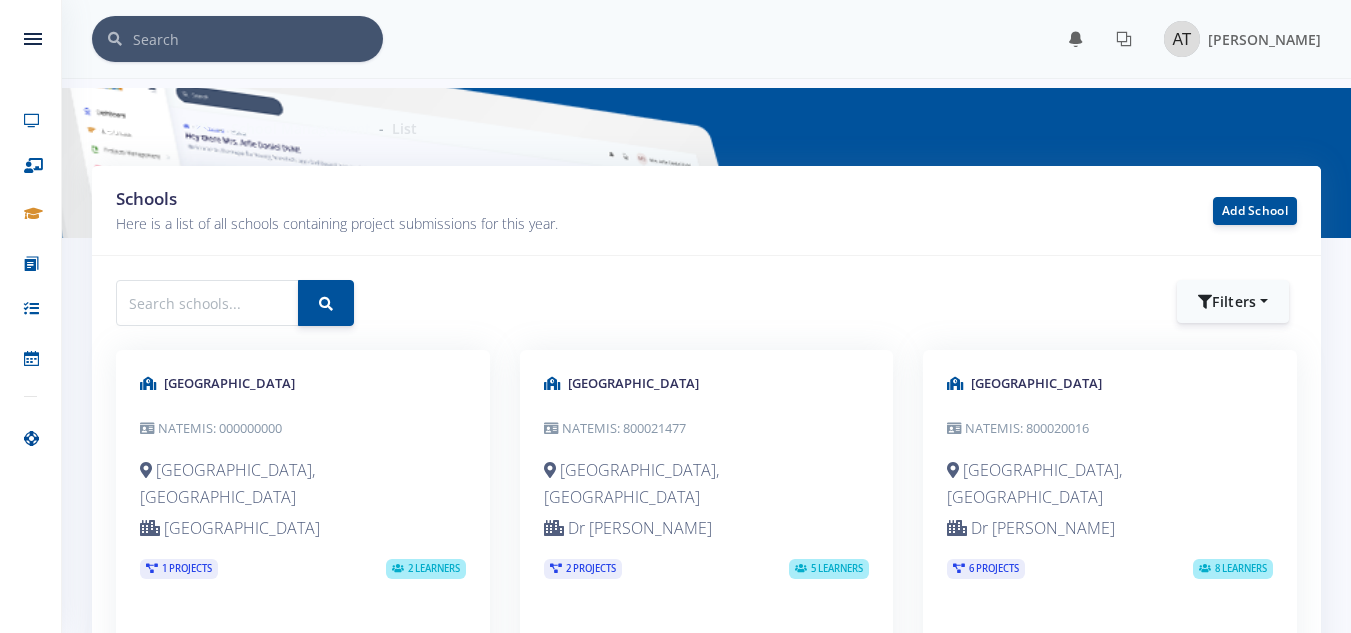 scroll, scrollTop: 0, scrollLeft: 0, axis: both 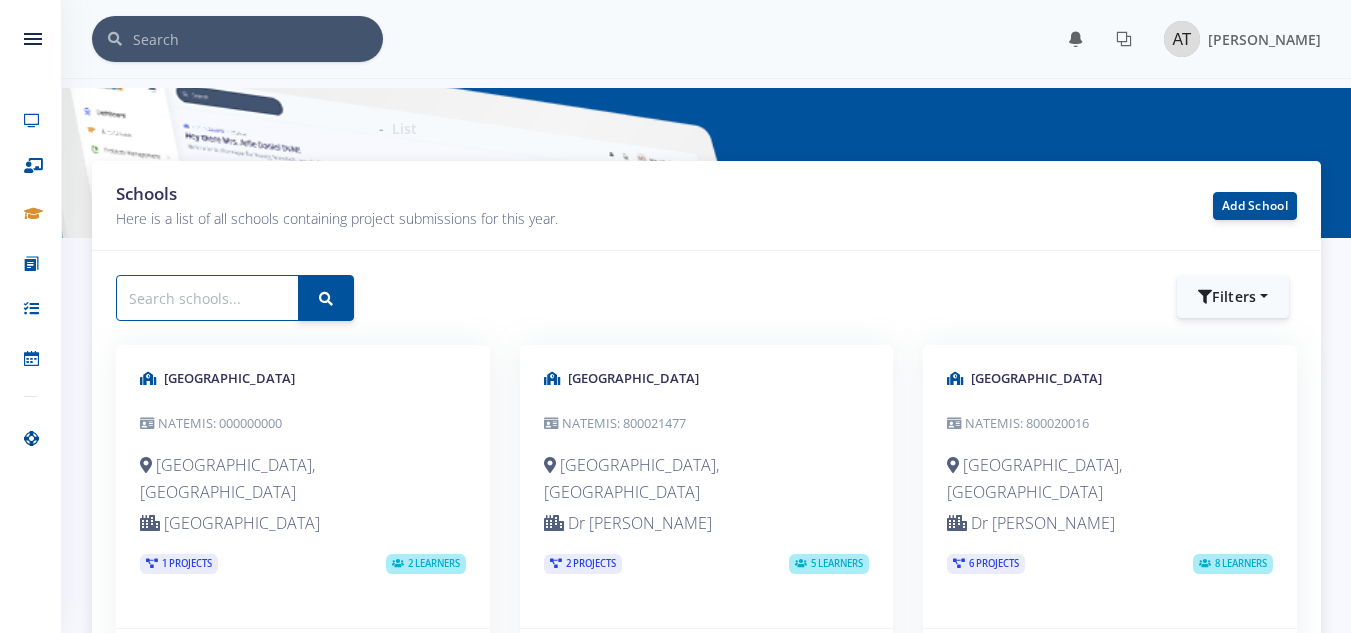 click at bounding box center (207, 298) 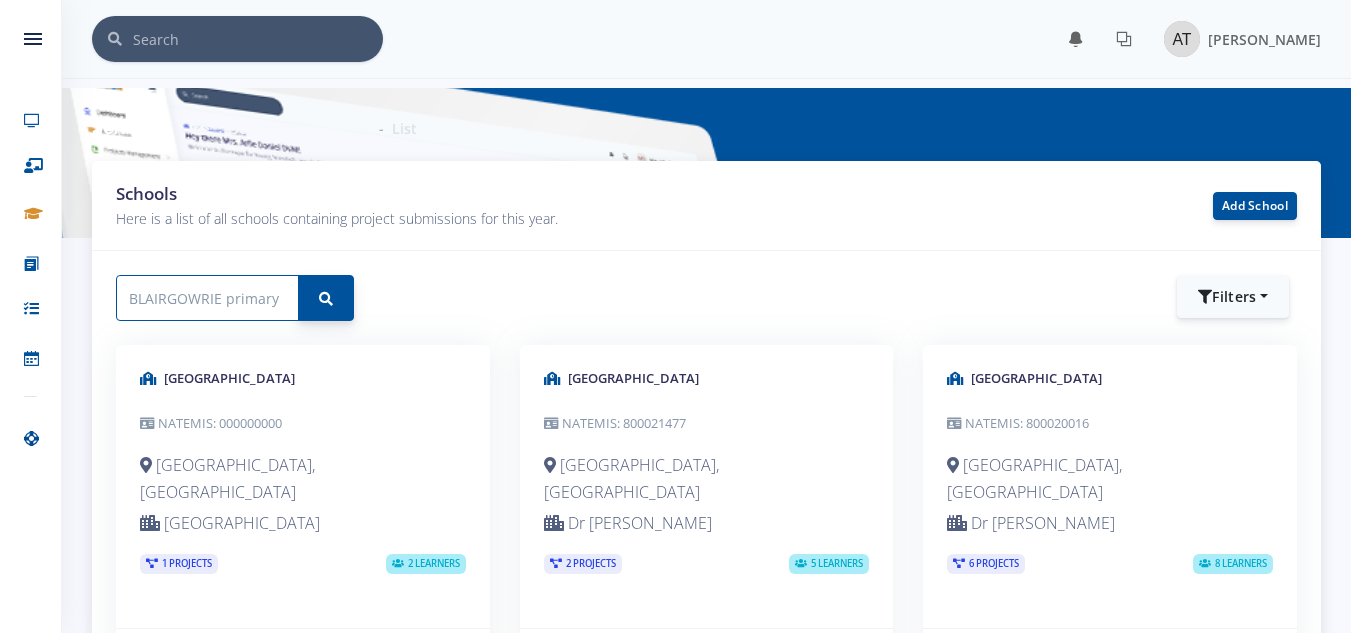 type on "BLAIRGOWRIE primary" 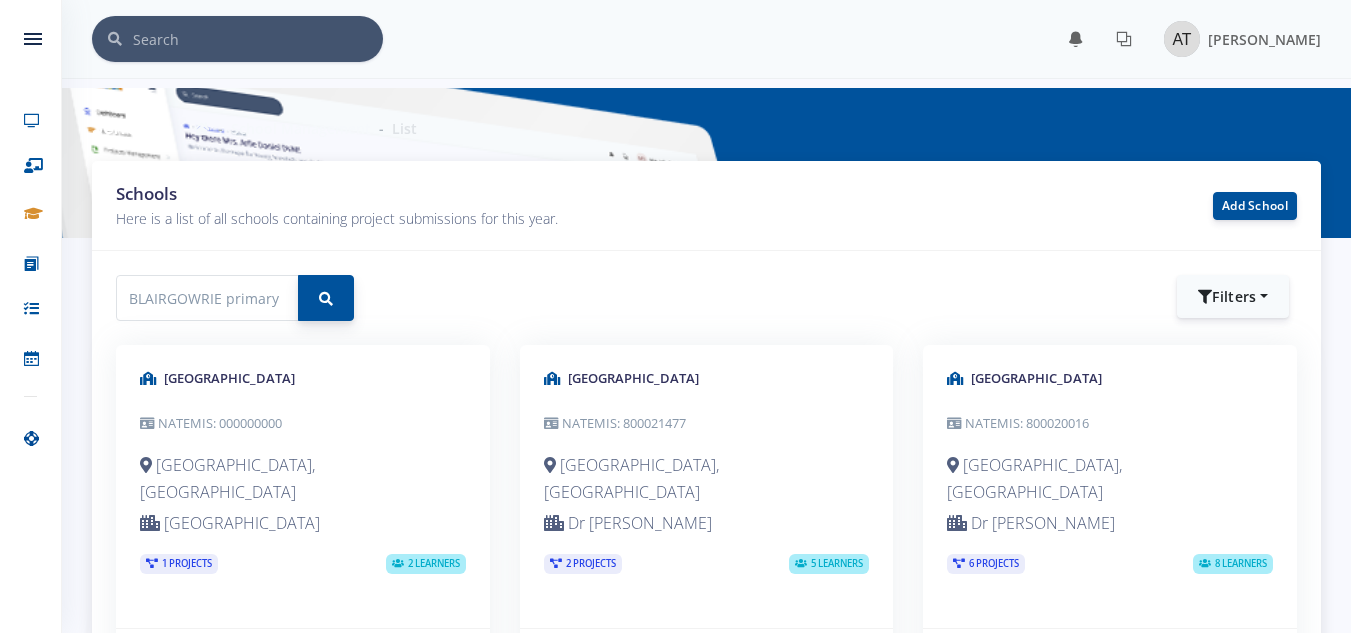 click at bounding box center [326, 298] 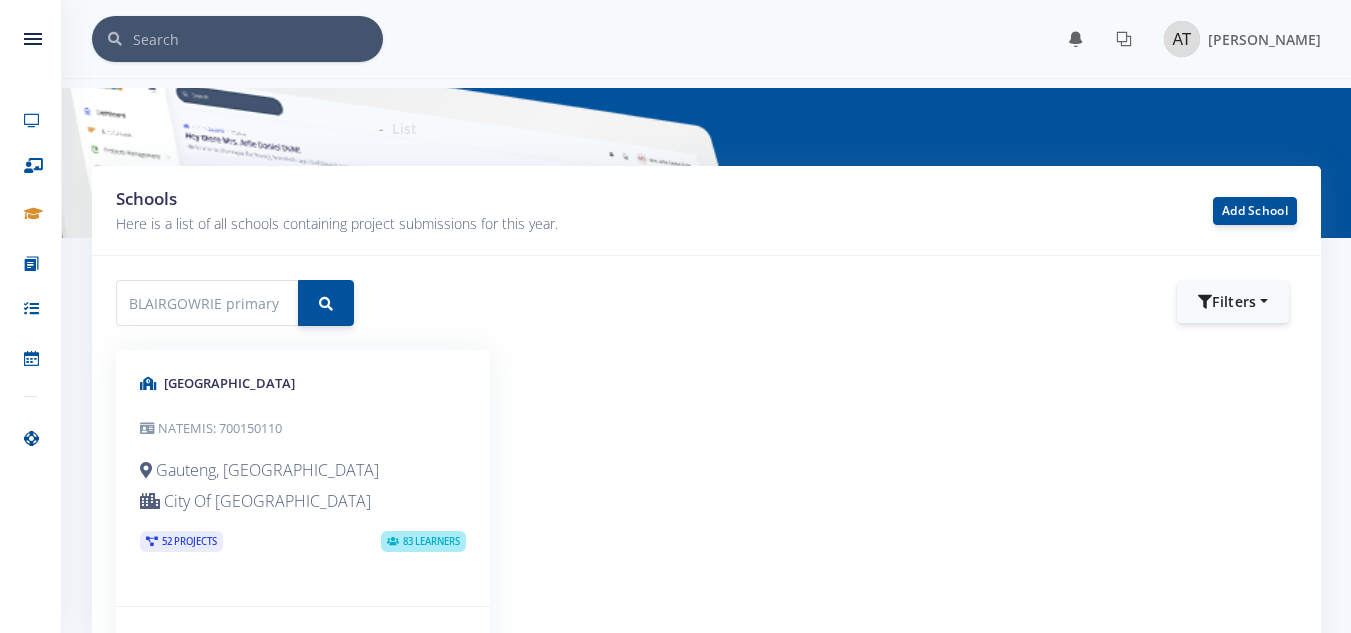 scroll, scrollTop: 0, scrollLeft: 0, axis: both 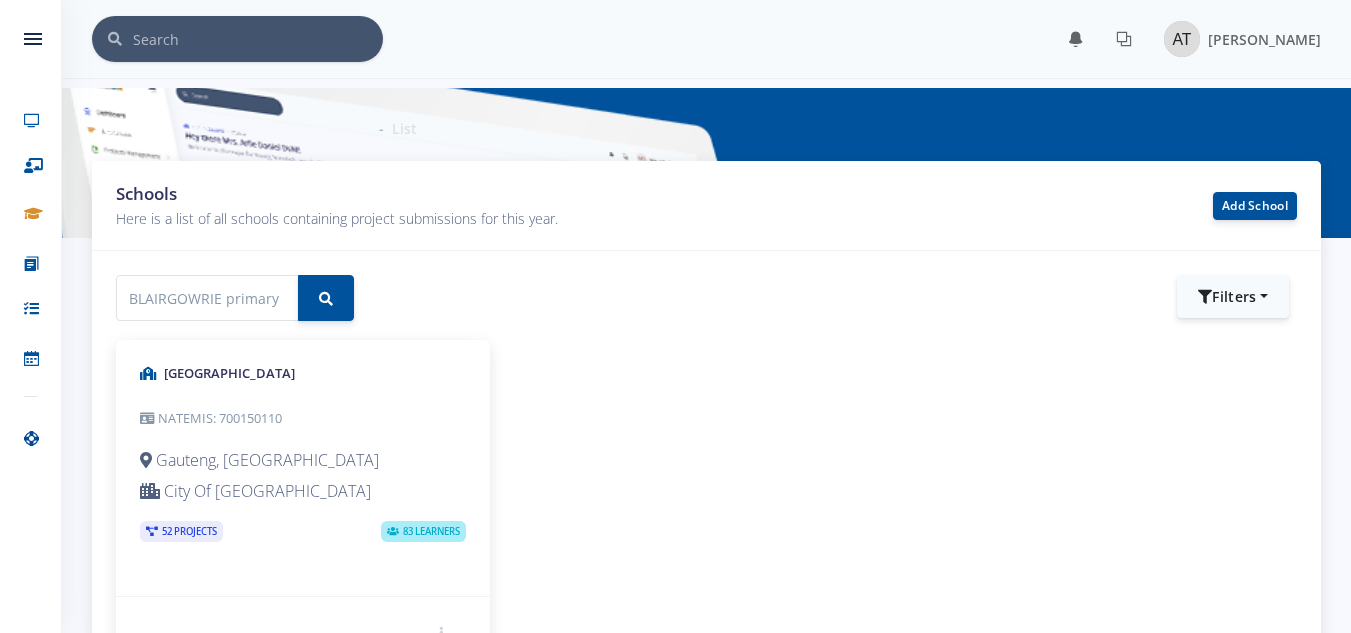 click on "52 Projects" at bounding box center (181, 531) 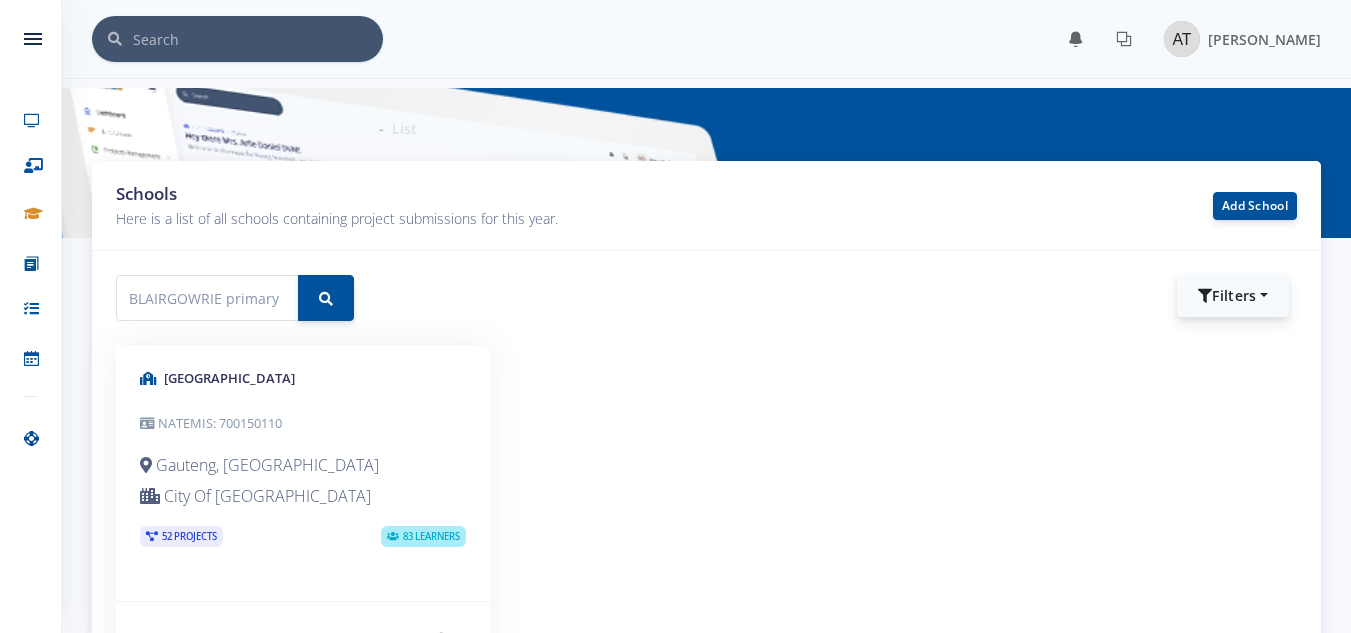click on "Filters" at bounding box center [1233, 295] 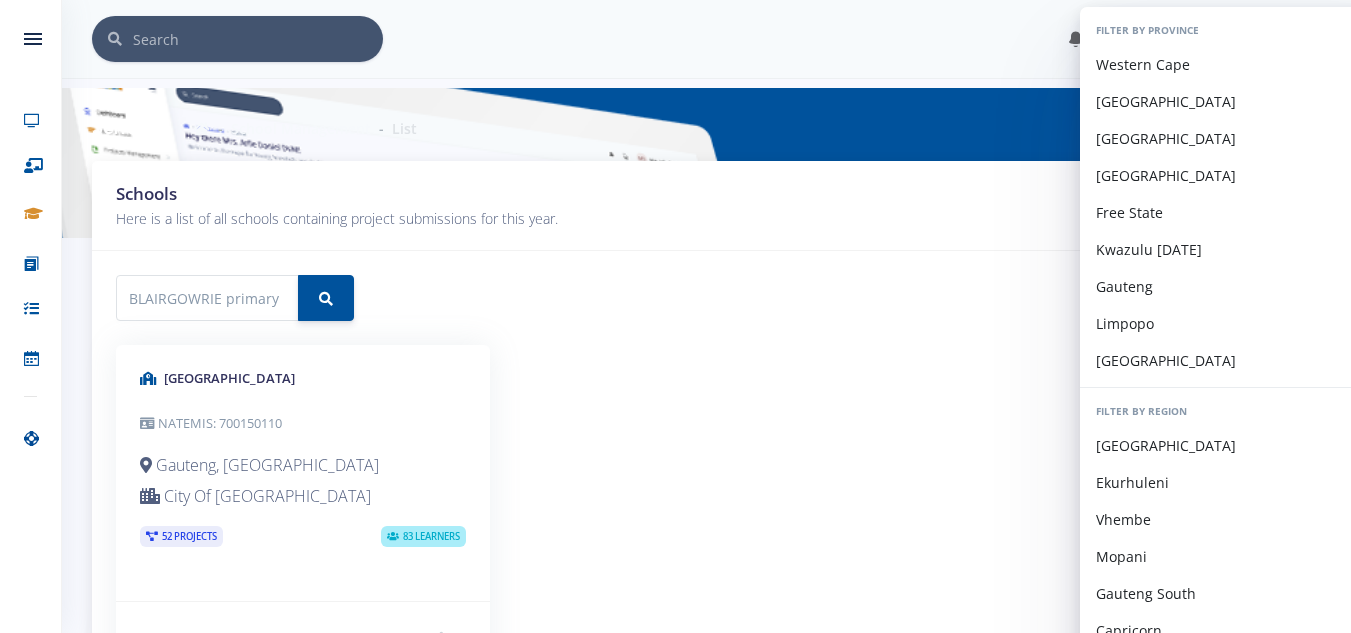 click on "Blairgowrie Primary School
NATEMIS: 700150110
Gauteng,
Johannesburg
City Of Johannesburg Metropolitan Municipality" at bounding box center [706, 521] 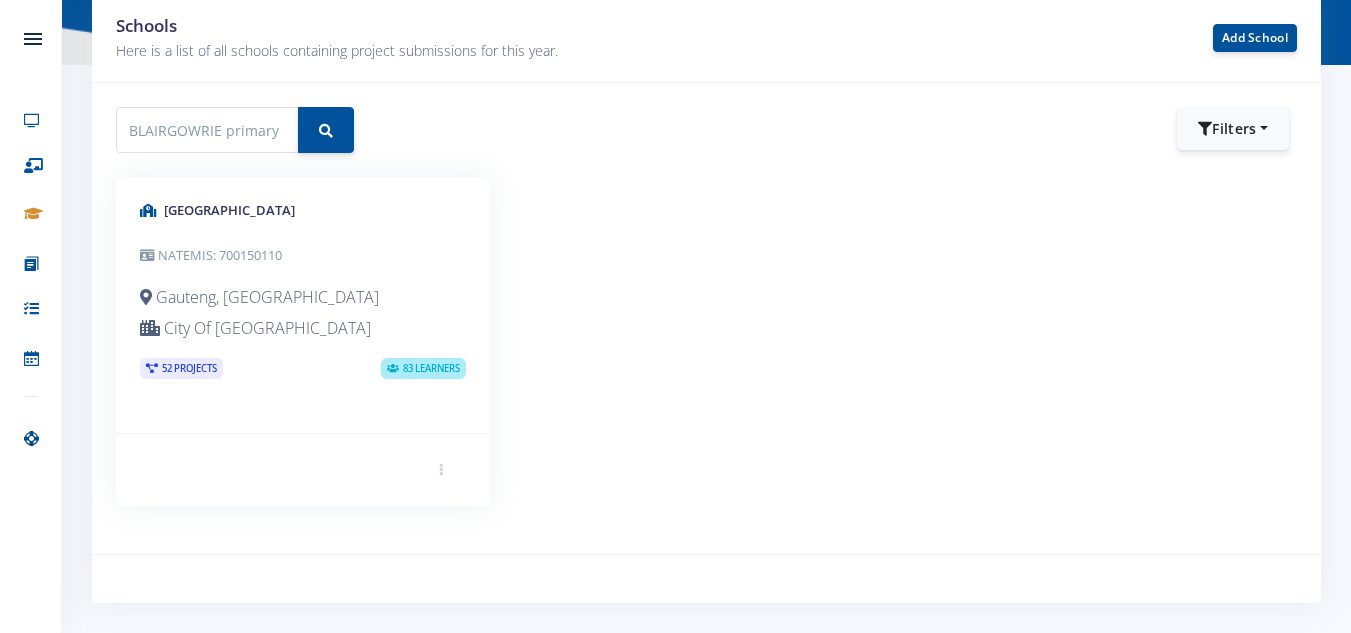 scroll, scrollTop: 200, scrollLeft: 0, axis: vertical 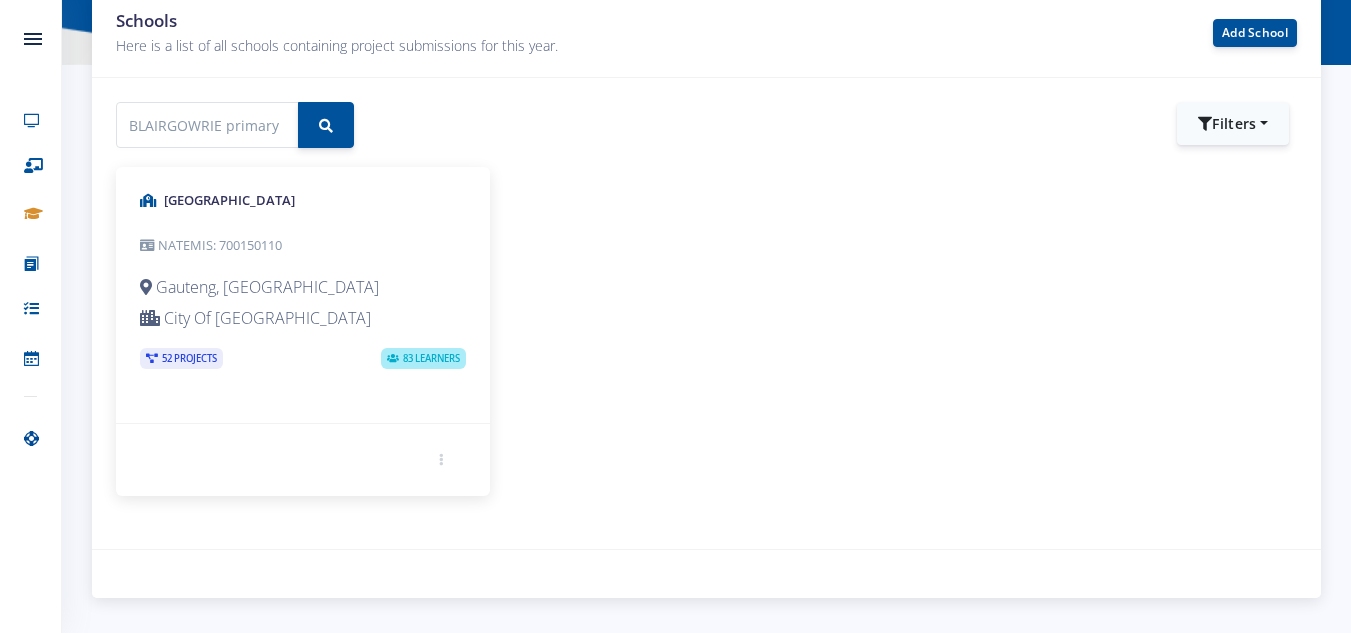 click on "NATEMIS: 700150110" at bounding box center [211, 245] 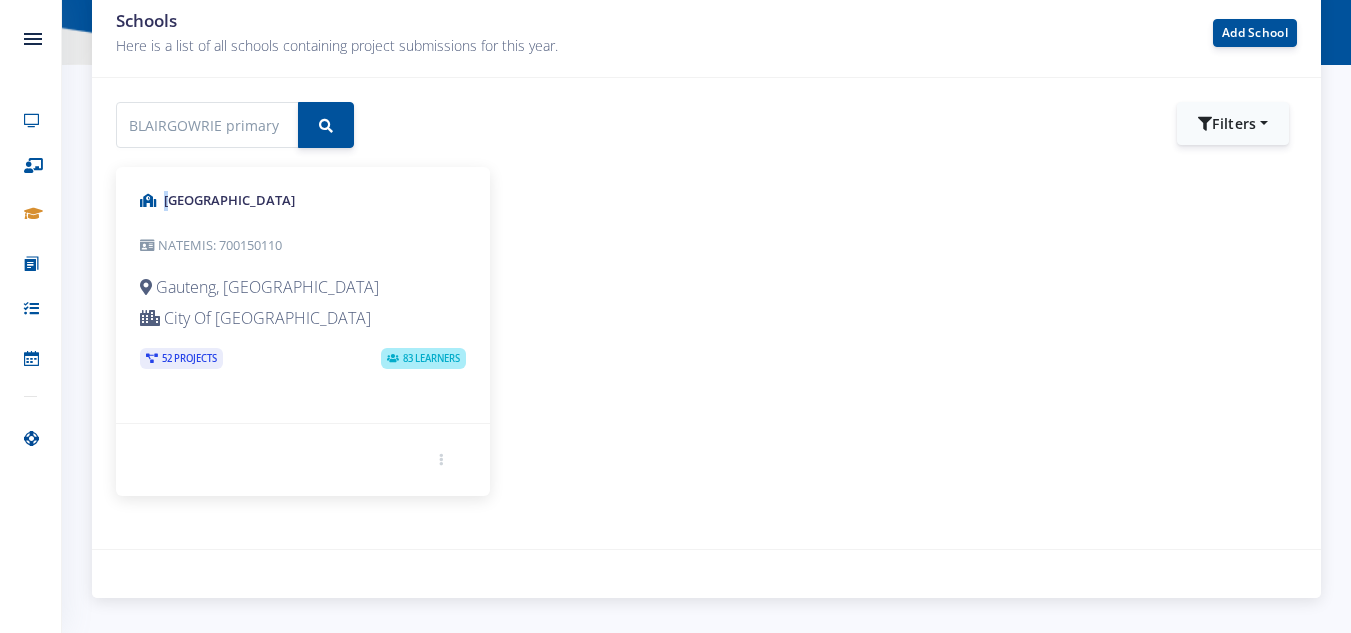 click at bounding box center [148, 200] 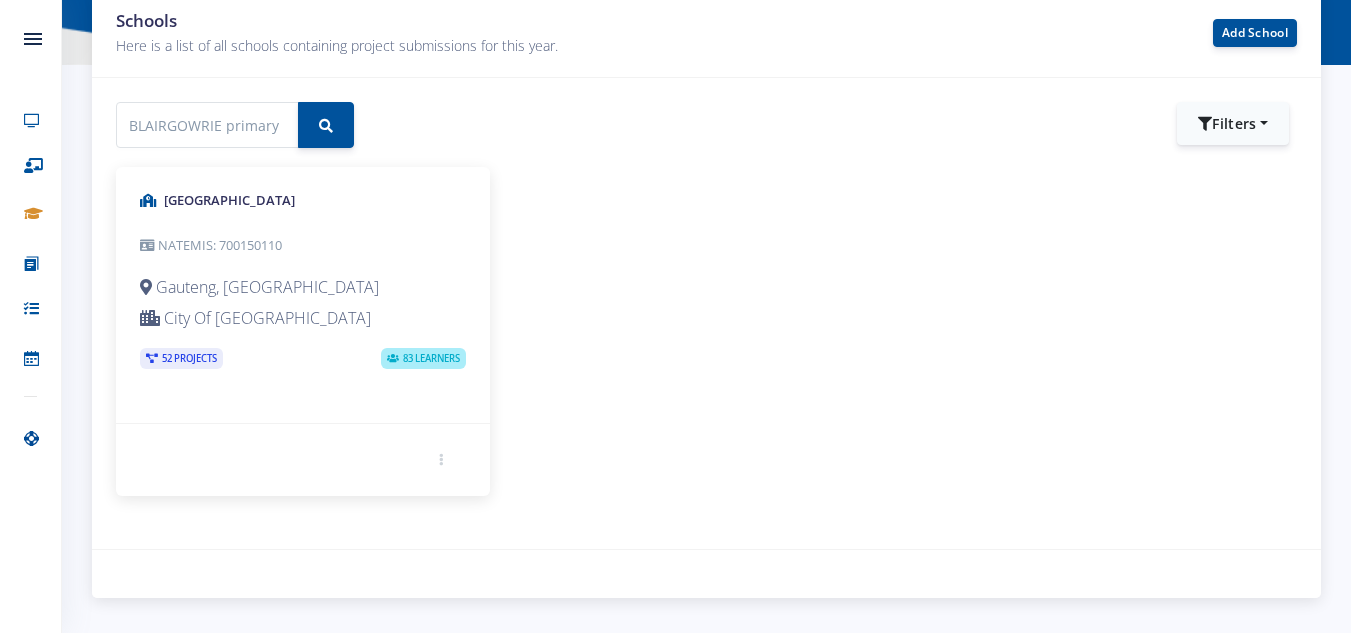 click at bounding box center (152, 359) 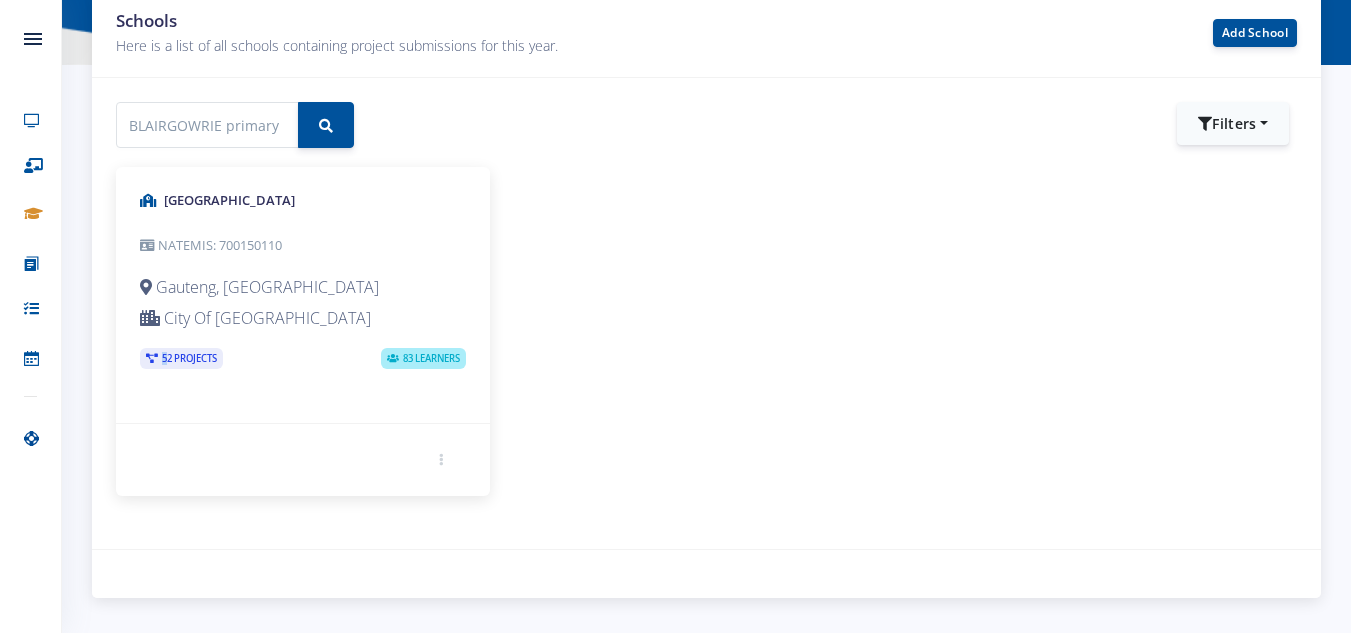 click at bounding box center (152, 359) 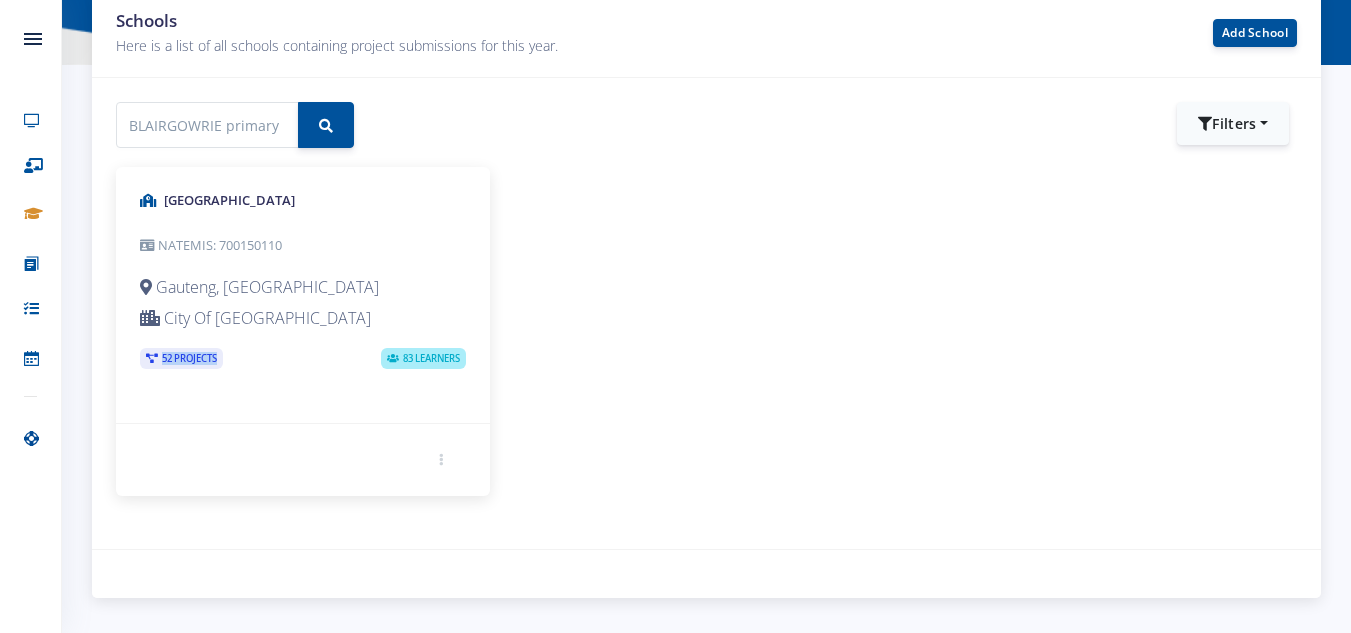 click at bounding box center (152, 359) 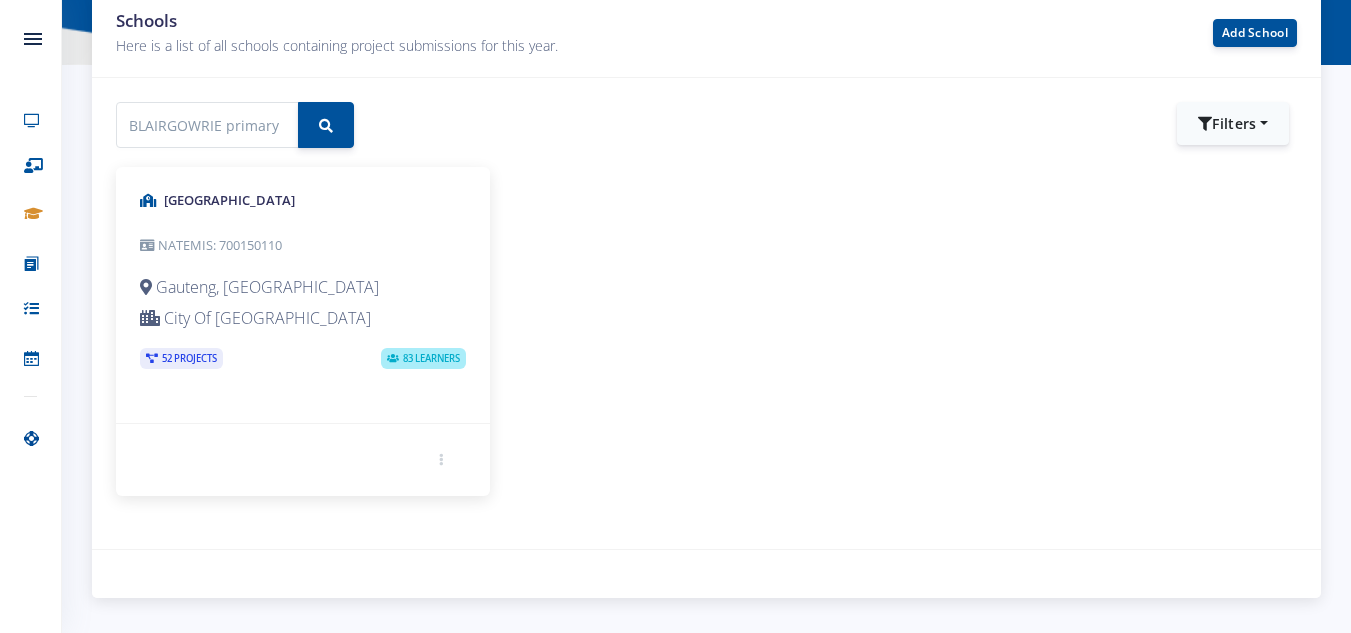 click on "83 Learners" at bounding box center [423, 358] 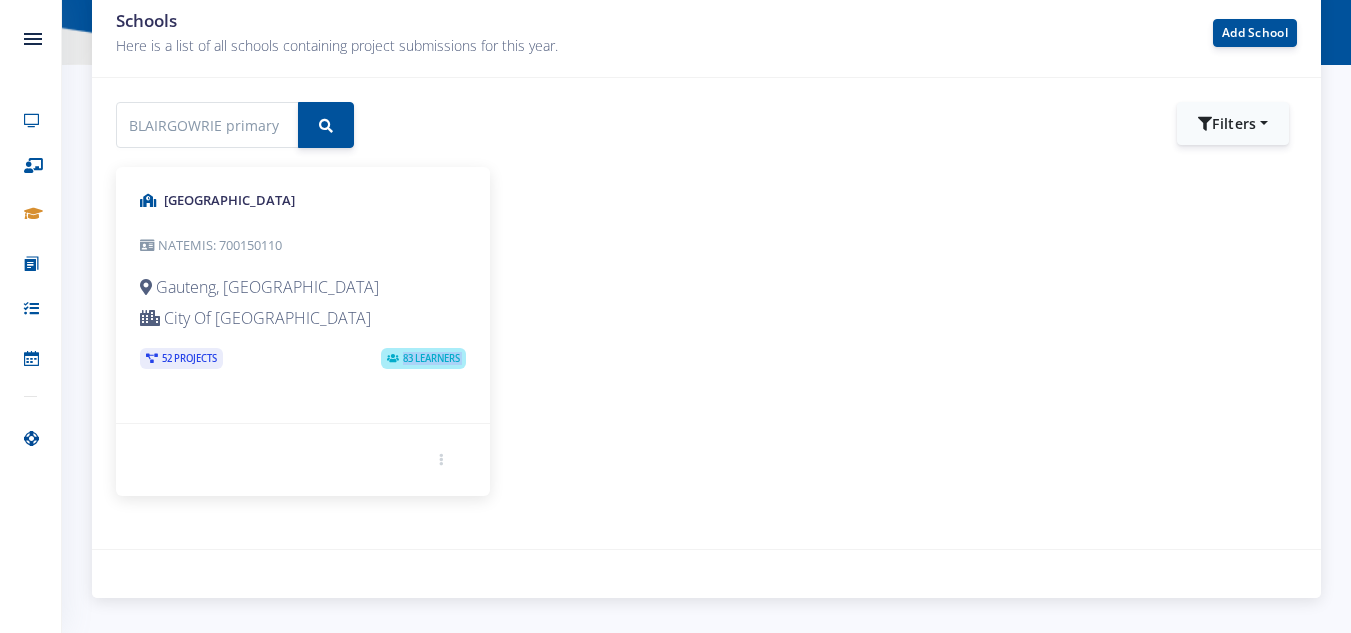 click on "83 Learners" at bounding box center [423, 358] 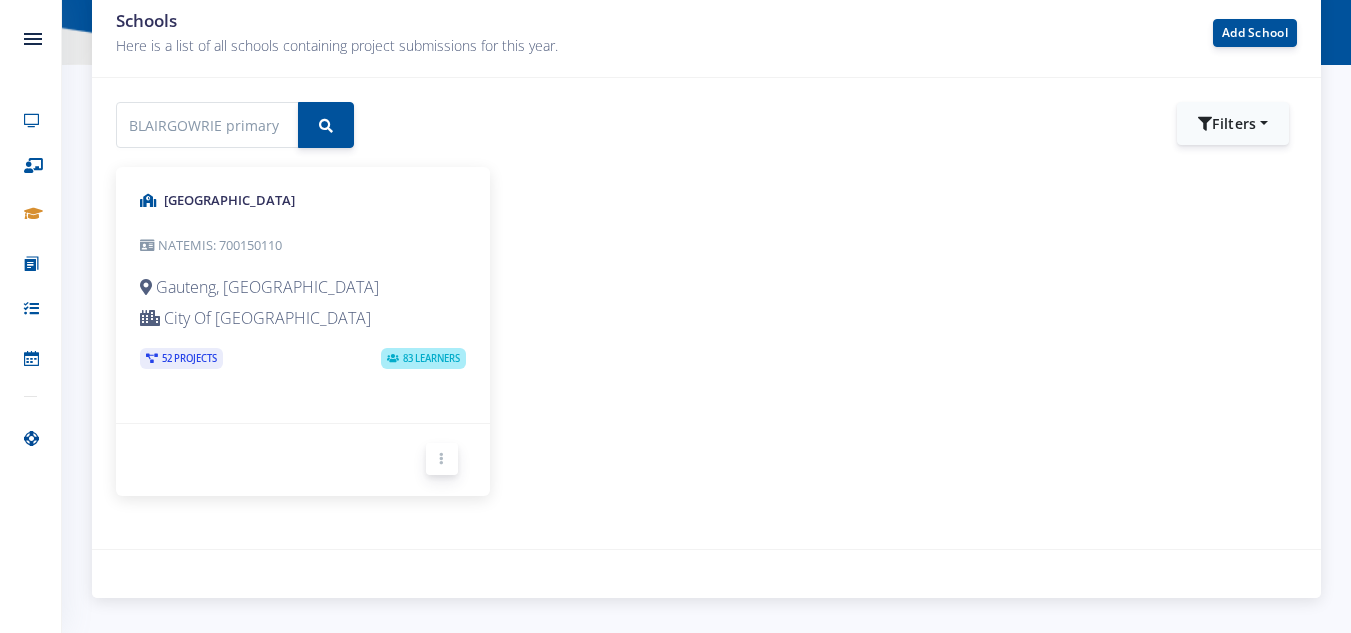 click at bounding box center (441, 459) 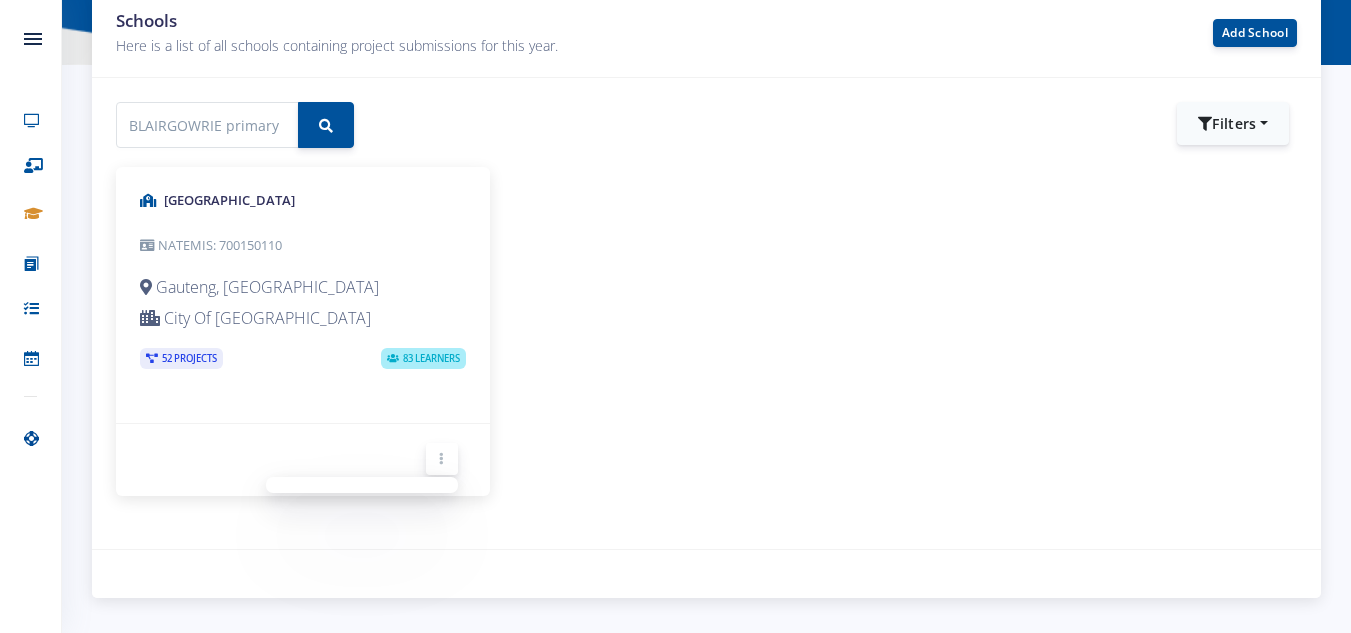 click at bounding box center (441, 459) 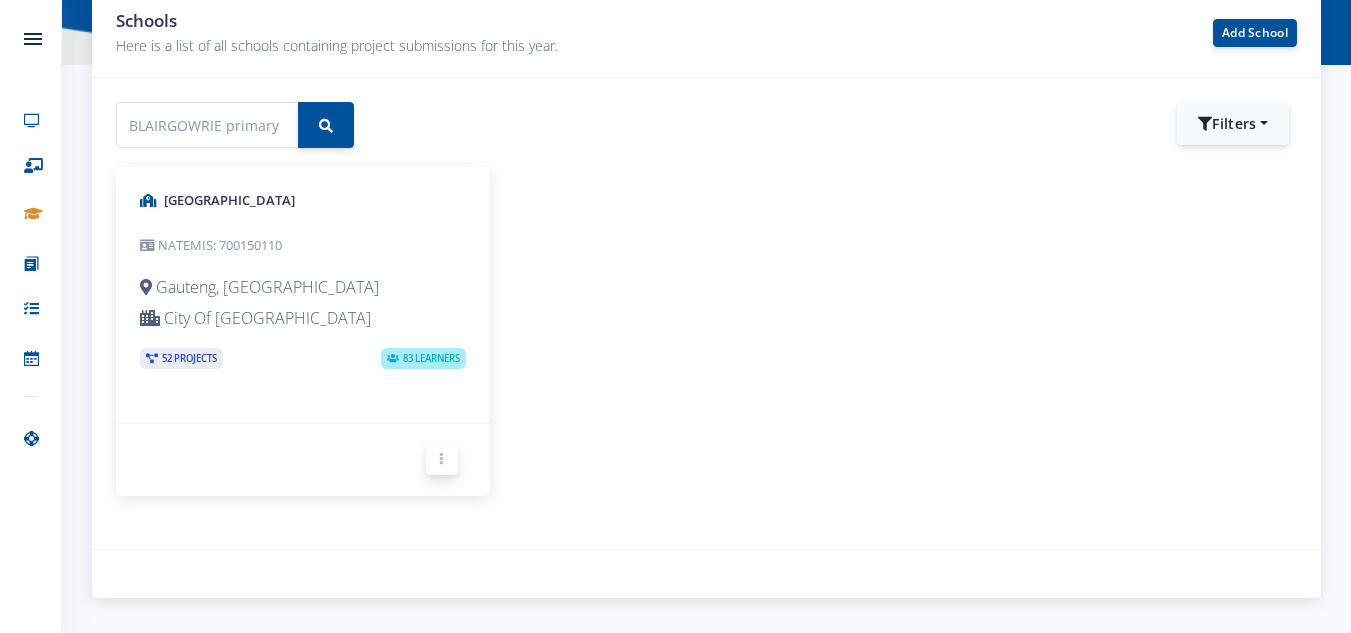 click at bounding box center [441, 459] 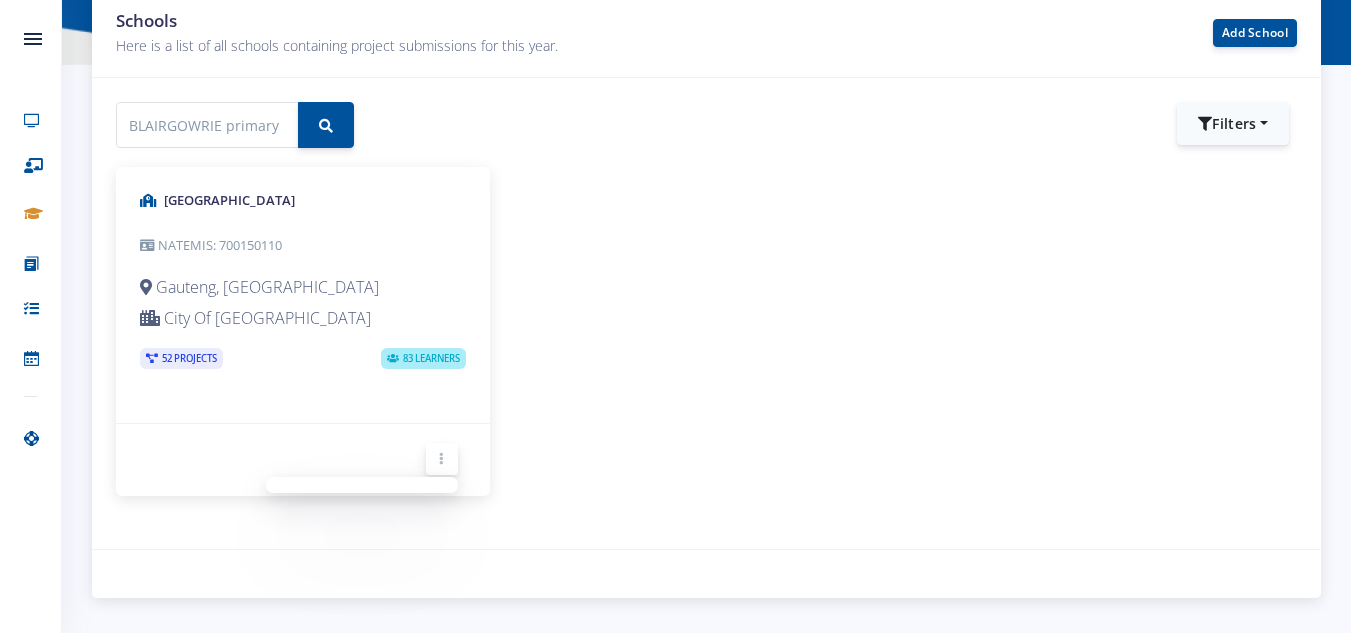 click at bounding box center (441, 459) 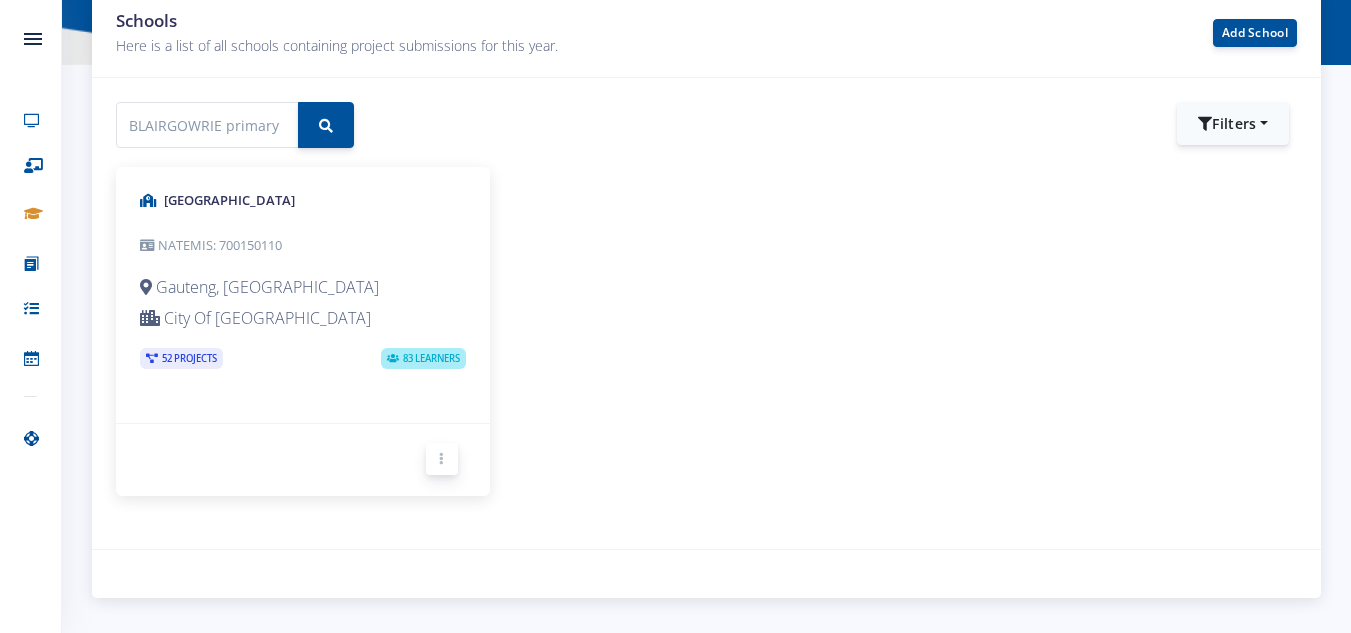 click at bounding box center (441, 459) 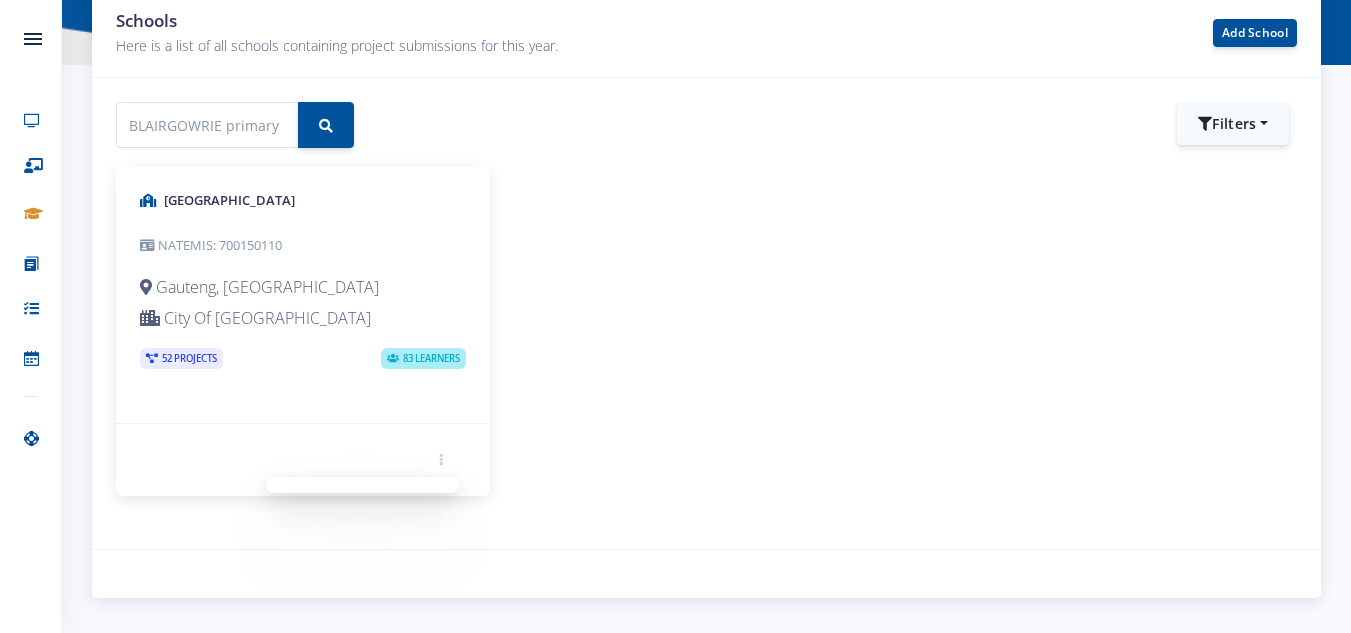 click at bounding box center (362, 485) 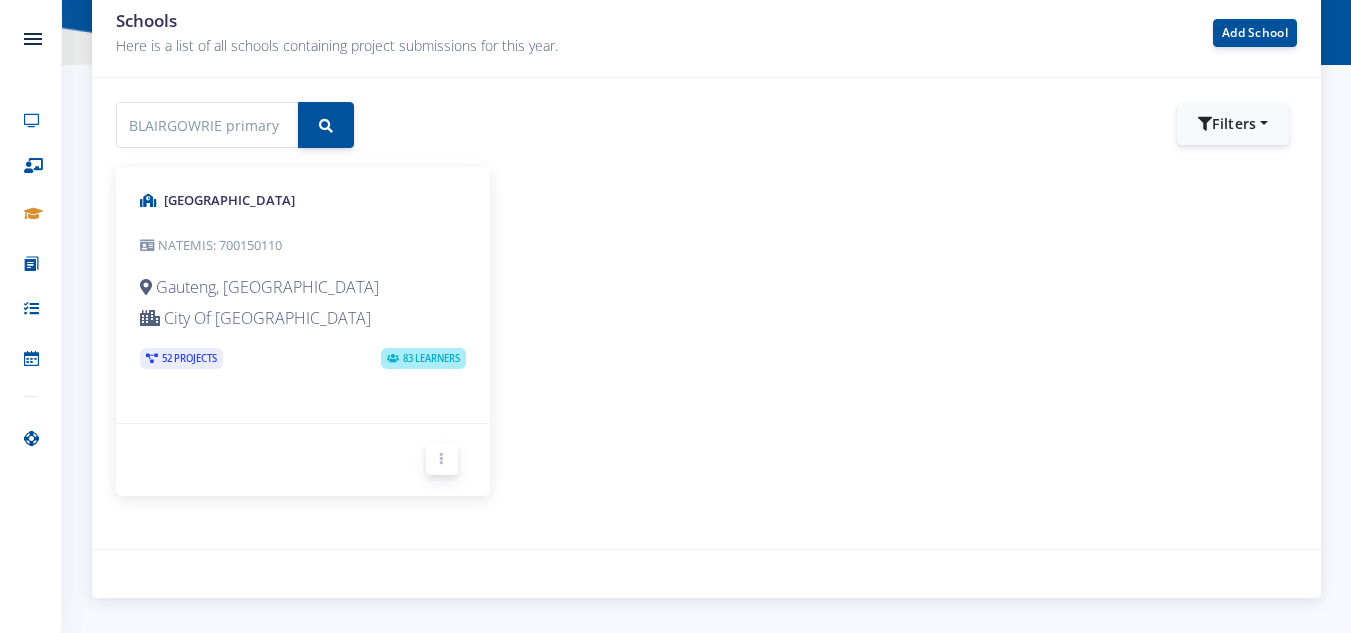 click at bounding box center (442, 459) 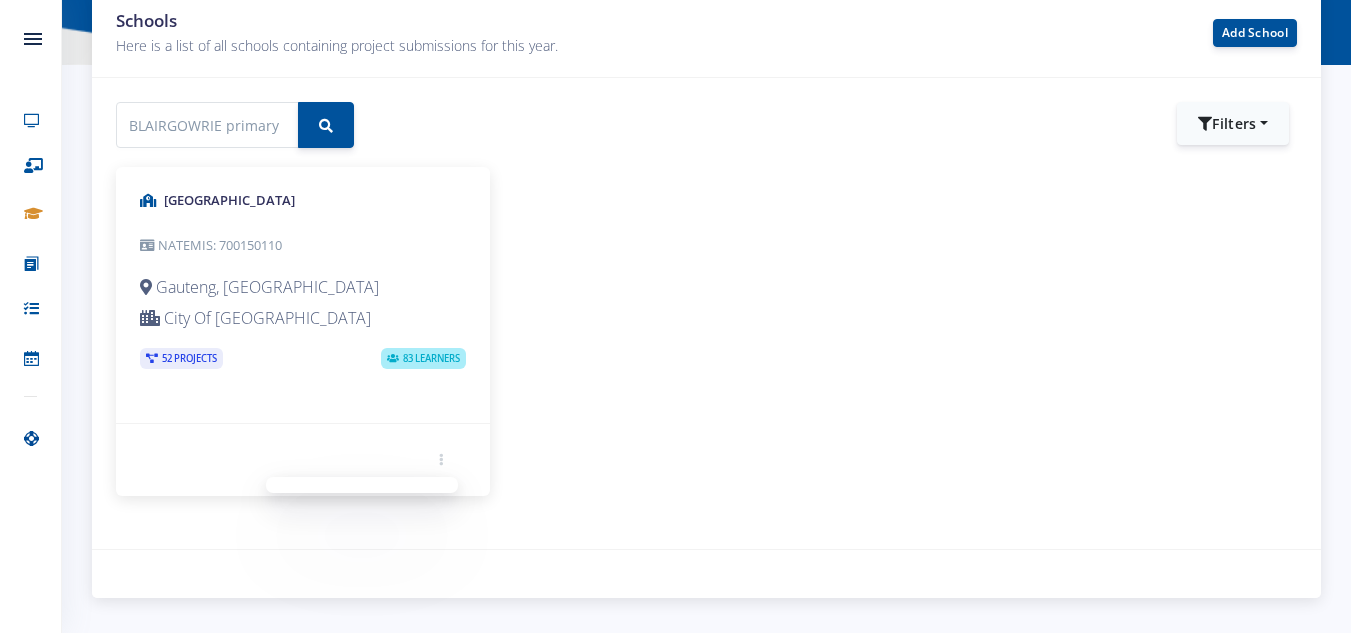 click on "Gauteng,
[GEOGRAPHIC_DATA]" at bounding box center [303, 287] 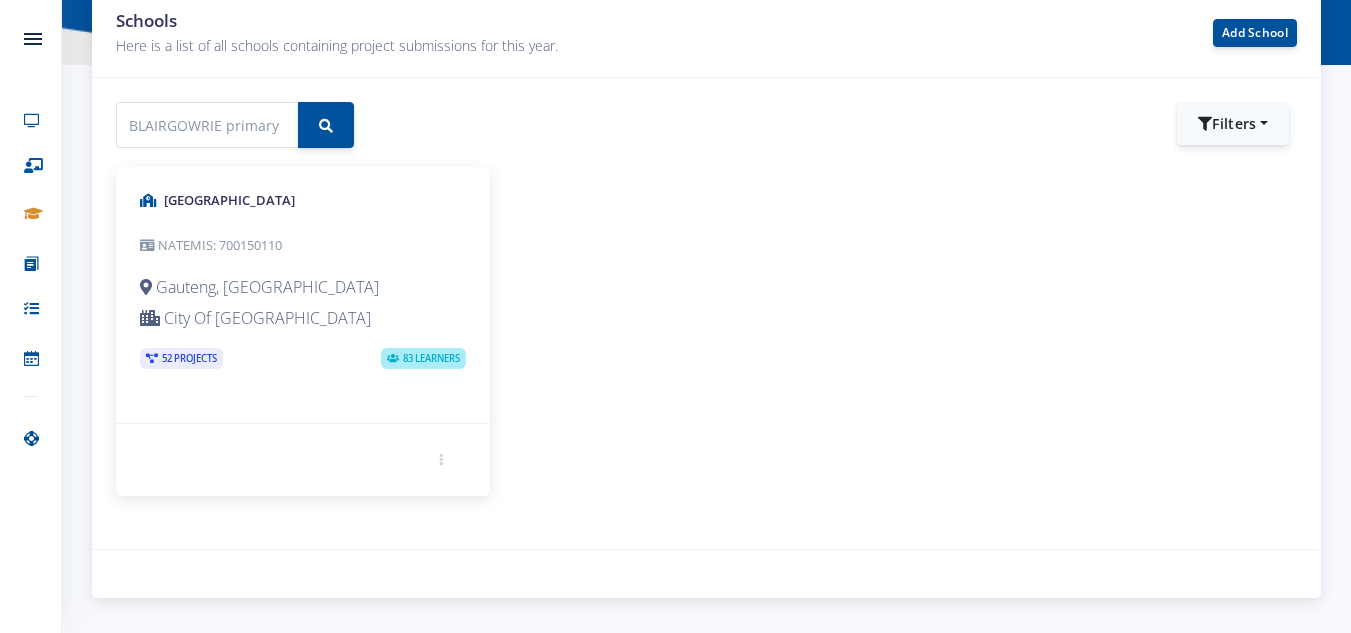 click on "52 Projects" at bounding box center [181, 358] 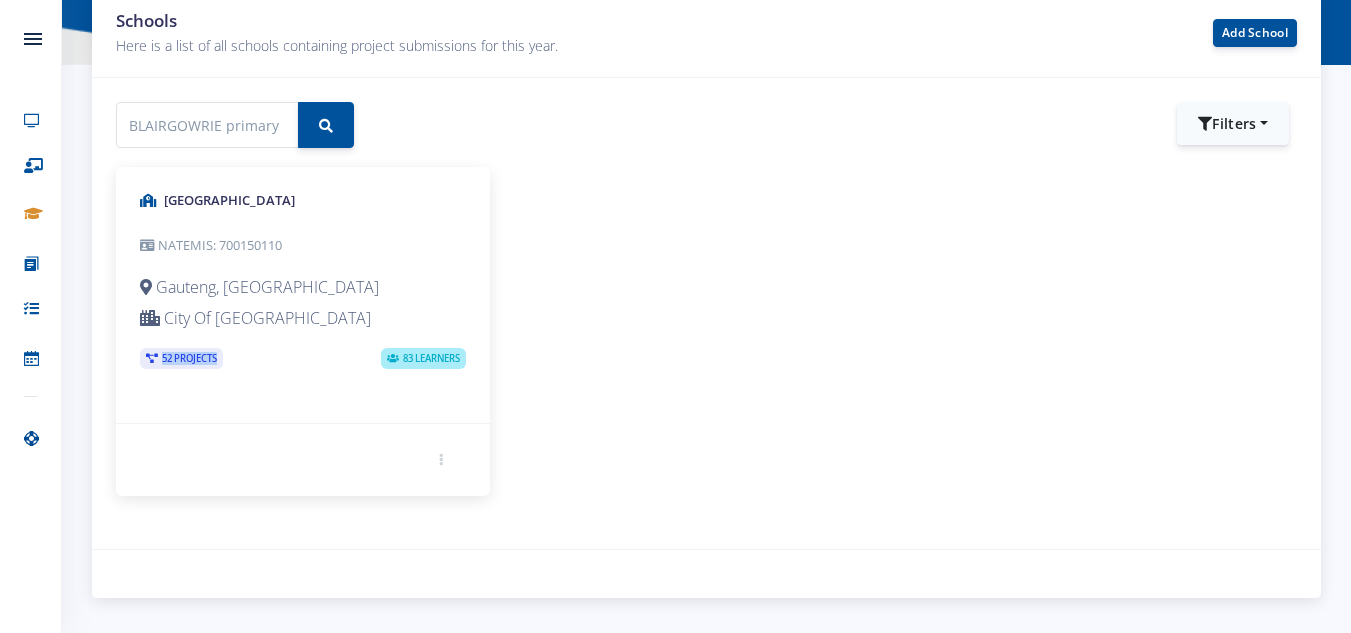 click on "52 Projects" at bounding box center (181, 358) 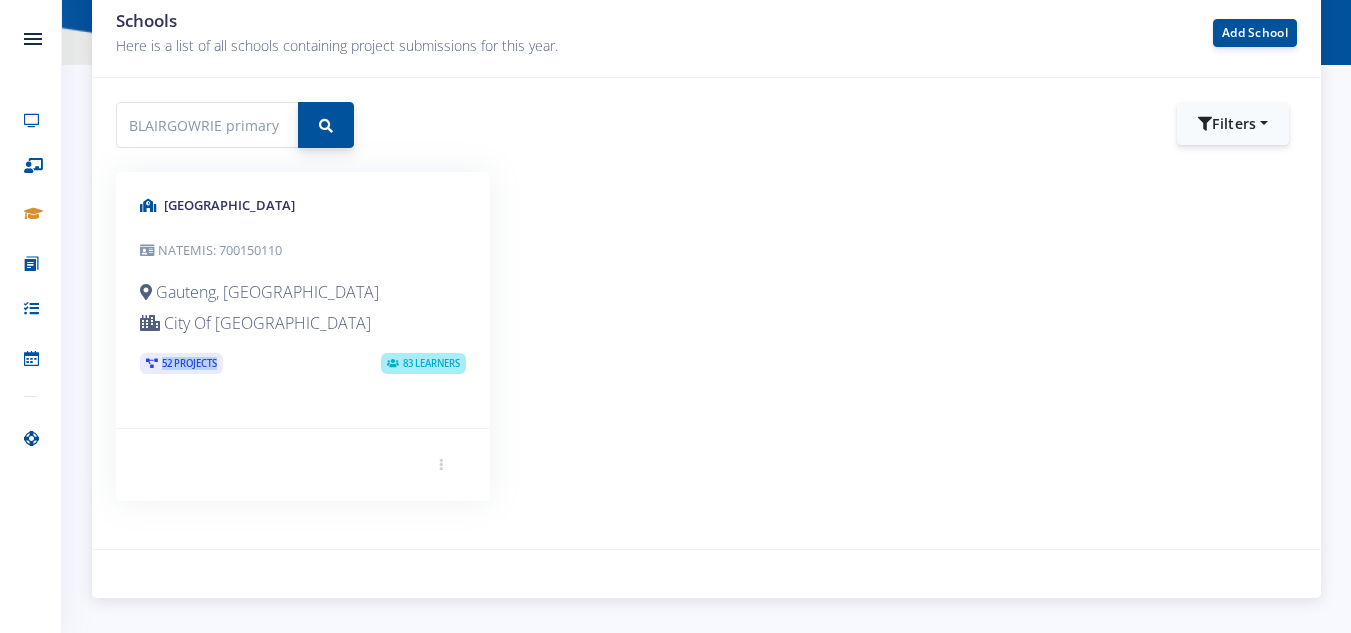 click at bounding box center (326, 125) 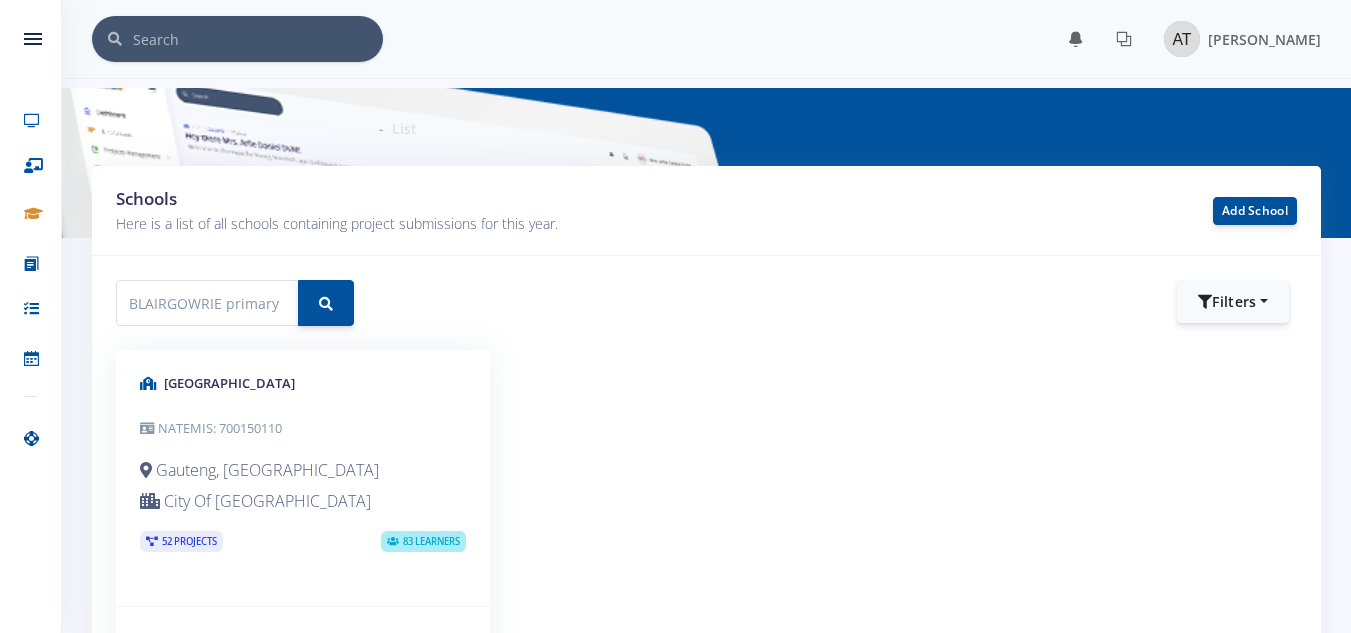 scroll, scrollTop: 0, scrollLeft: 0, axis: both 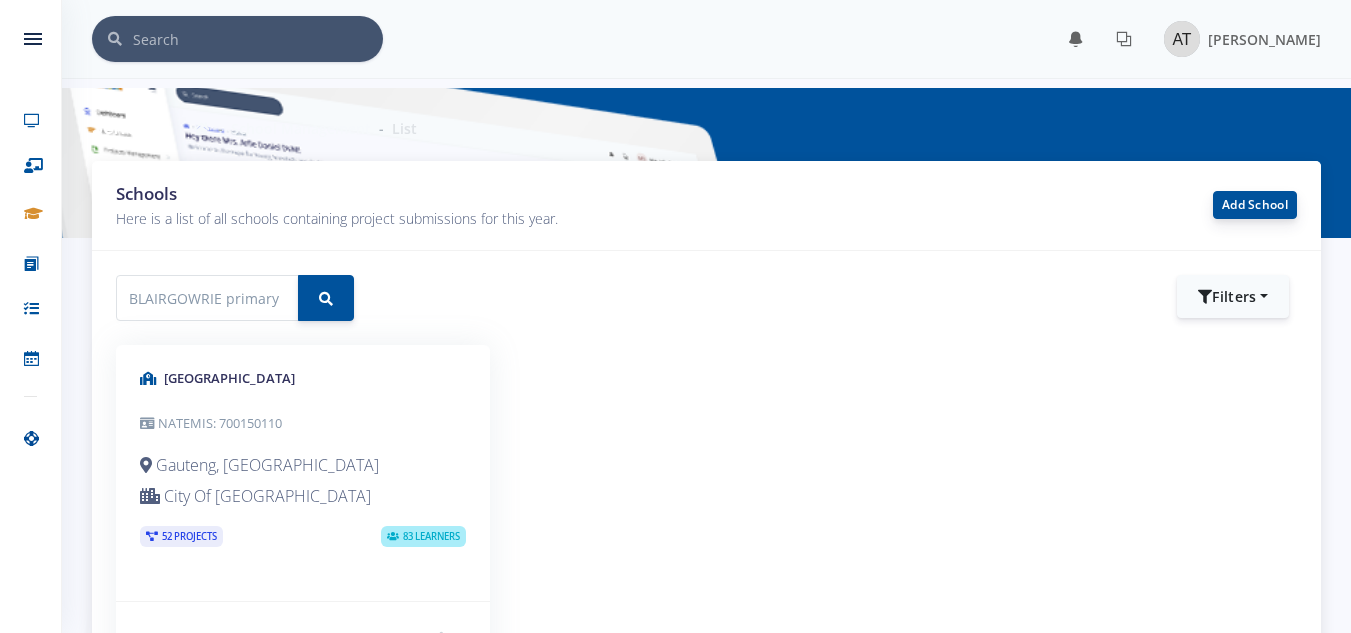 click on "Add School" at bounding box center [1255, 205] 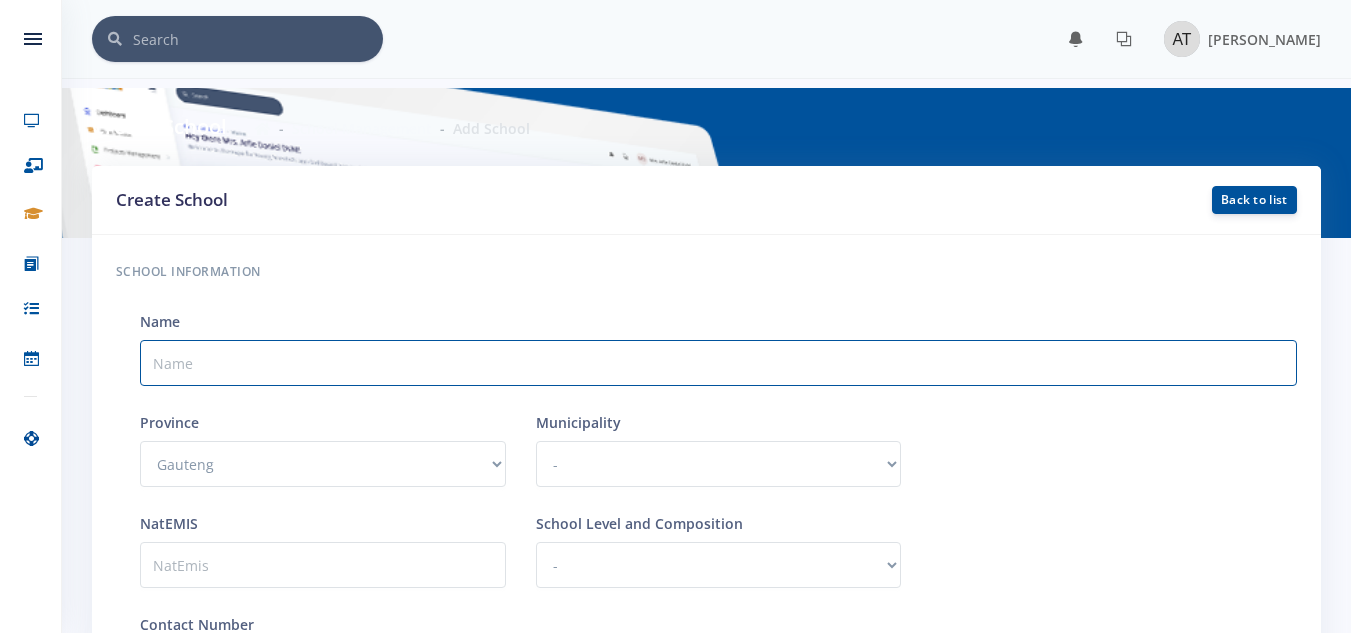 scroll, scrollTop: 0, scrollLeft: 0, axis: both 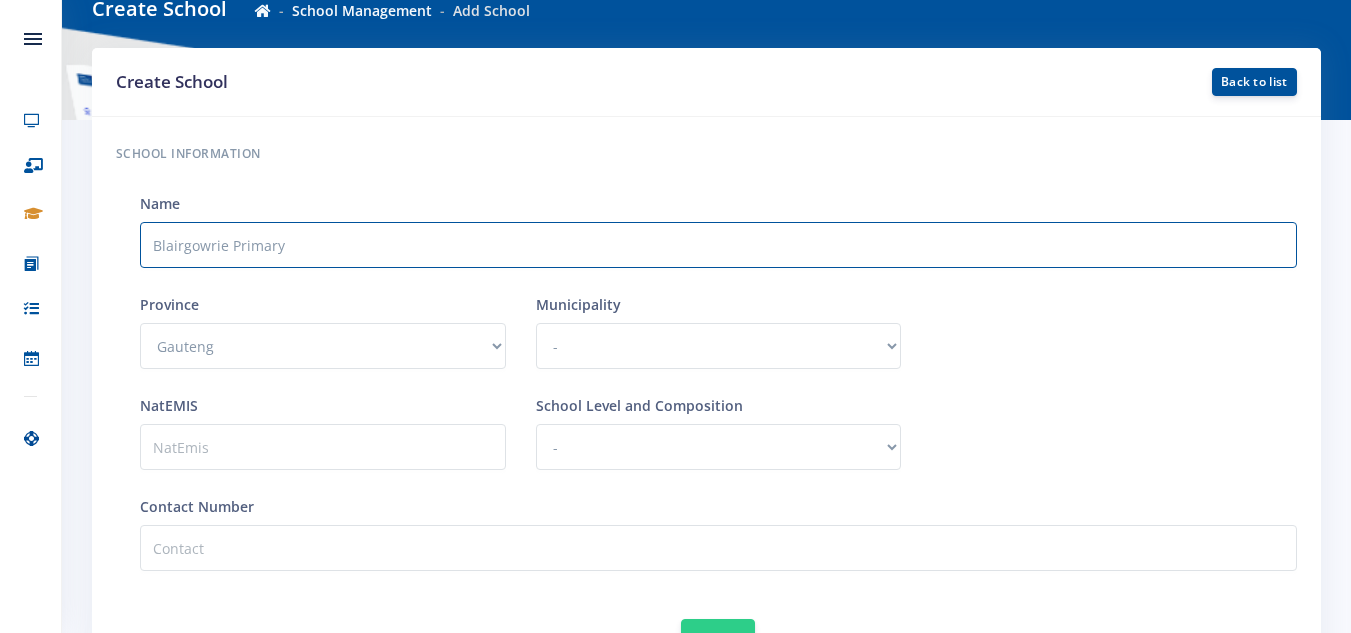 type on "Blairgowrie Primary" 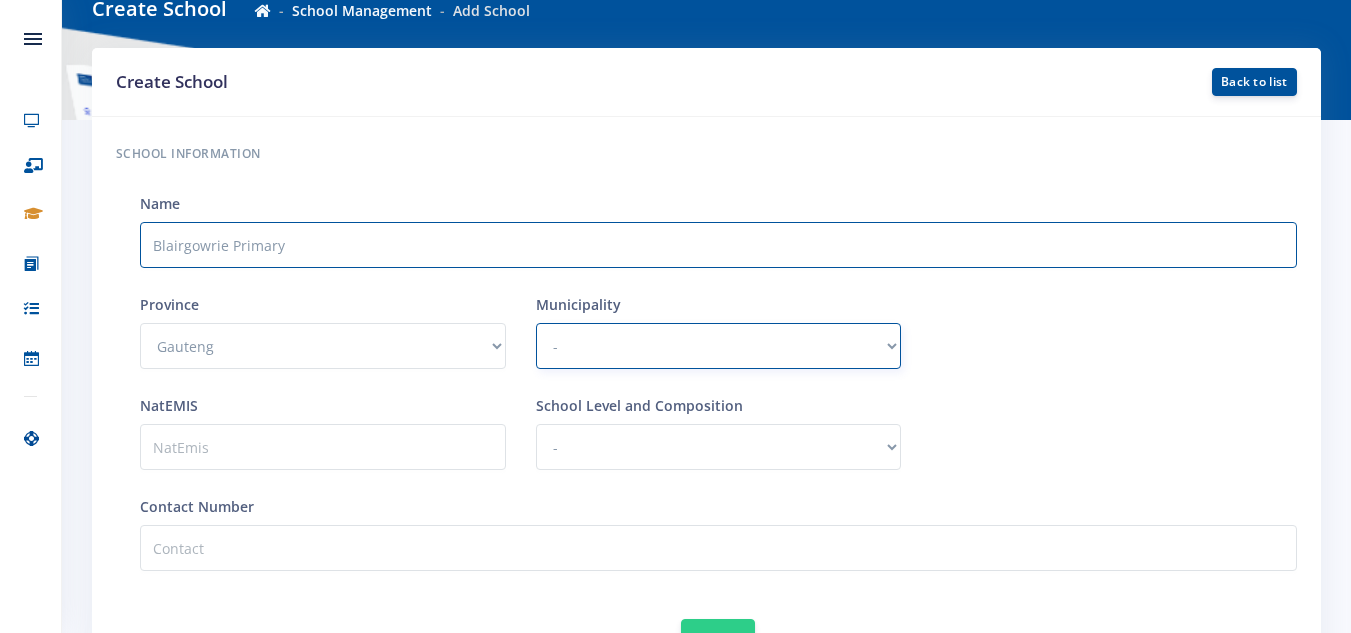 click on "-
City Of Johannesburg Metropolitan Municipality
Sedibeng District Municipality
West Rand District Municipality
Ekurhuleni Metropolitan Municipality
City Of Tshwane Metropolitan Municipality
Midrand" at bounding box center (719, 346) 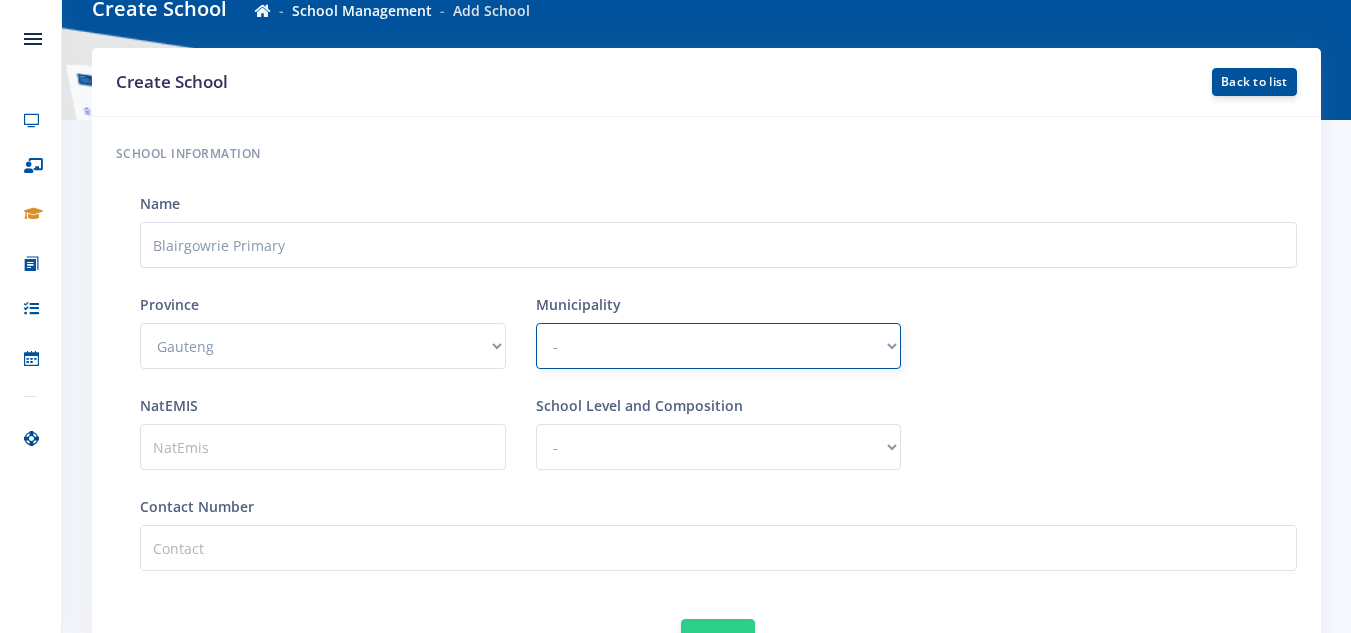 select on "39" 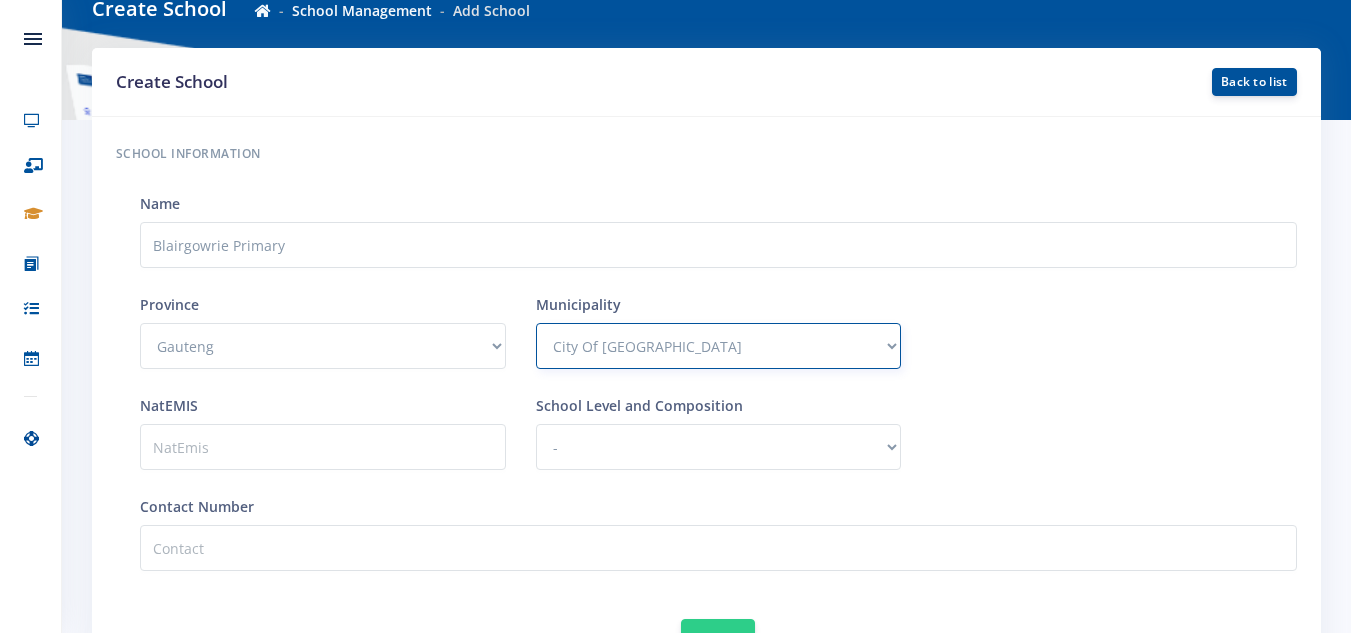 click on "-
City Of Johannesburg Metropolitan Municipality
Sedibeng District Municipality
West Rand District Municipality
Ekurhuleni Metropolitan Municipality
City Of Tshwane Metropolitan Municipality
Midrand" at bounding box center (719, 346) 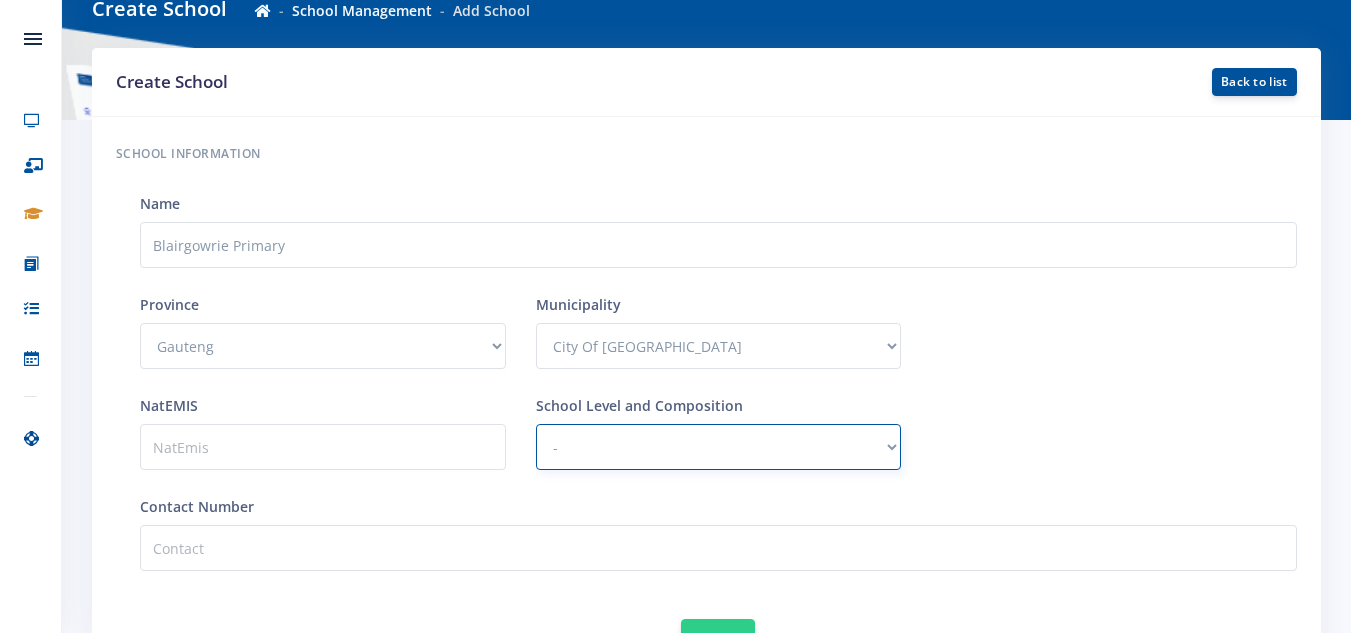click on "-
Primary
Secondary
Combined
Intermediate" at bounding box center (719, 447) 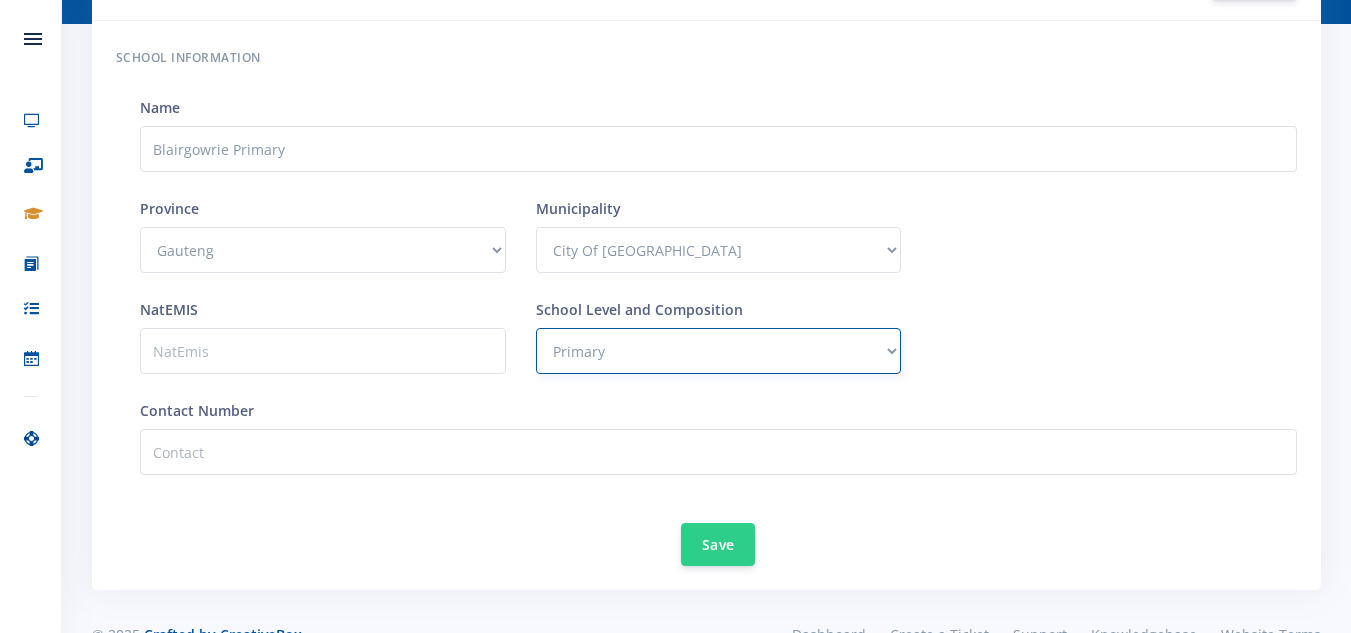 scroll, scrollTop: 260, scrollLeft: 0, axis: vertical 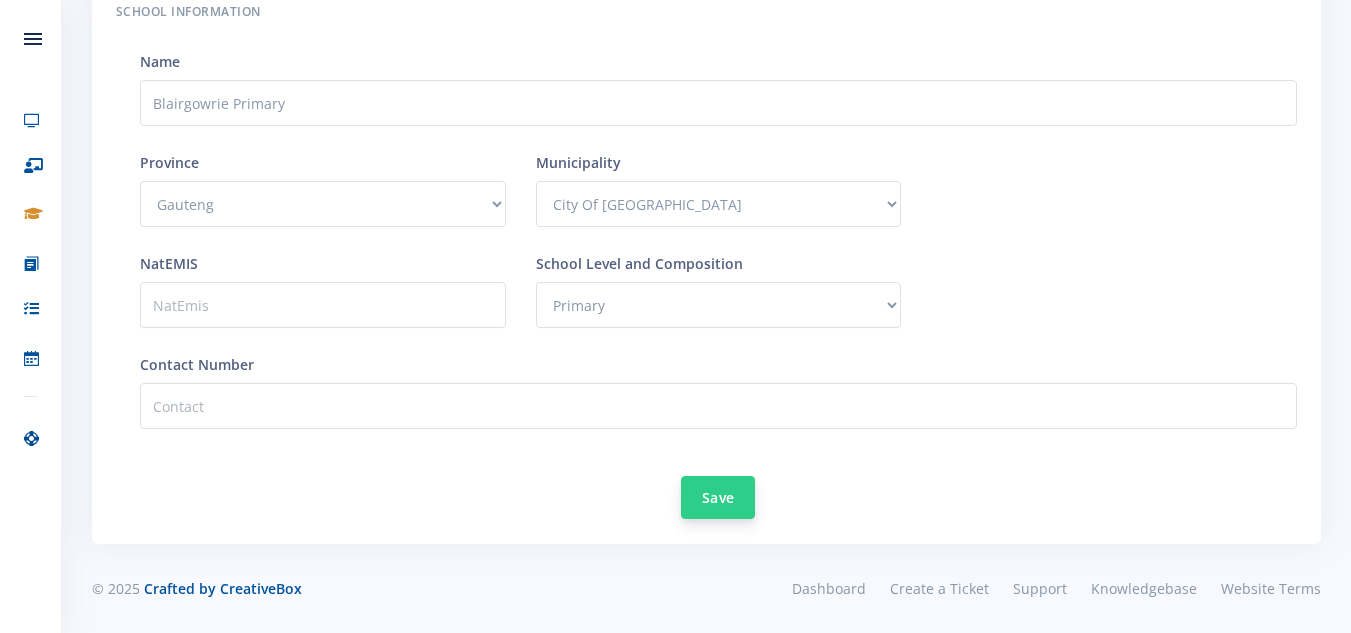 click on "Save" at bounding box center (718, 497) 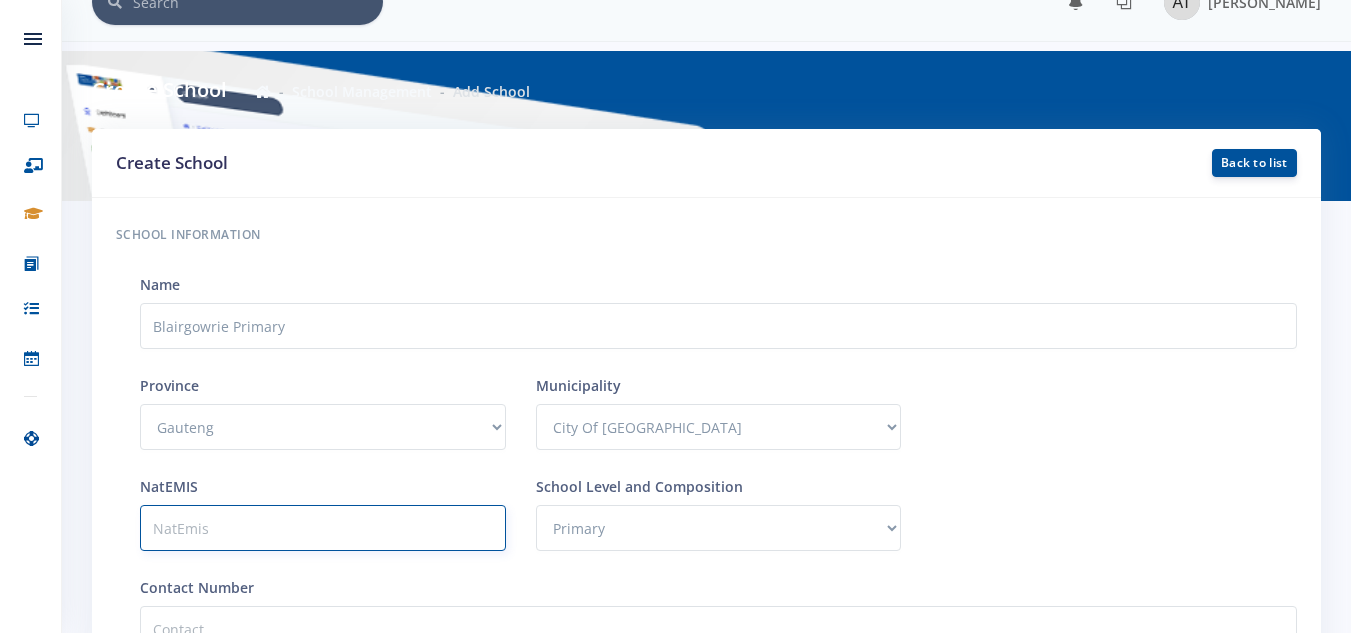 scroll, scrollTop: 0, scrollLeft: 0, axis: both 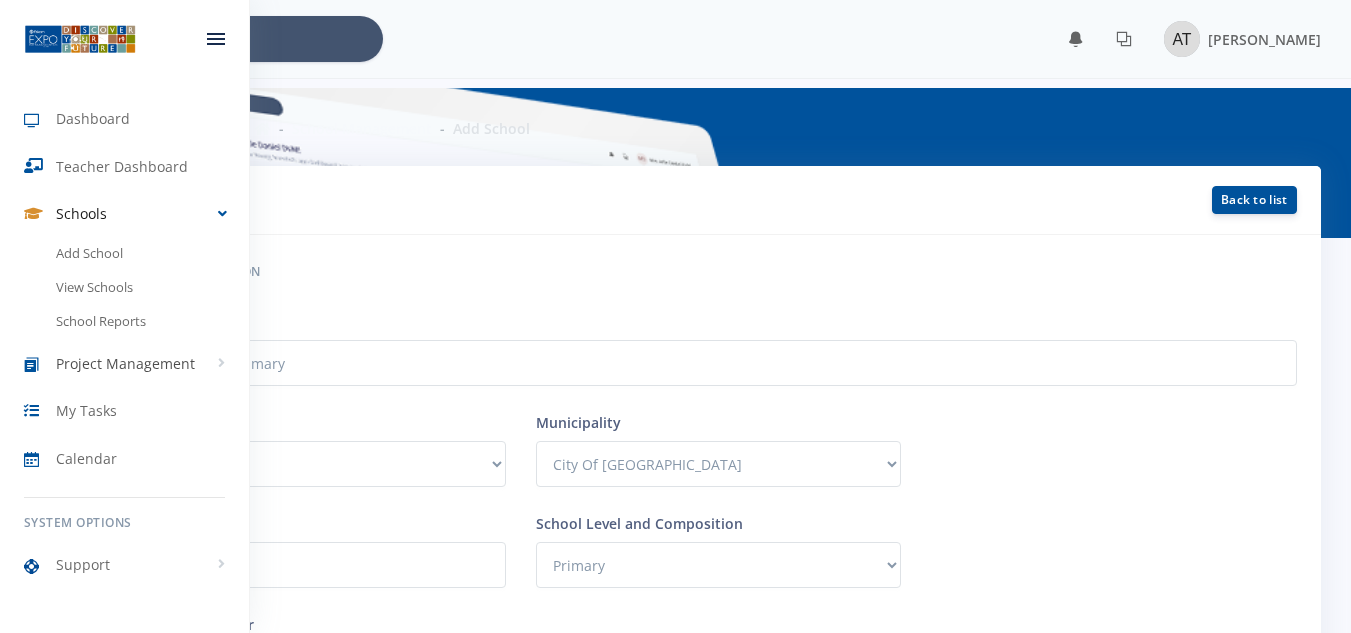 click on "Project Management" at bounding box center (125, 363) 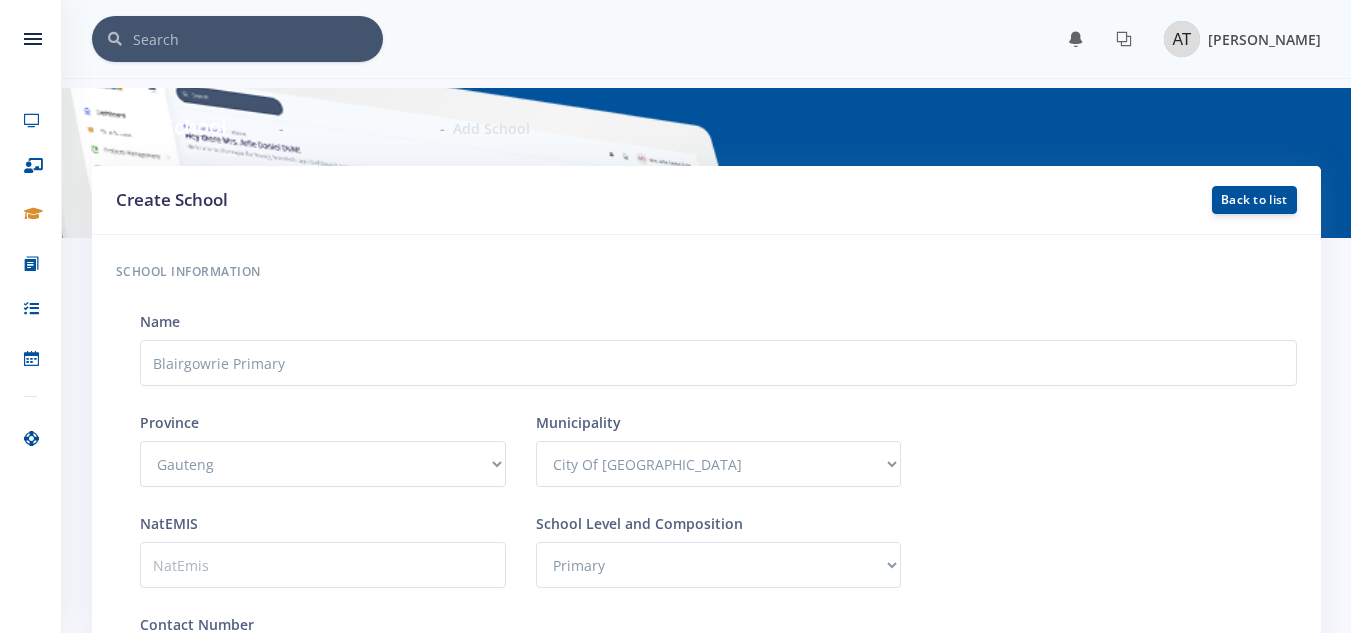 click on "[PERSON_NAME]" at bounding box center (1264, 39) 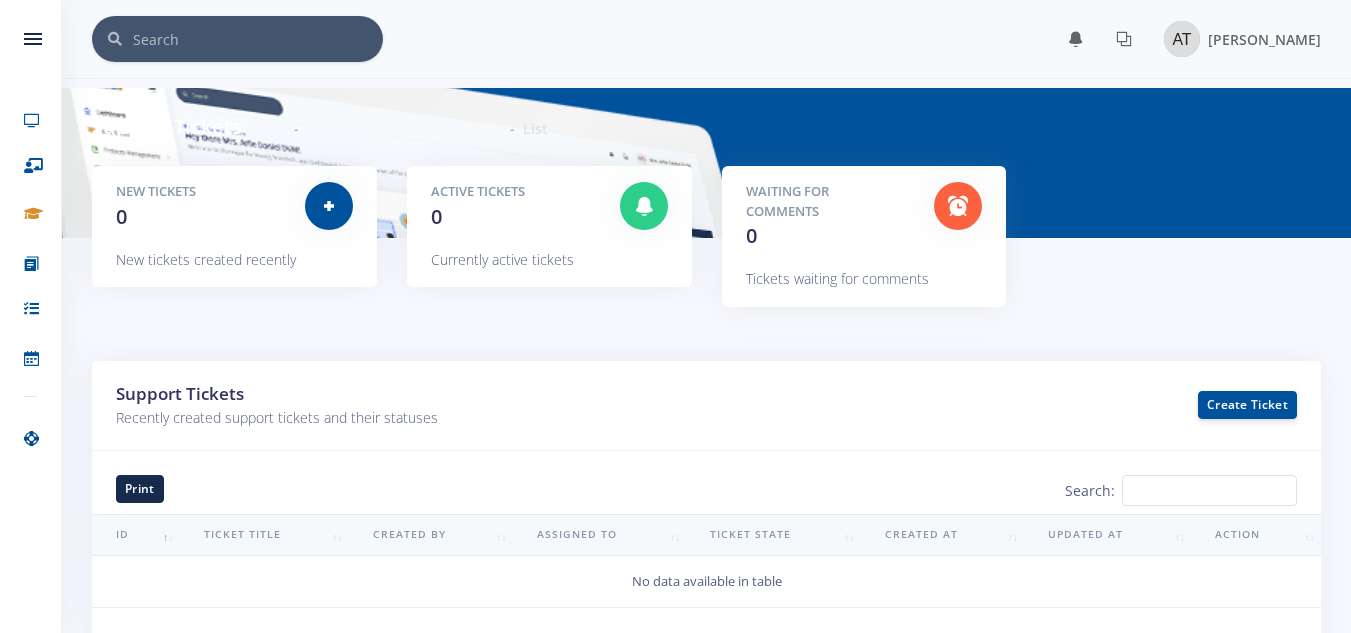 scroll, scrollTop: 0, scrollLeft: 0, axis: both 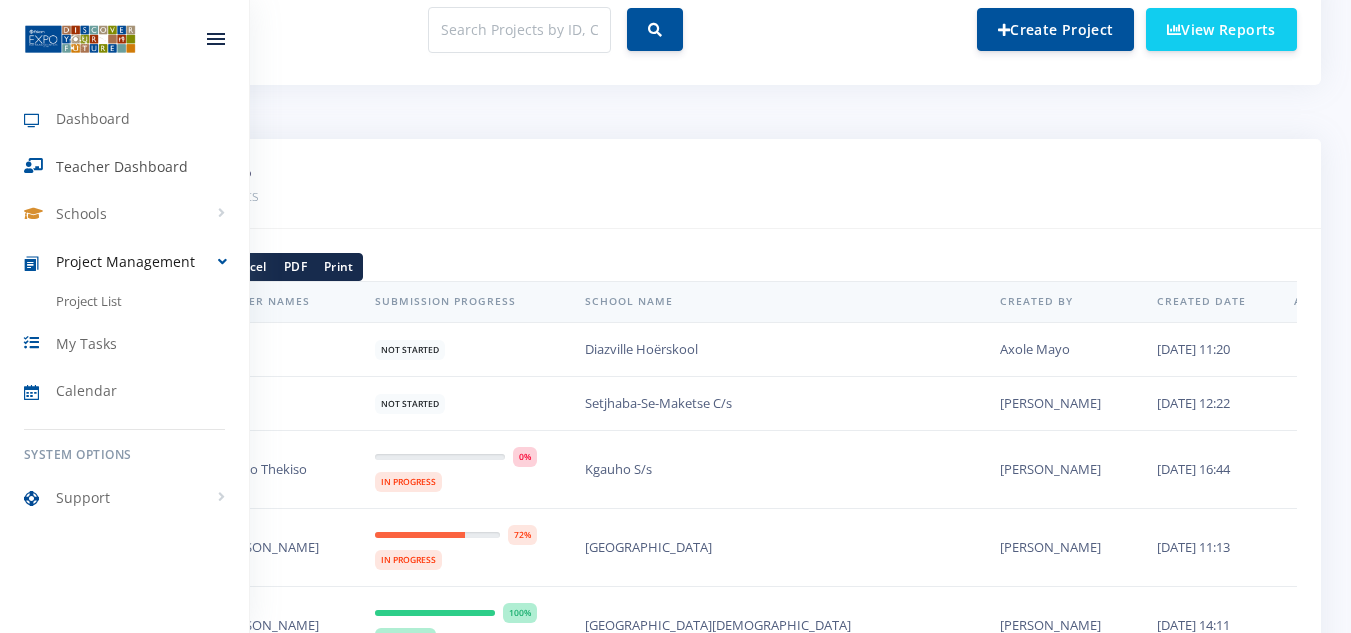 click on "Teacher Dashboard" at bounding box center [122, 166] 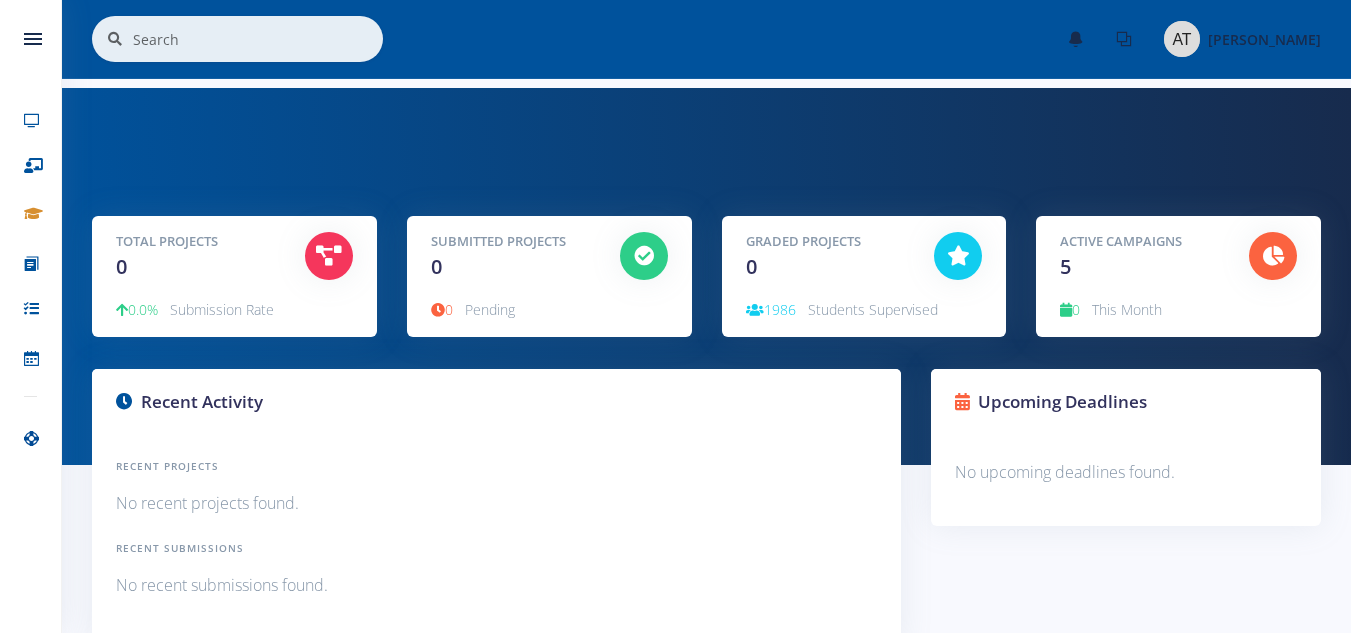 scroll, scrollTop: 0, scrollLeft: 0, axis: both 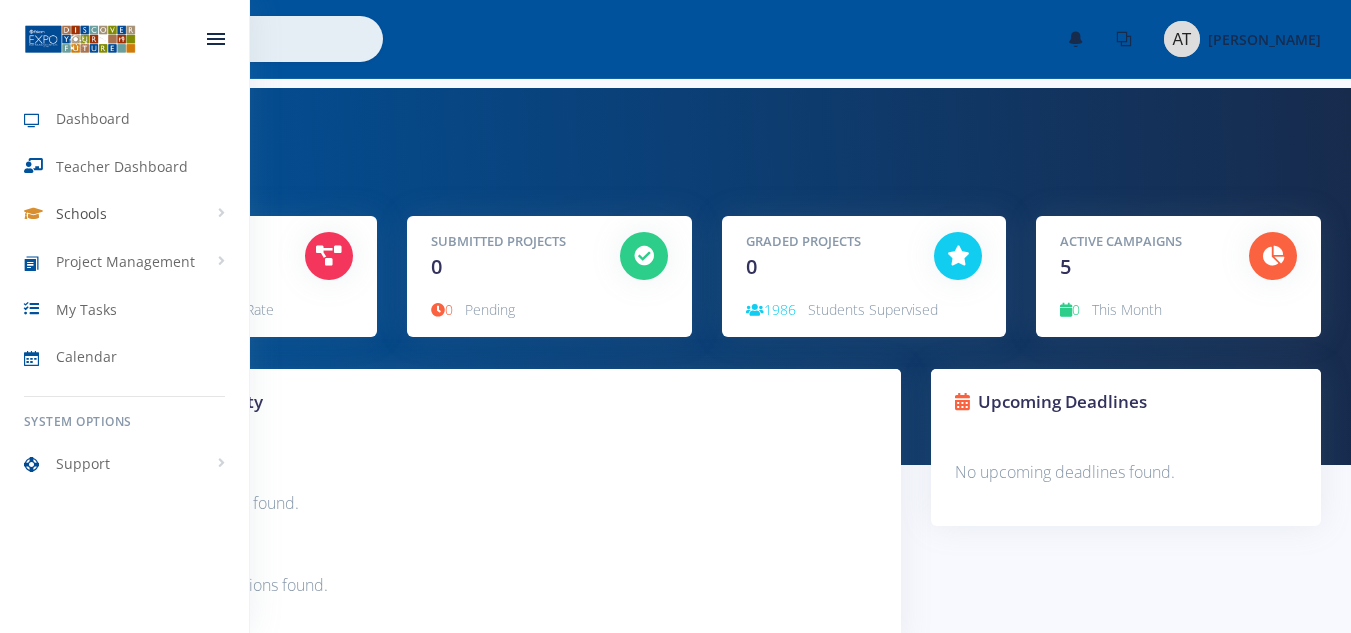 click on "Schools" at bounding box center [124, 214] 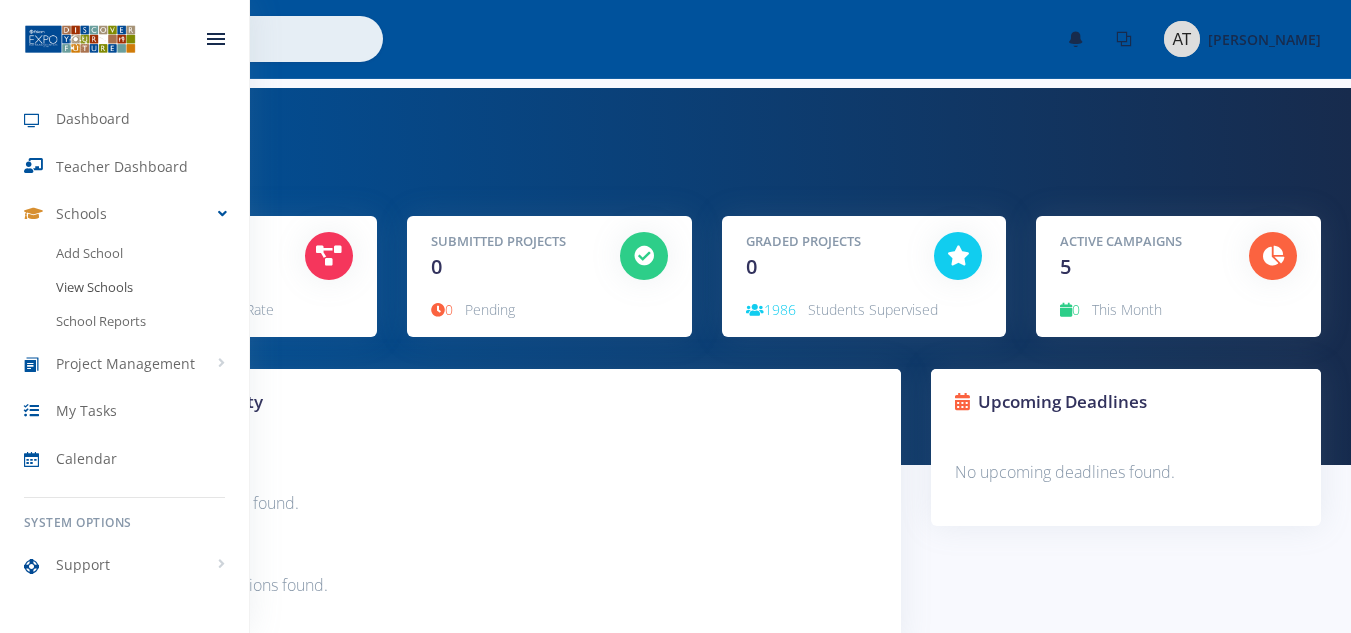 click on "View Schools" at bounding box center [124, 288] 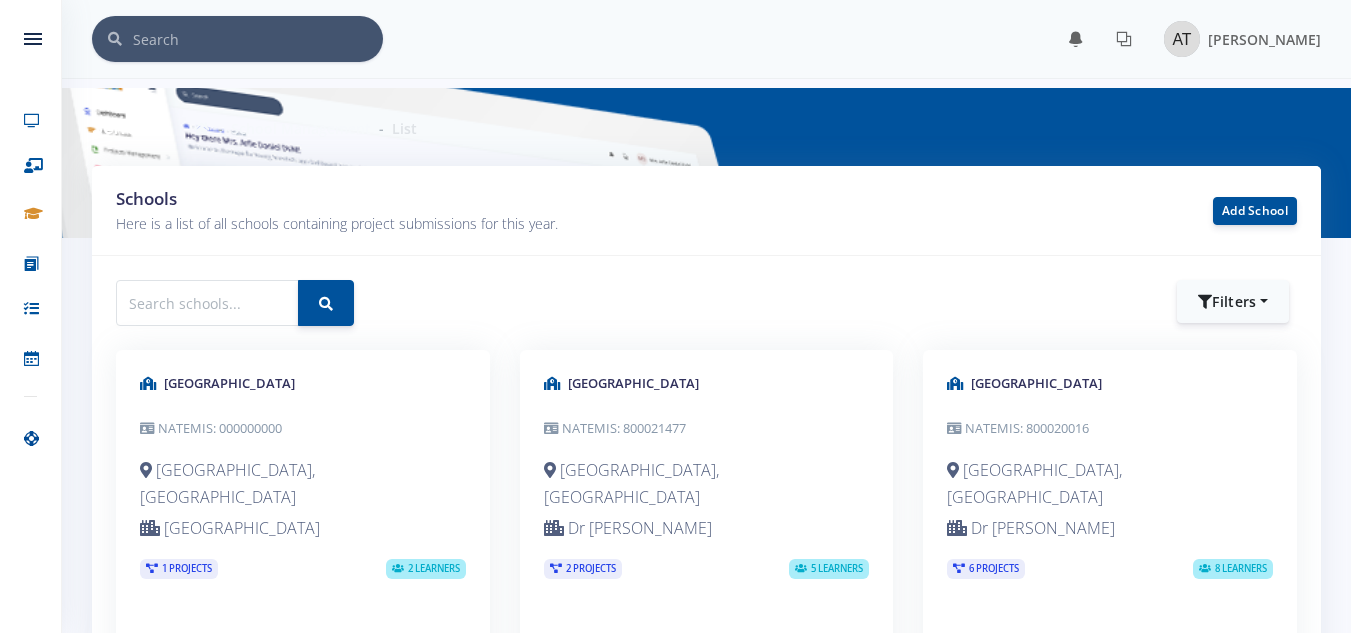 scroll, scrollTop: 0, scrollLeft: 0, axis: both 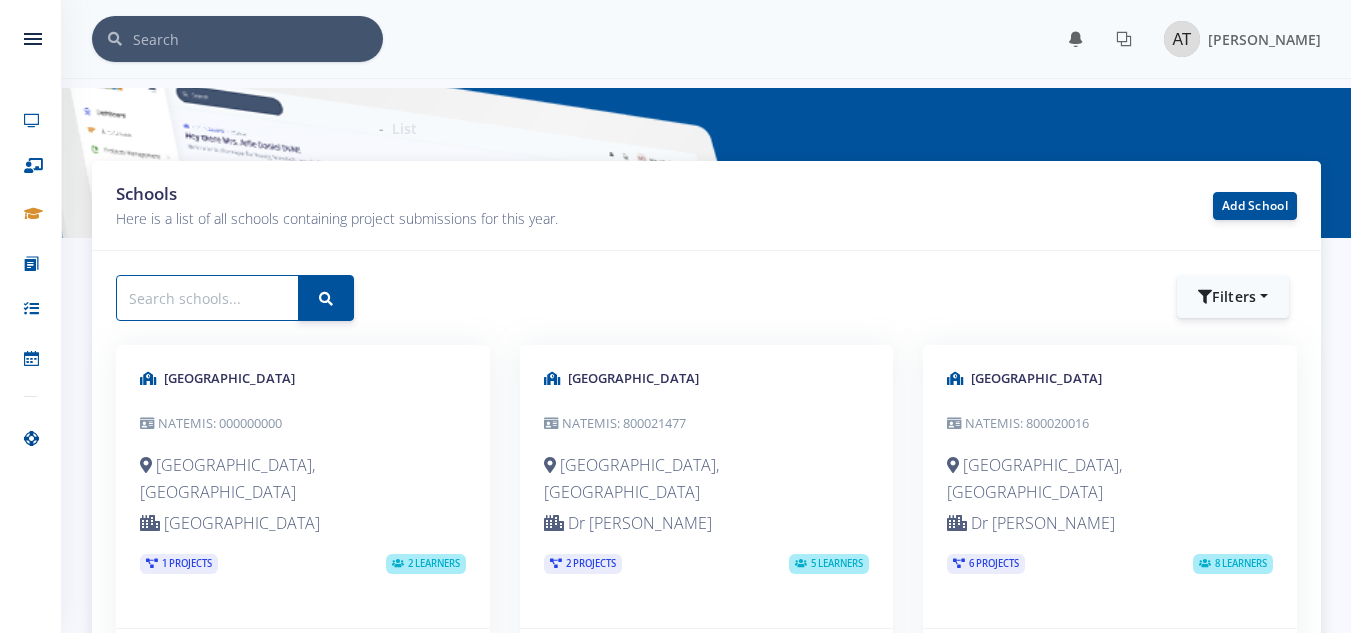 click at bounding box center [207, 298] 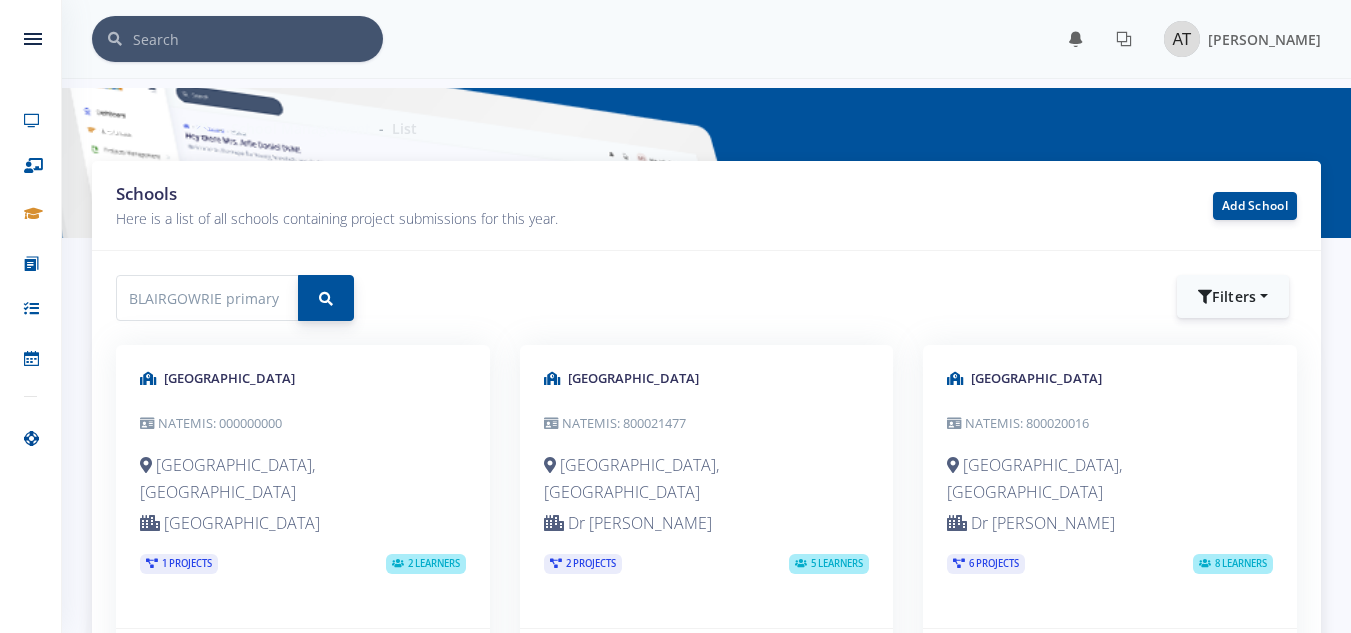 click at bounding box center (326, 298) 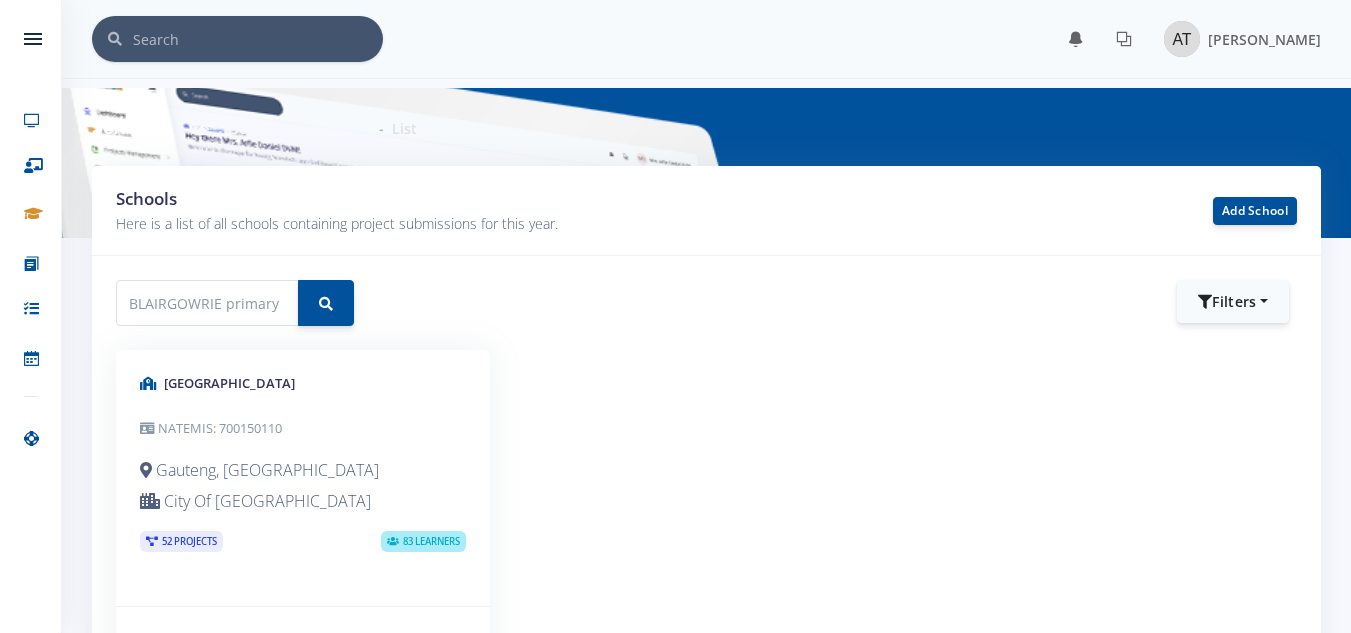 scroll, scrollTop: 0, scrollLeft: 0, axis: both 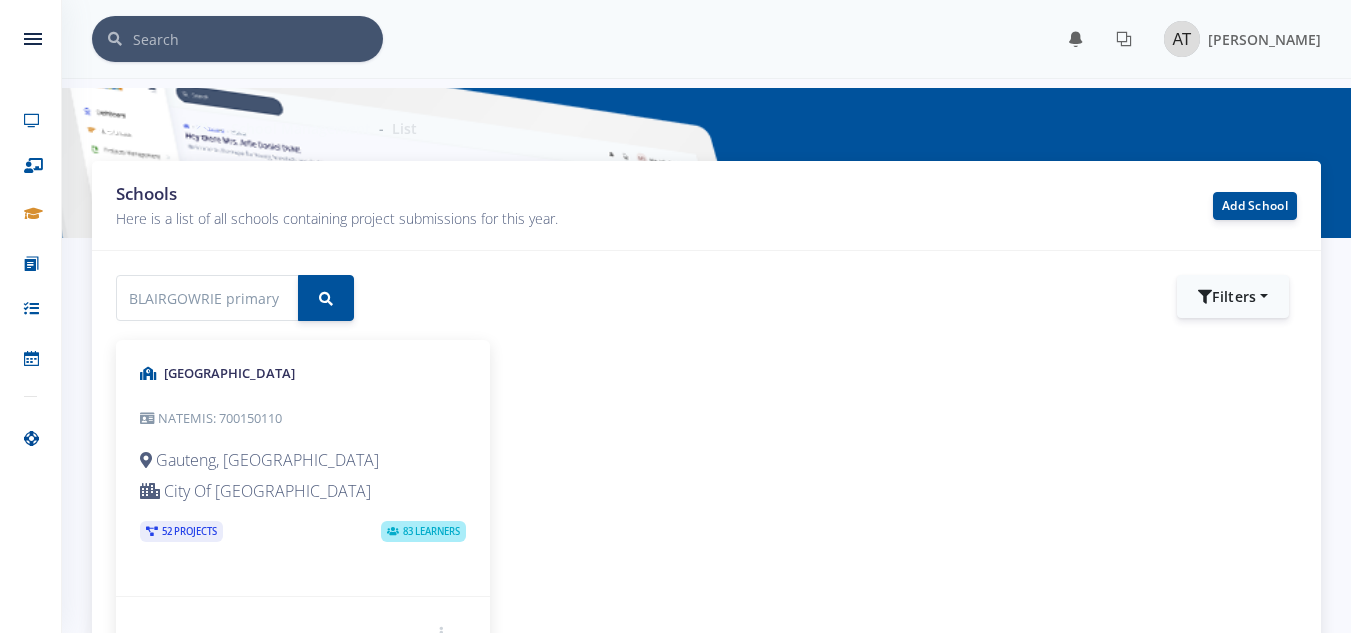 click on "83 Learners" at bounding box center (423, 531) 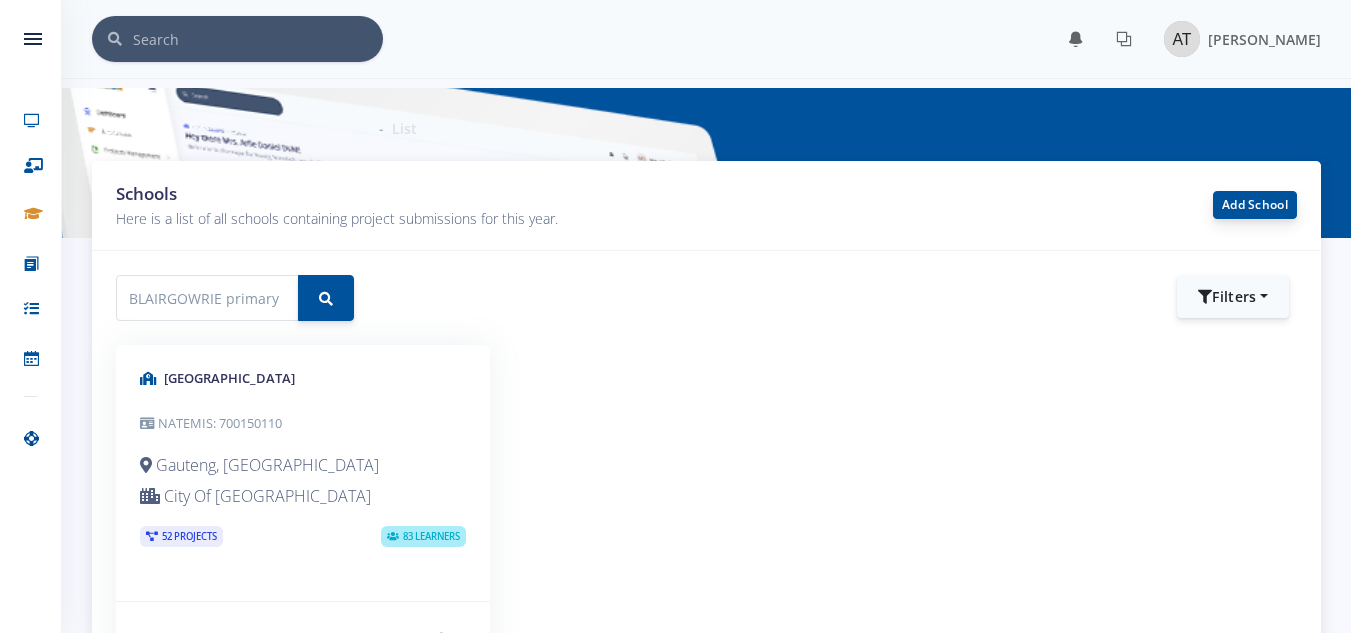 click on "Add School" at bounding box center (1255, 205) 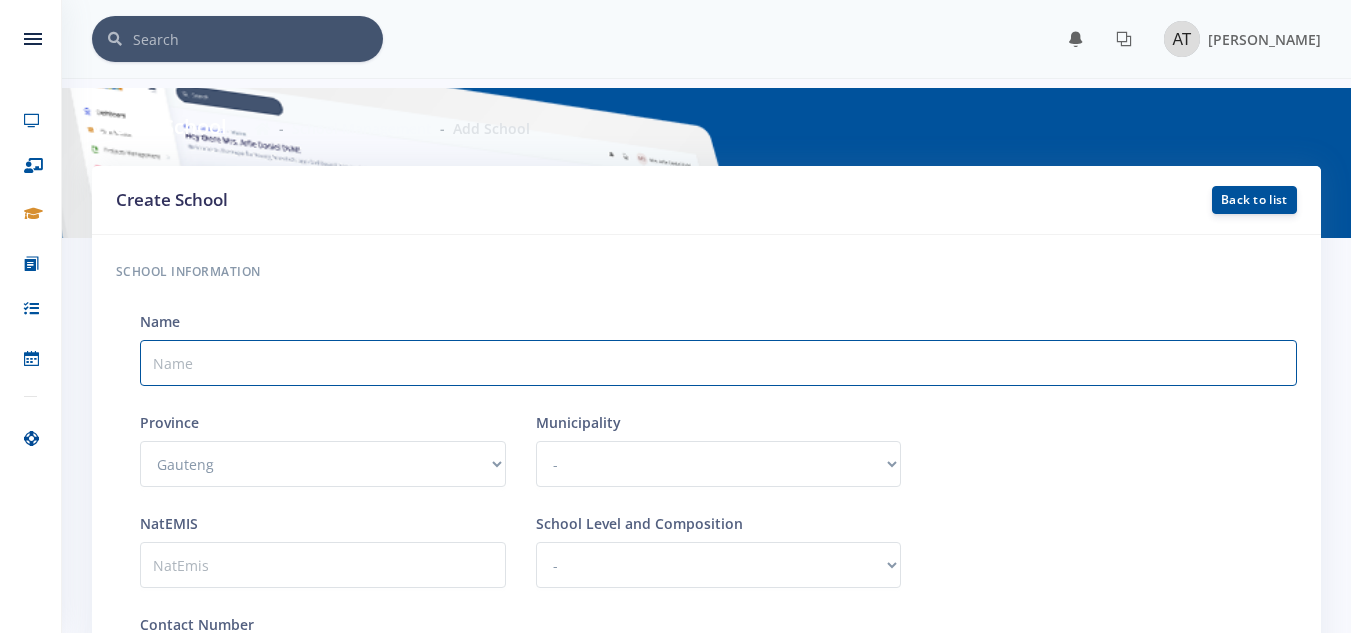 scroll, scrollTop: 0, scrollLeft: 0, axis: both 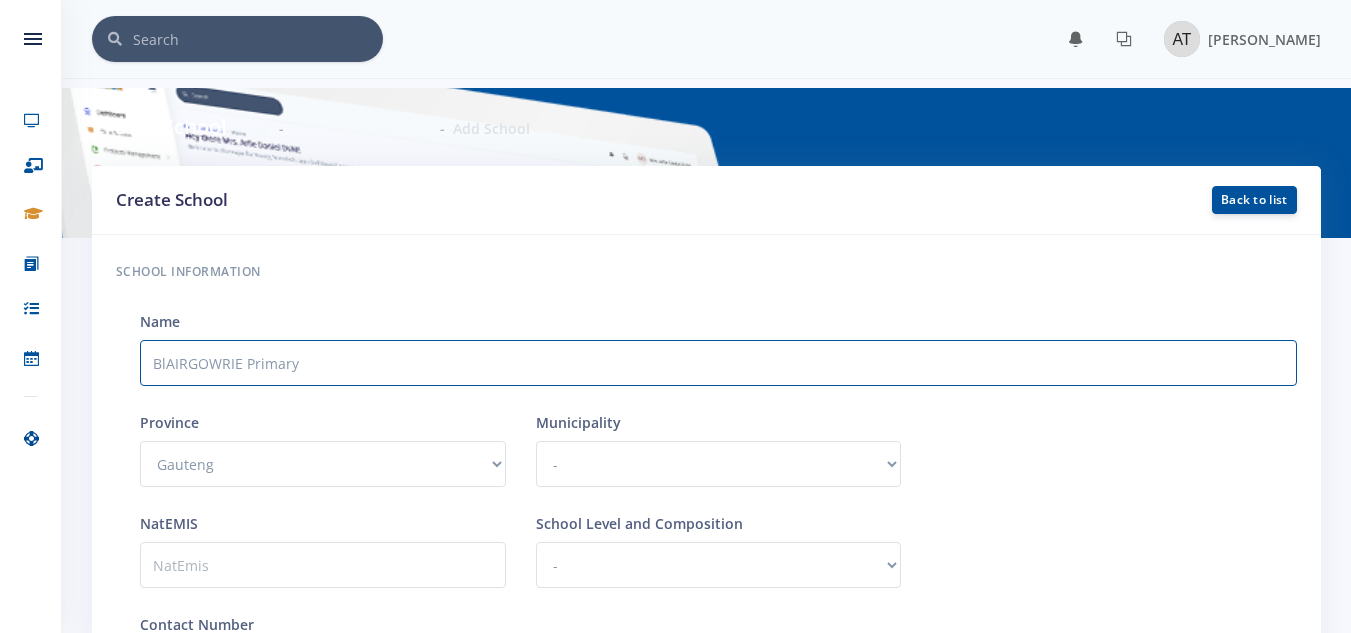 type on "BlAIRGOWRIE Primary" 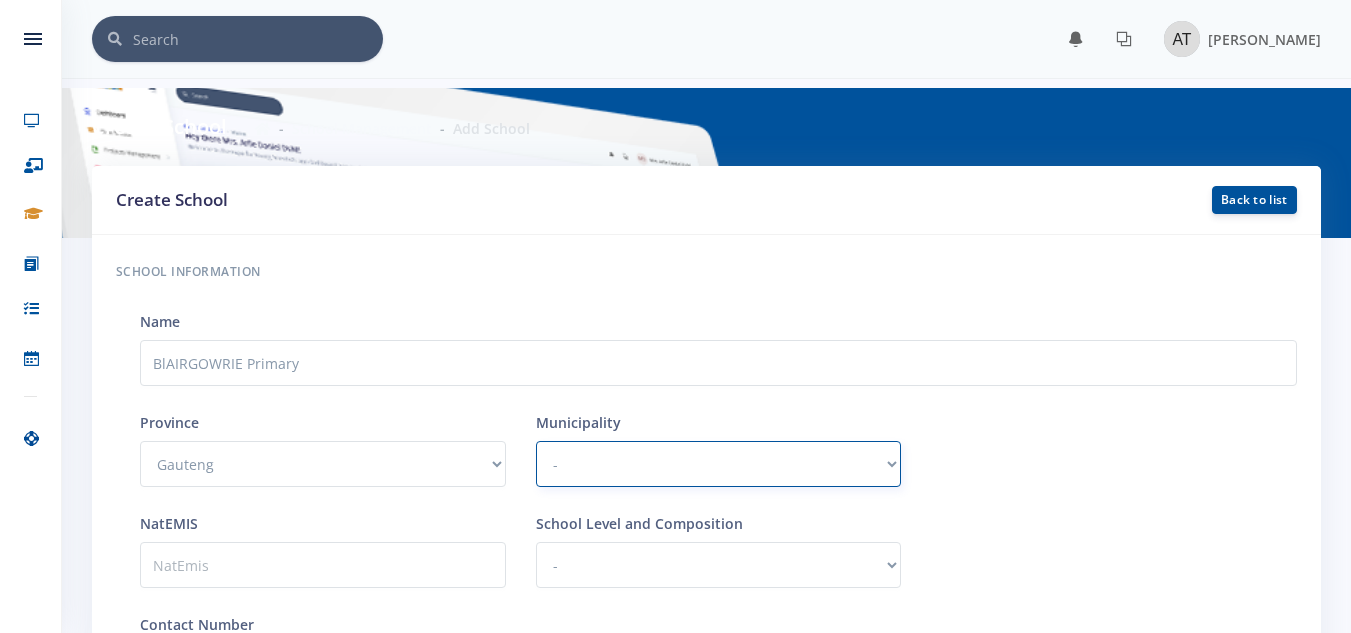 click on "-
City Of Johannesburg Metropolitan Municipality
Sedibeng District Municipality
West Rand District Municipality
Ekurhuleni Metropolitan Municipality
City Of Tshwane Metropolitan Municipality
Midrand" at bounding box center [719, 464] 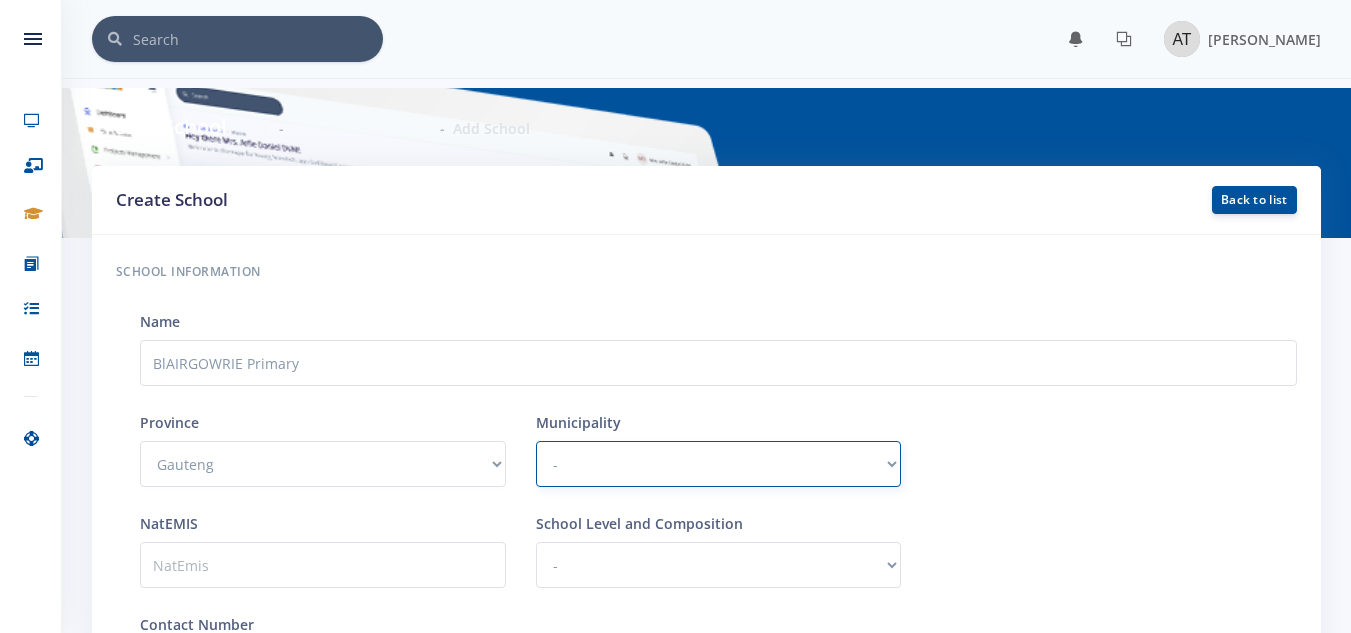 select on "39" 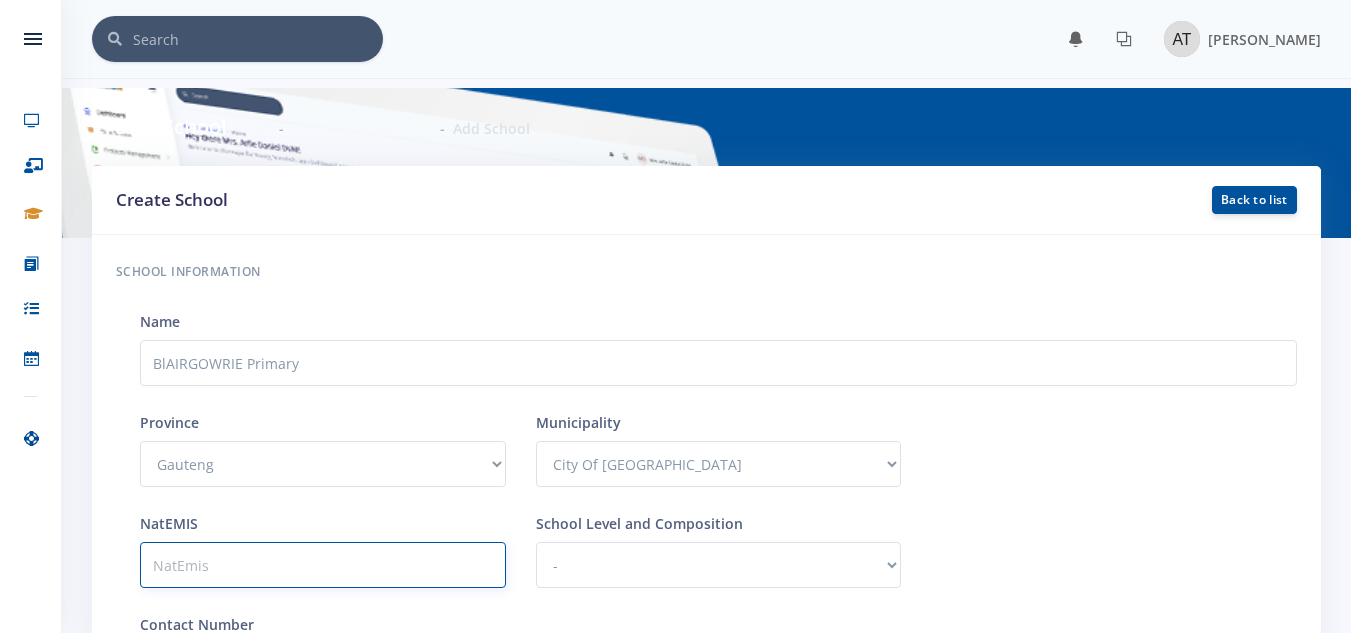 click at bounding box center (323, 565) 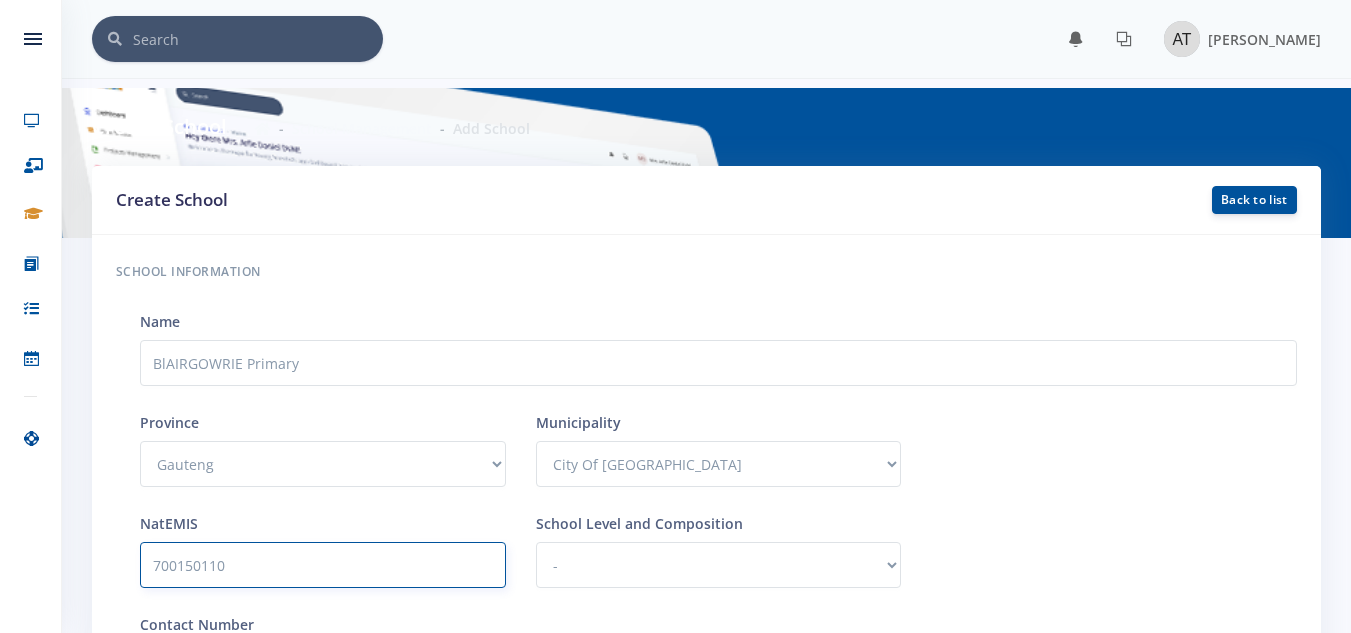type on "700150110" 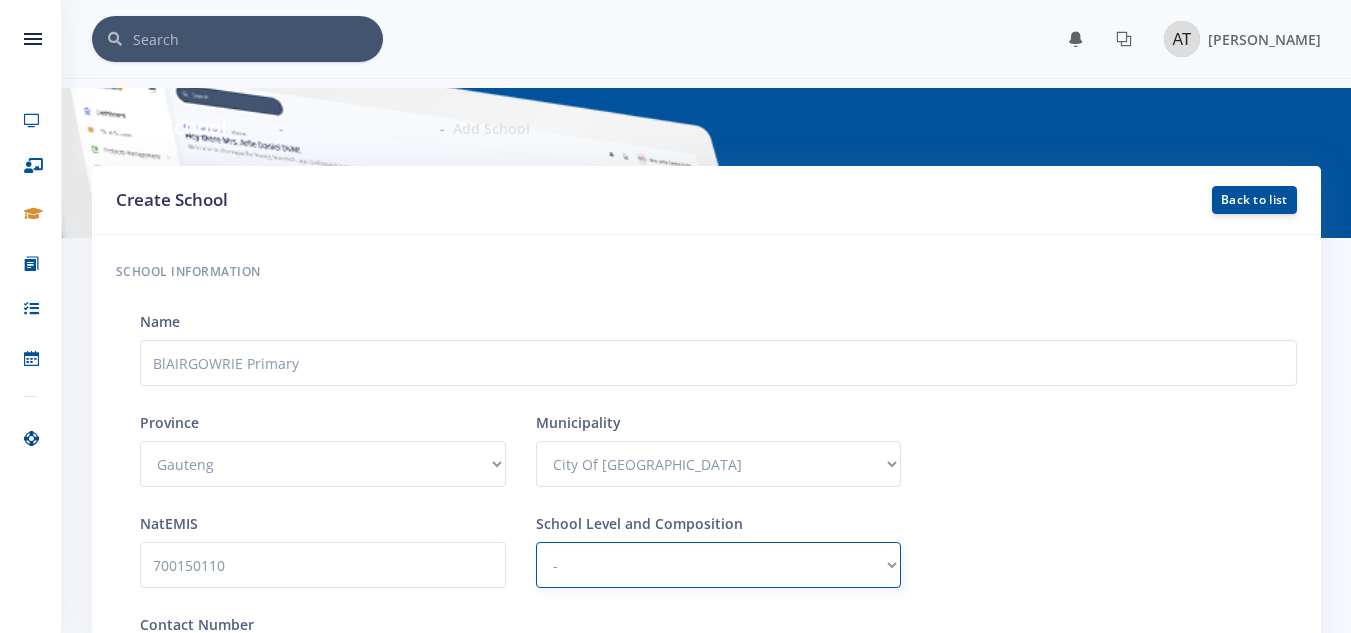 click on "-
Primary
Secondary
Combined
Intermediate" at bounding box center [719, 565] 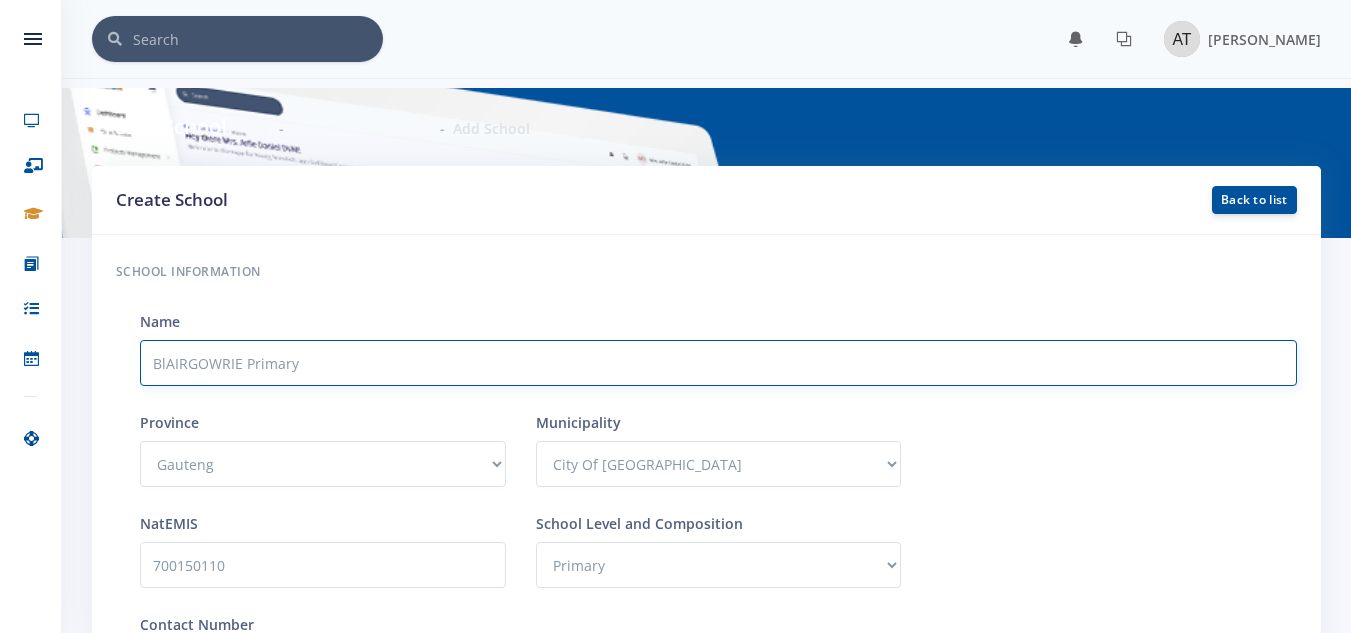 click on "BlAIRGOWRIE Primary" at bounding box center (718, 363) 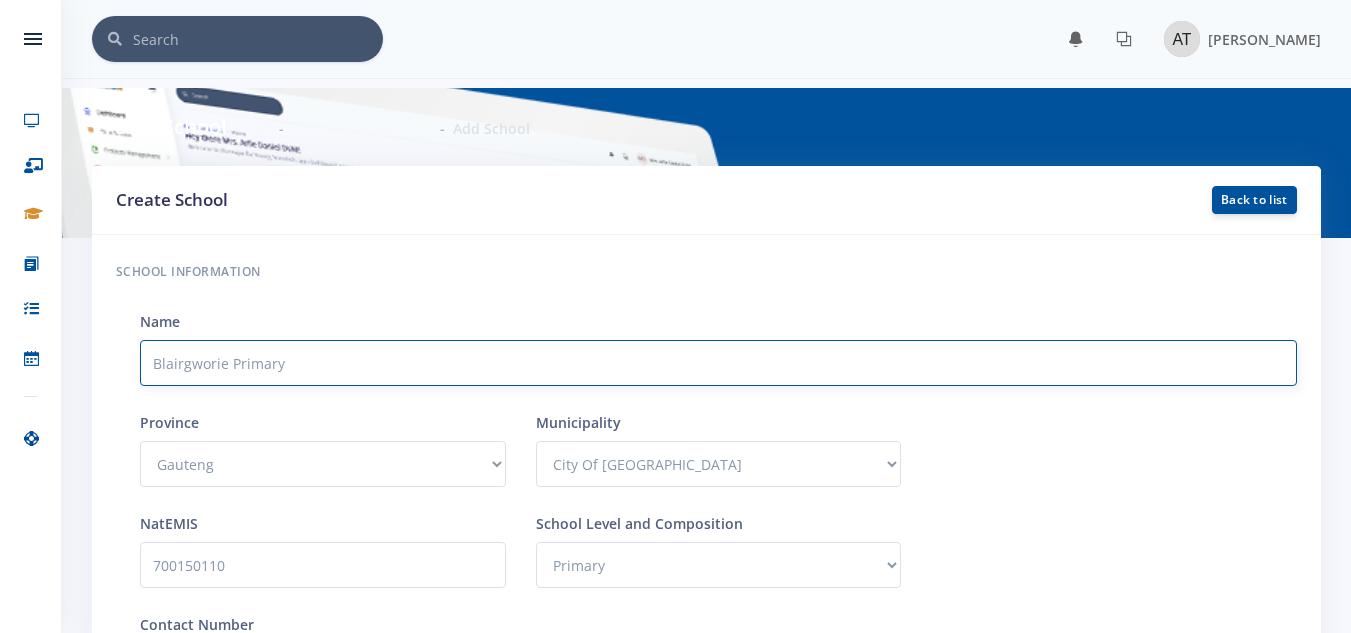 click on "Blairgworie Primary" at bounding box center [718, 363] 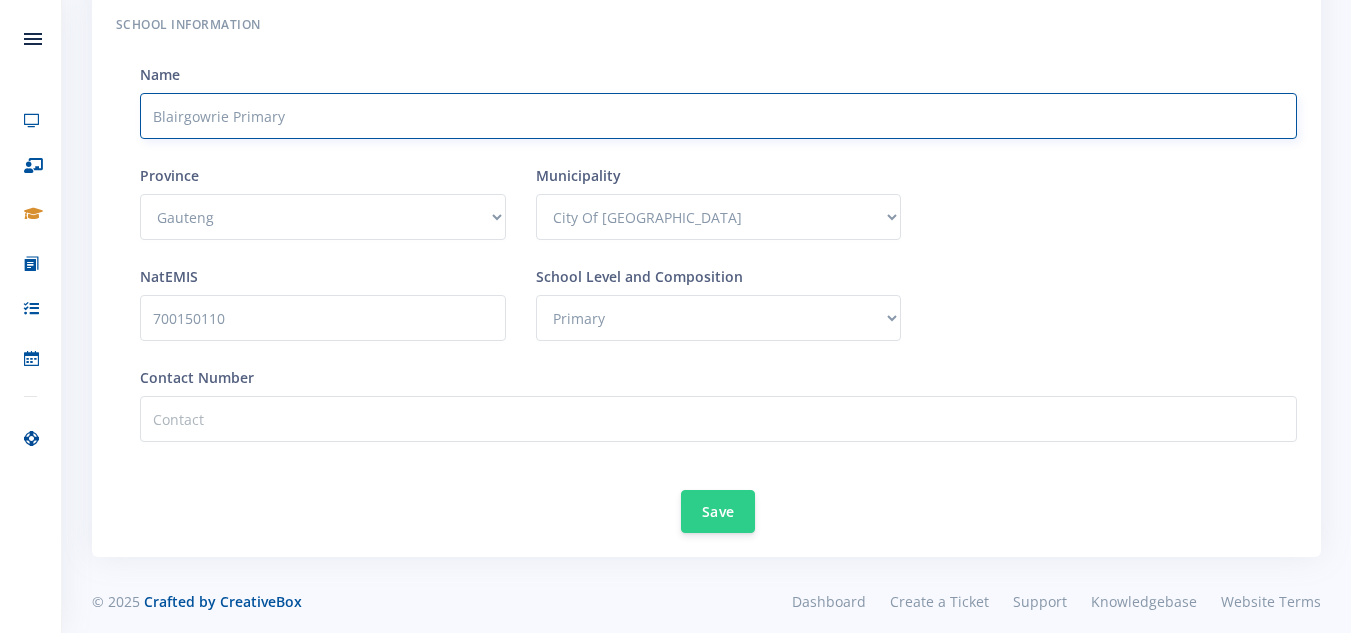 scroll, scrollTop: 260, scrollLeft: 0, axis: vertical 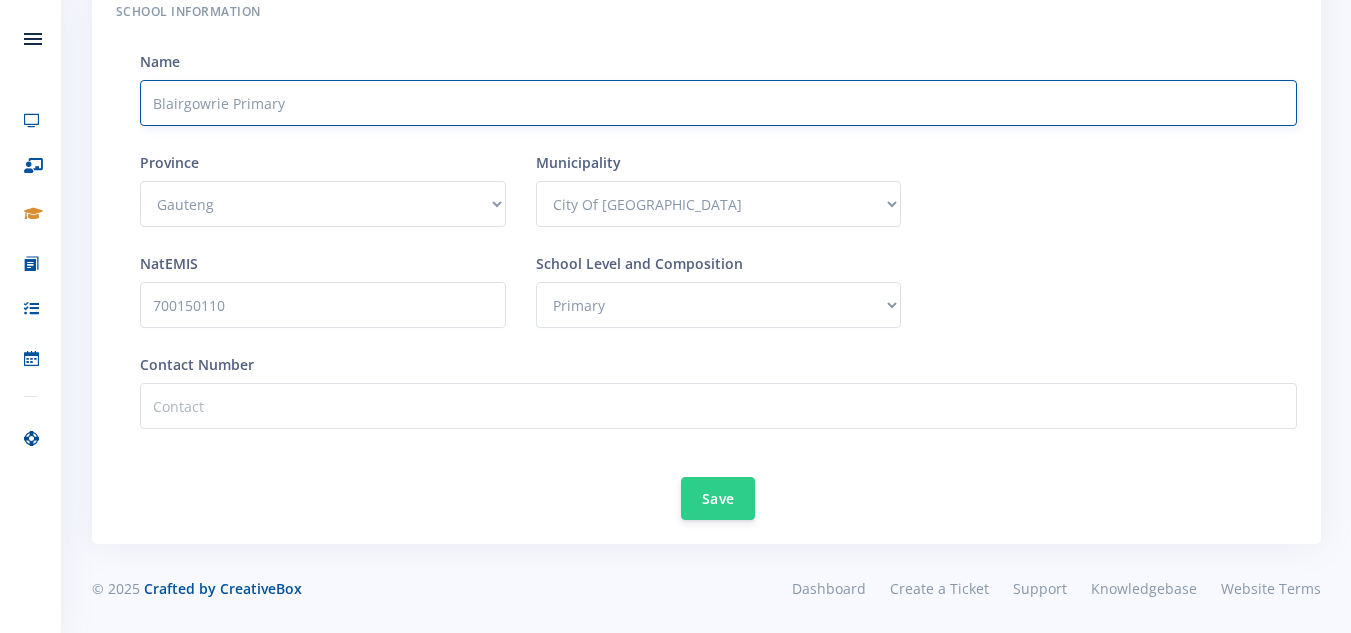 type on "Blairgowrie Primary" 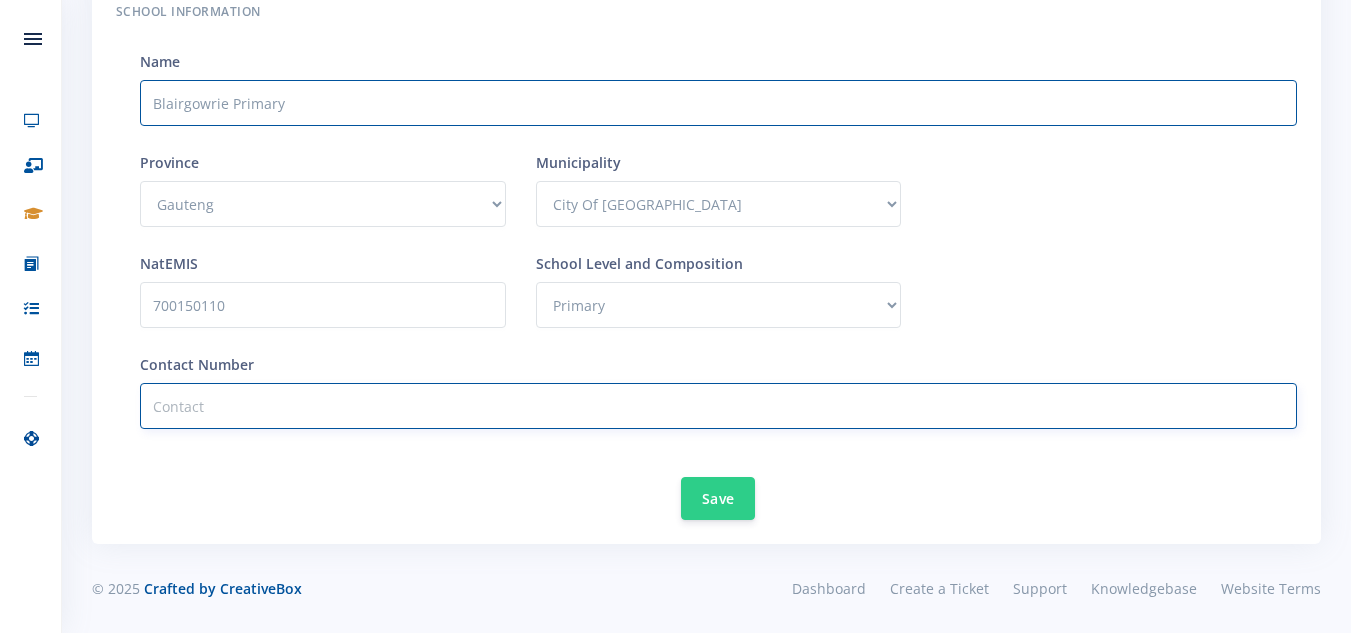 click at bounding box center [718, 406] 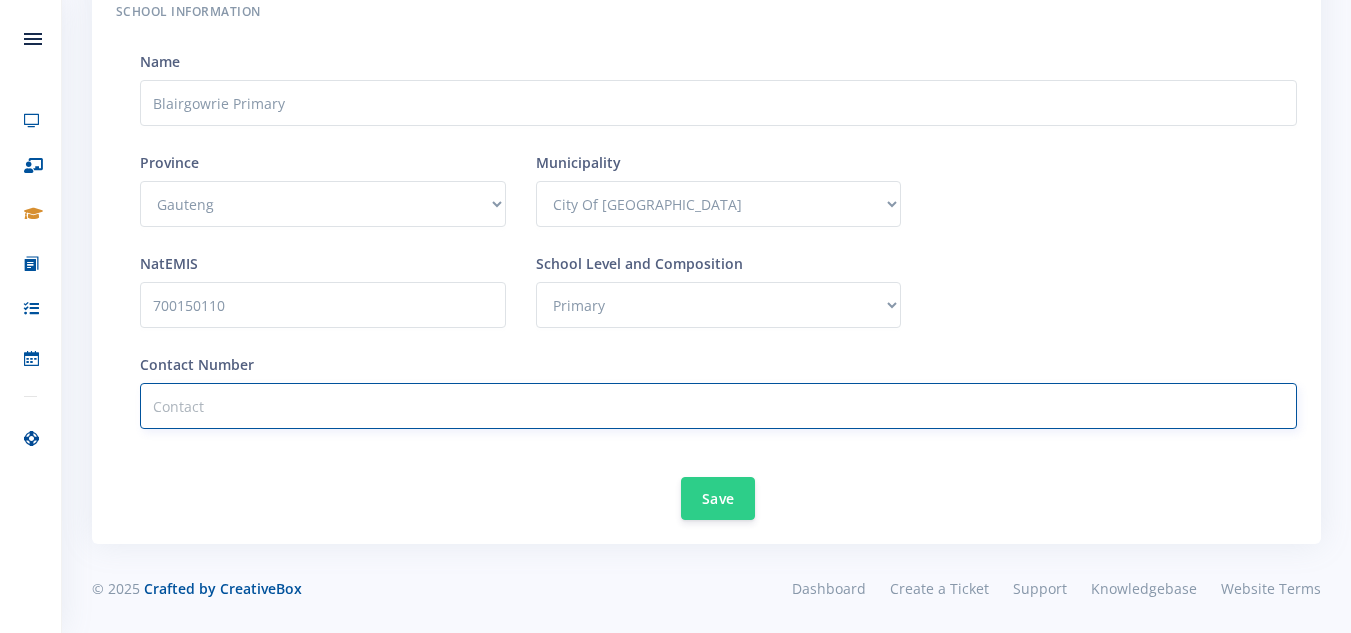 type on "0609413166" 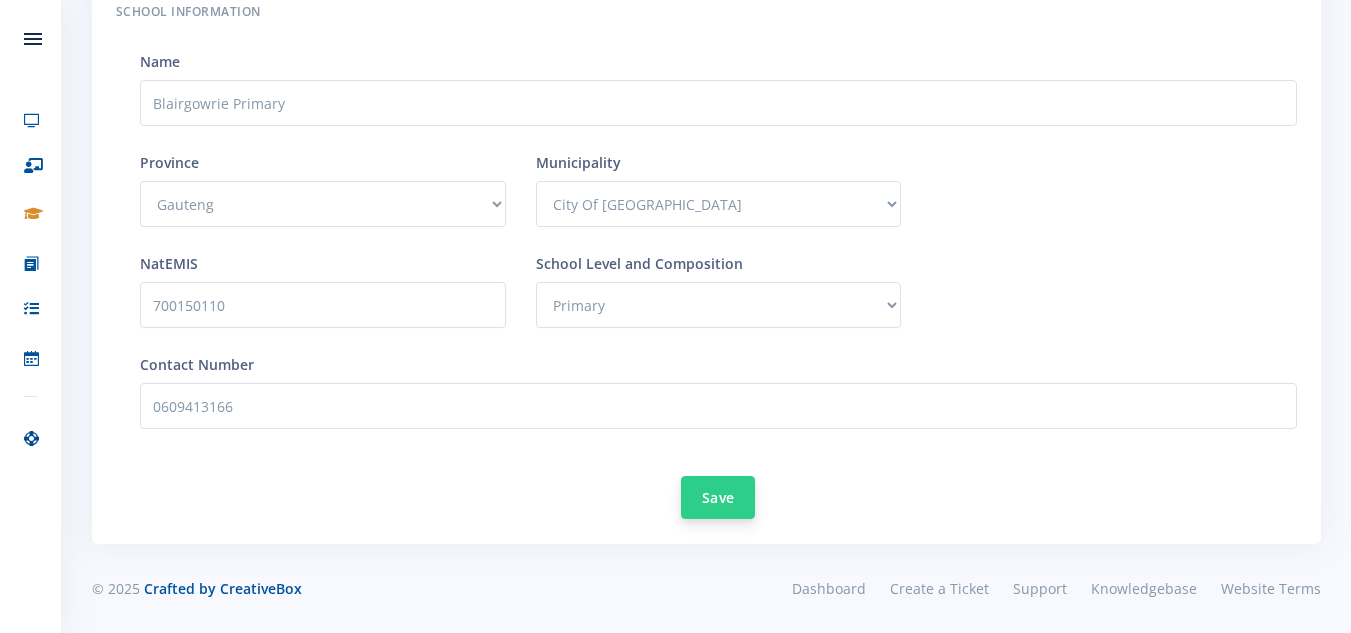 click on "Save" at bounding box center [718, 497] 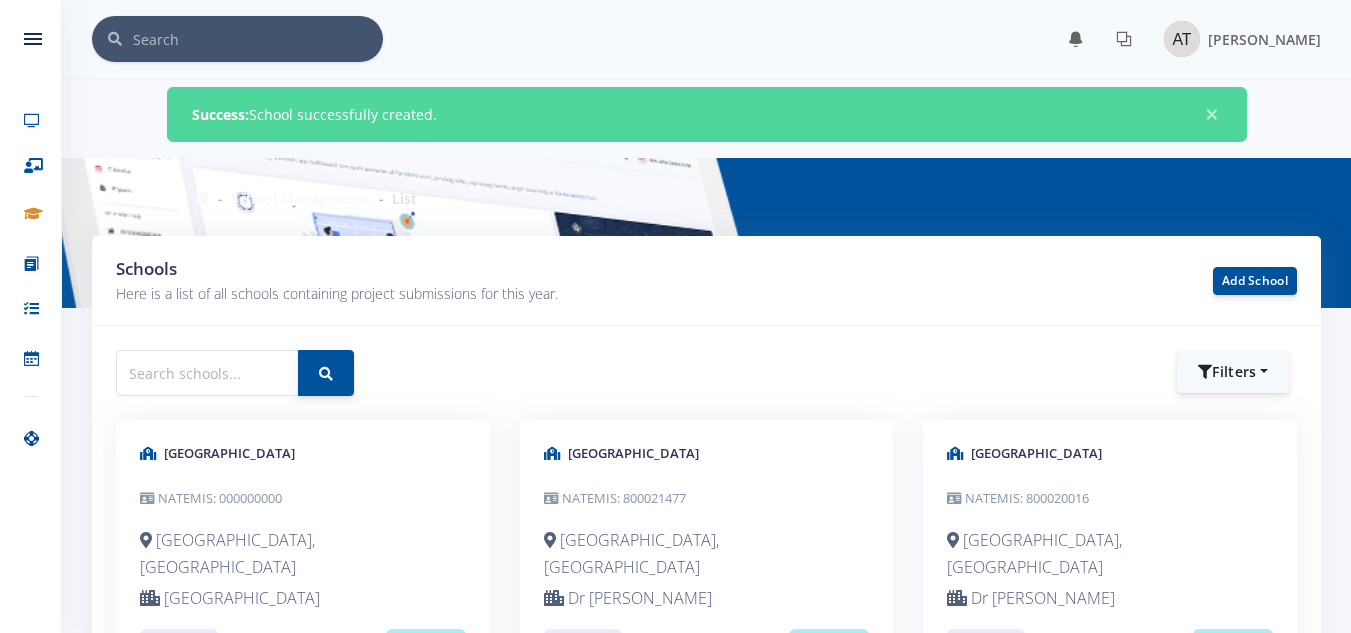 scroll, scrollTop: 0, scrollLeft: 0, axis: both 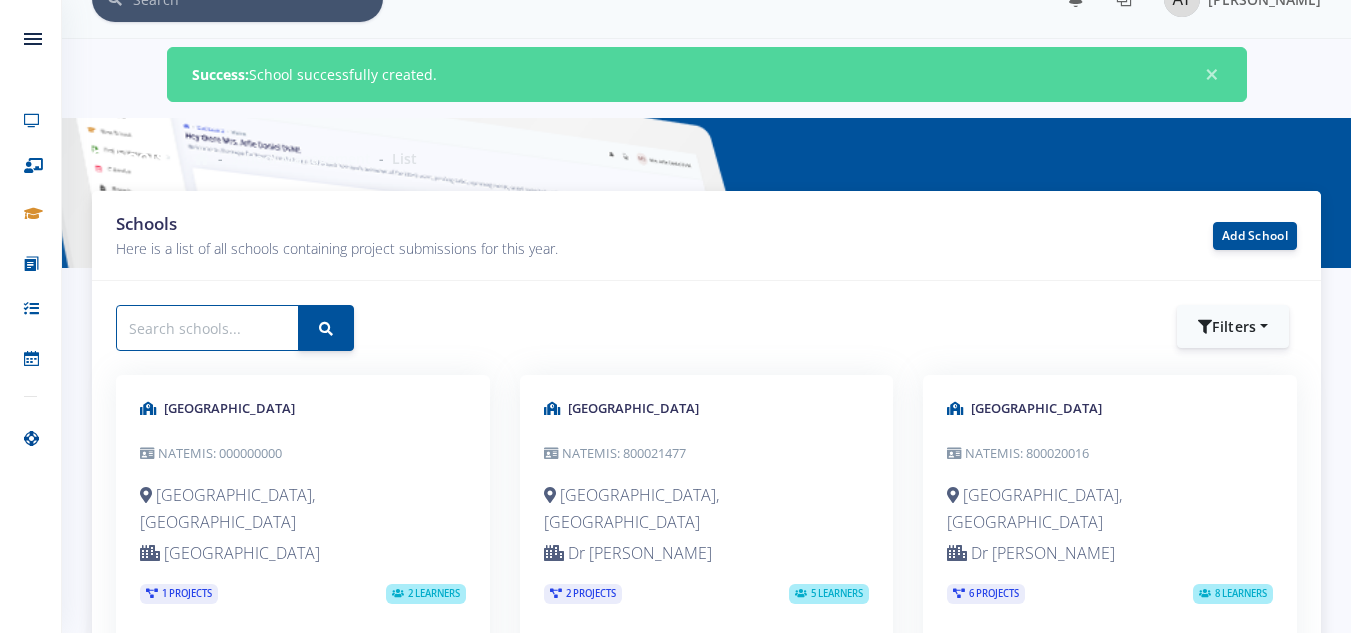 click at bounding box center (207, 328) 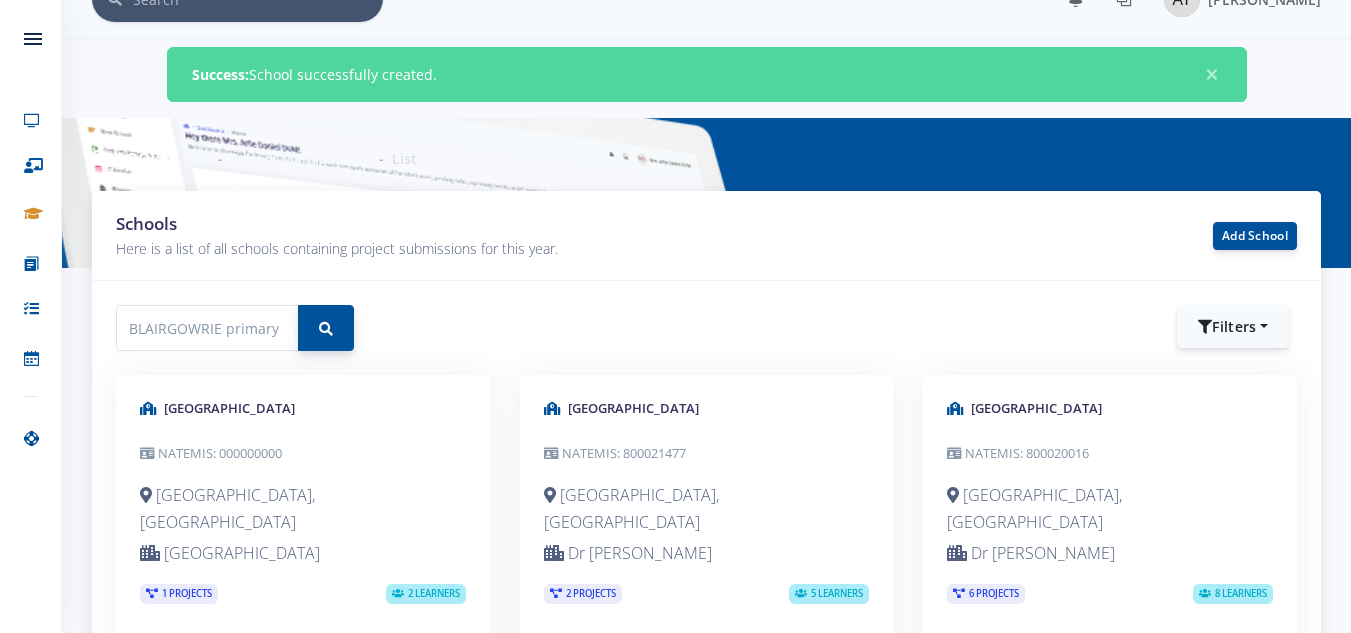 click at bounding box center [326, 328] 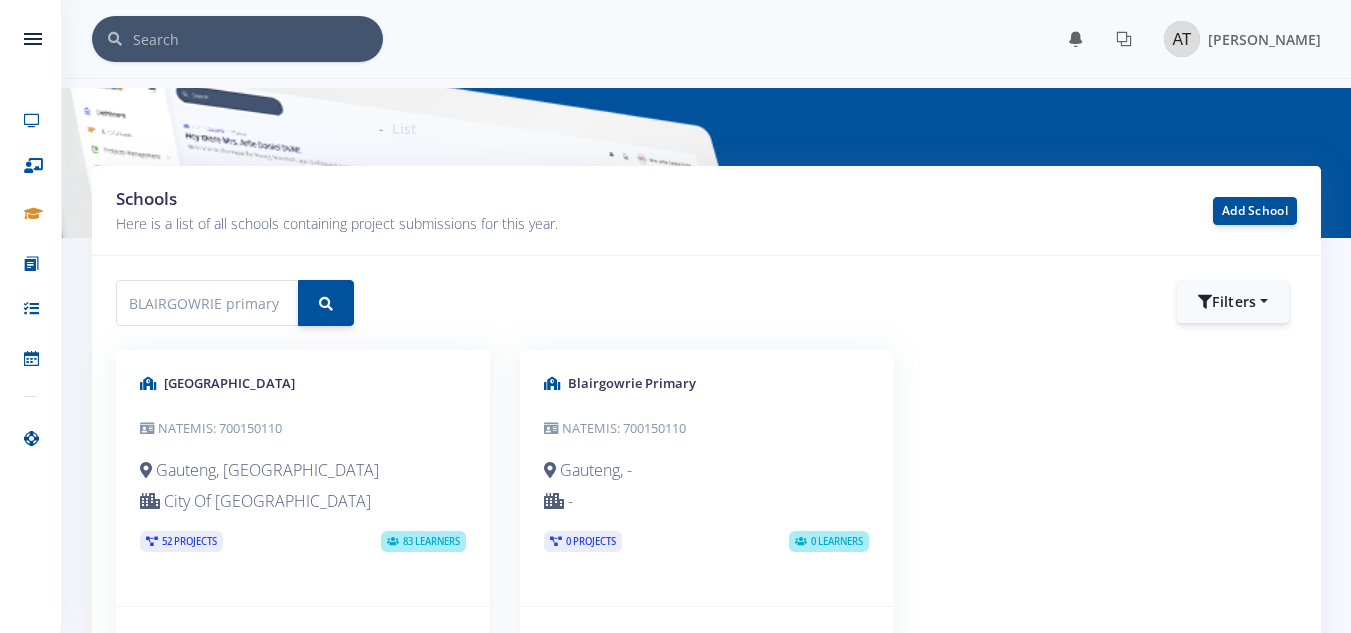 scroll, scrollTop: 0, scrollLeft: 0, axis: both 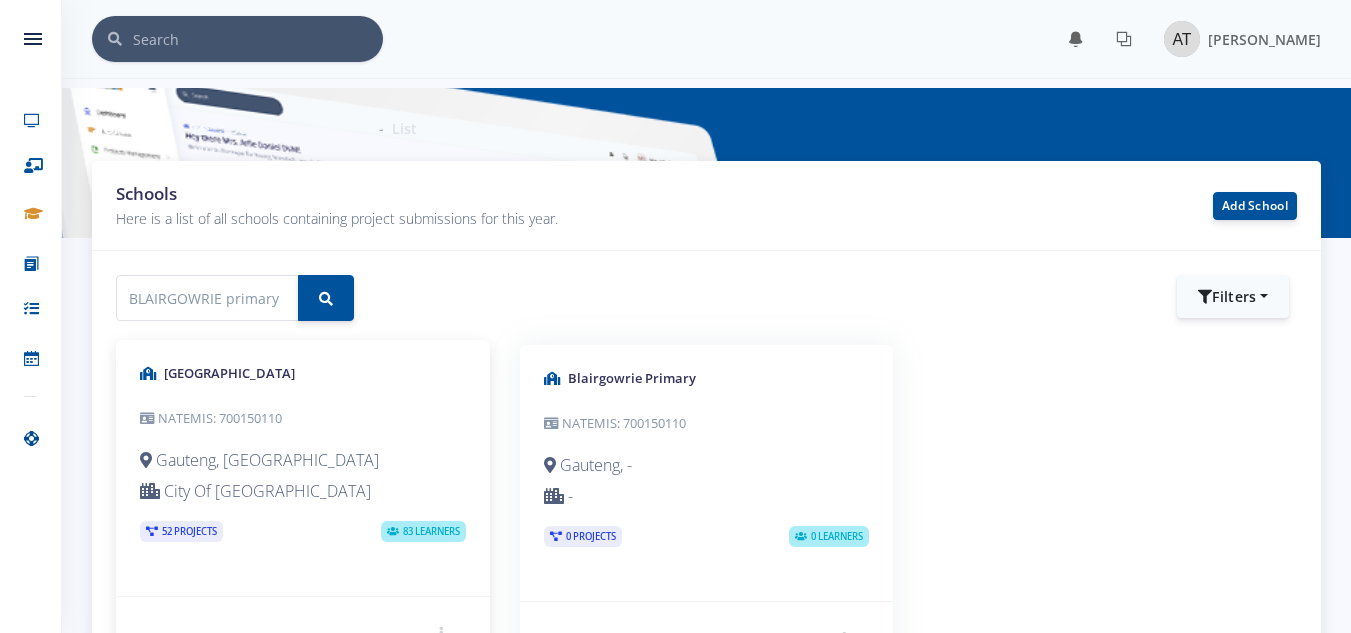 click on "83 Learners" at bounding box center (423, 531) 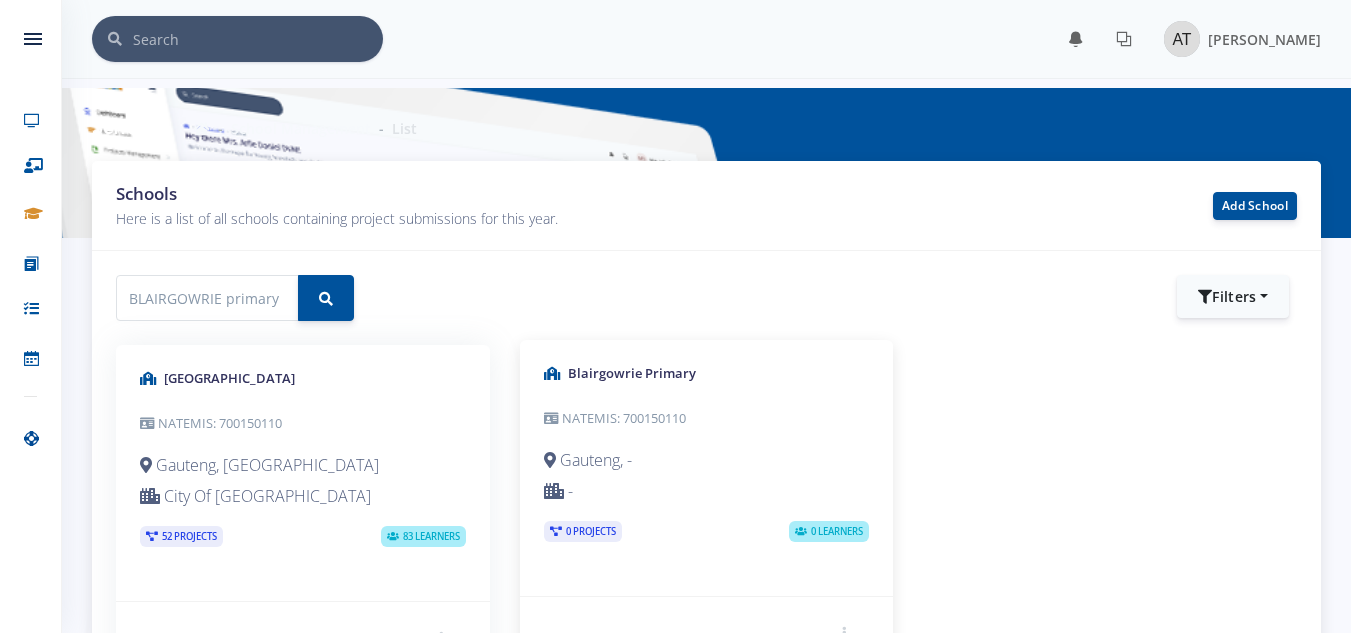 click on "Blairgowrie Primary" at bounding box center [707, 374] 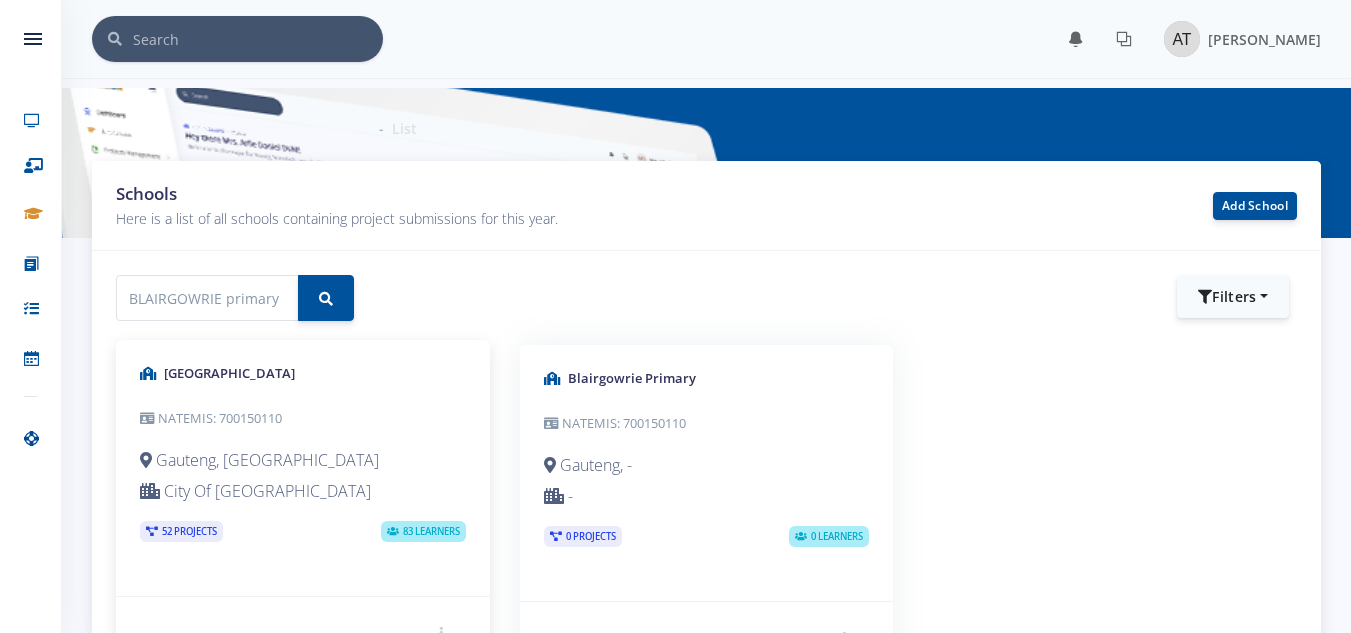 click on "83 Learners" at bounding box center (423, 531) 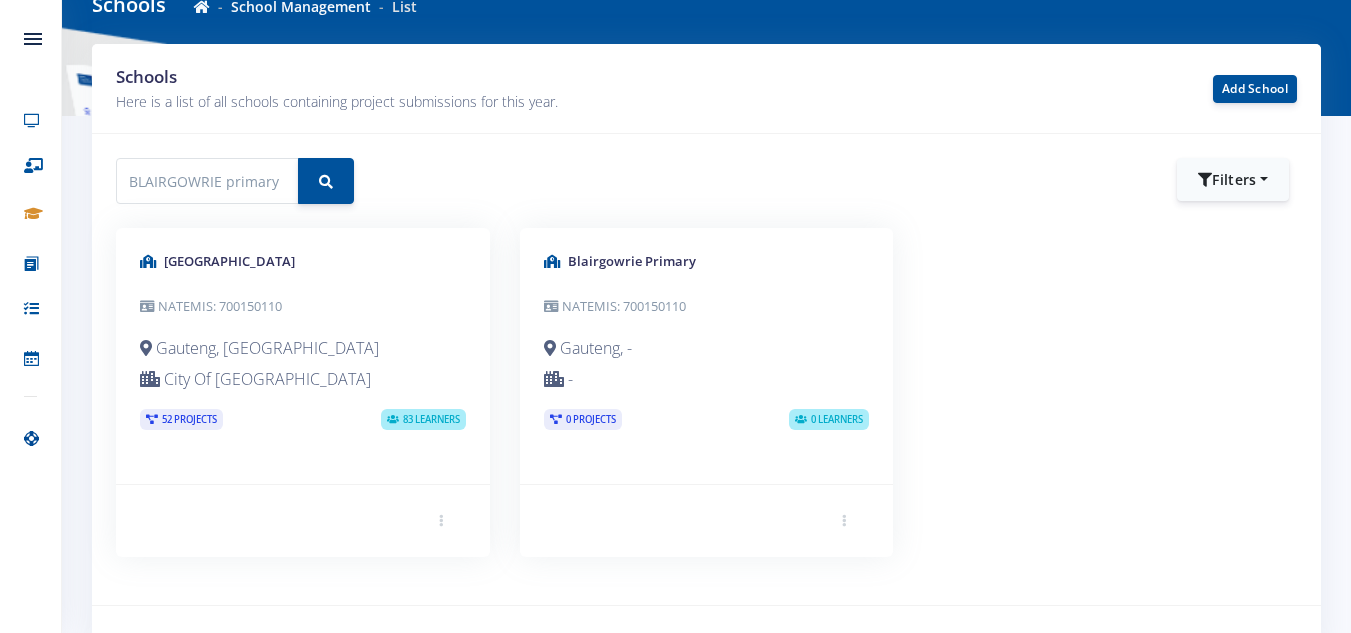 scroll, scrollTop: 126, scrollLeft: 0, axis: vertical 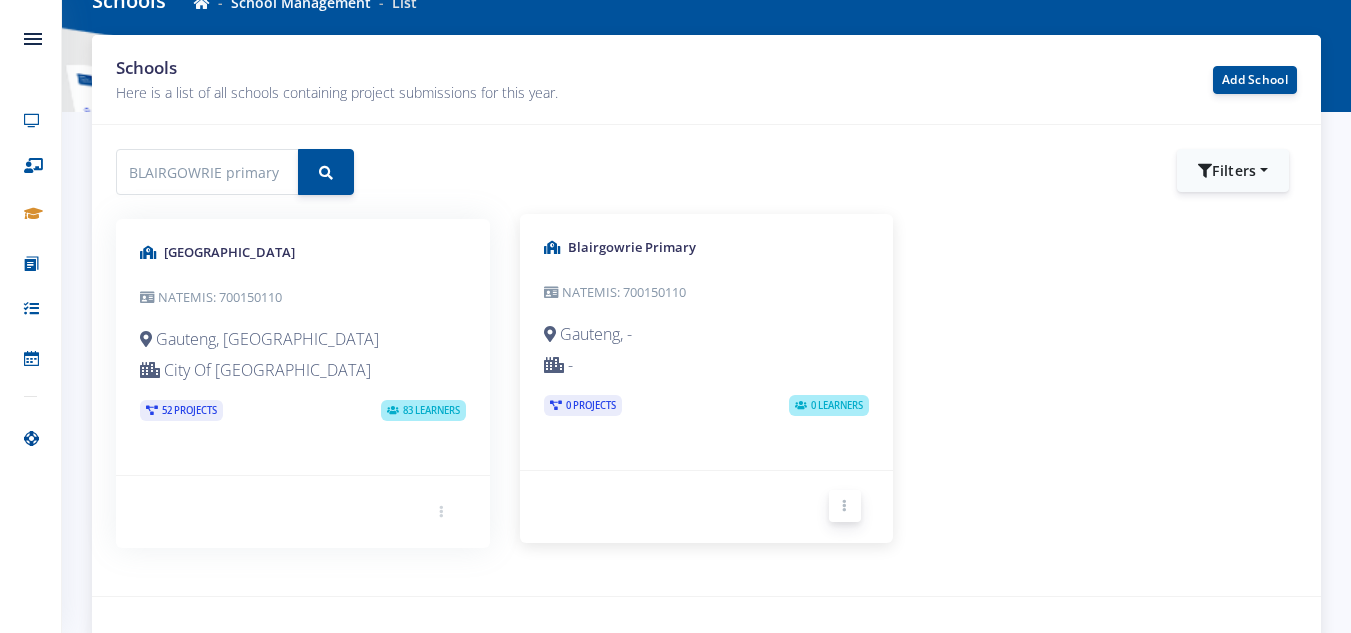 click at bounding box center (845, 506) 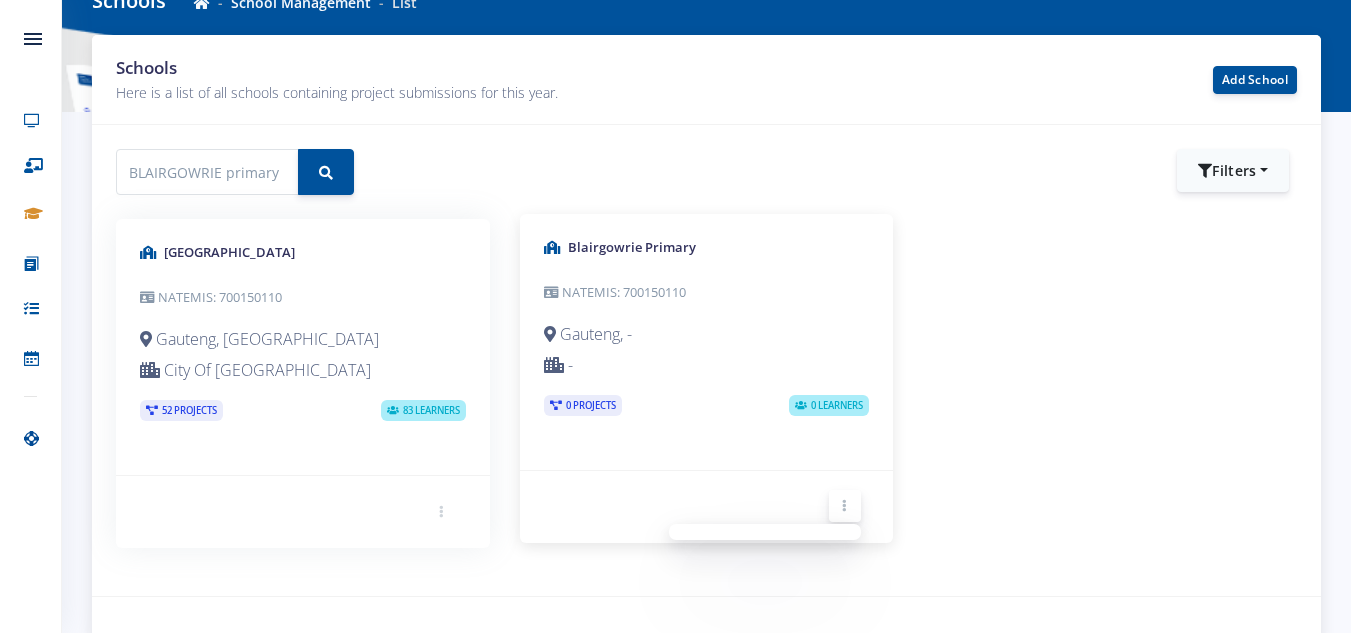 click at bounding box center (845, 506) 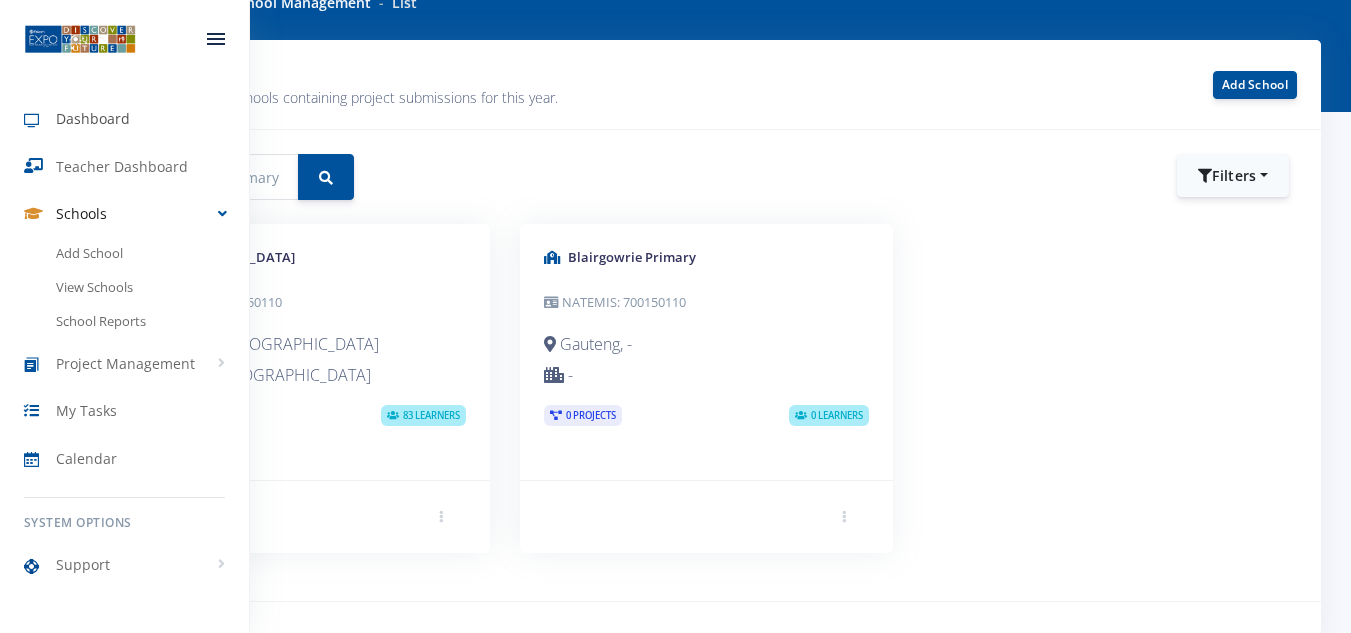 click on "Dashboard" at bounding box center [93, 118] 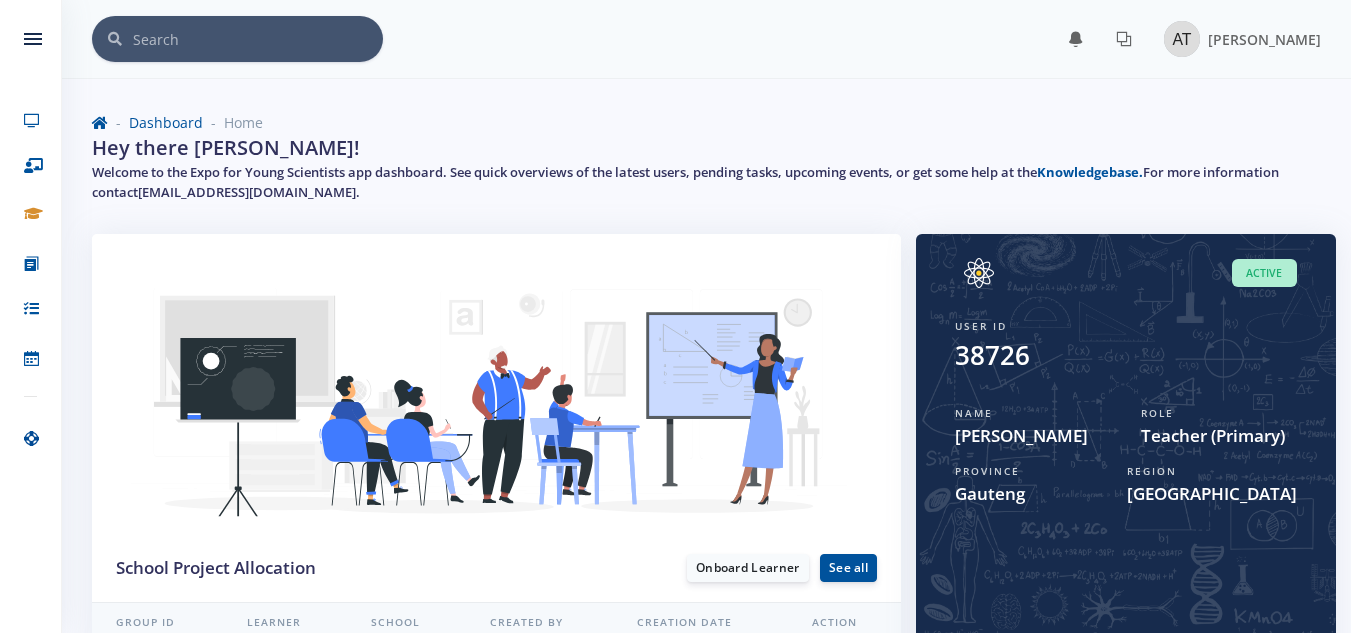 scroll, scrollTop: 0, scrollLeft: 0, axis: both 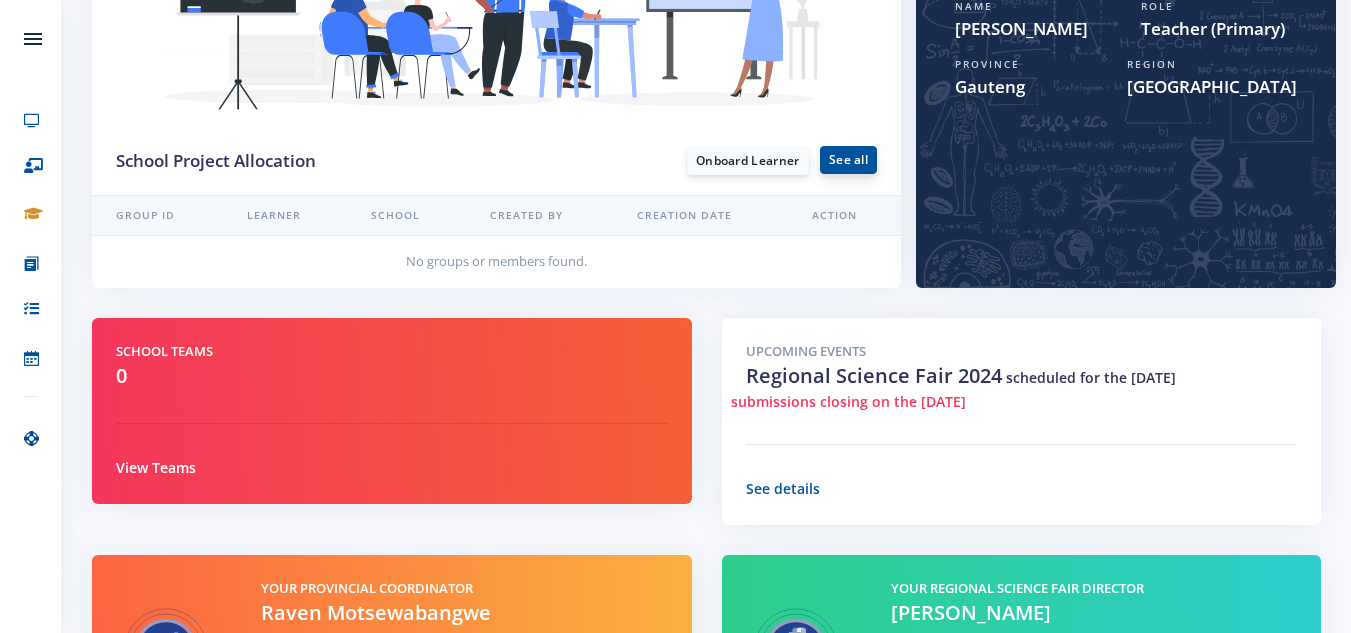 click on "See all" at bounding box center [848, 160] 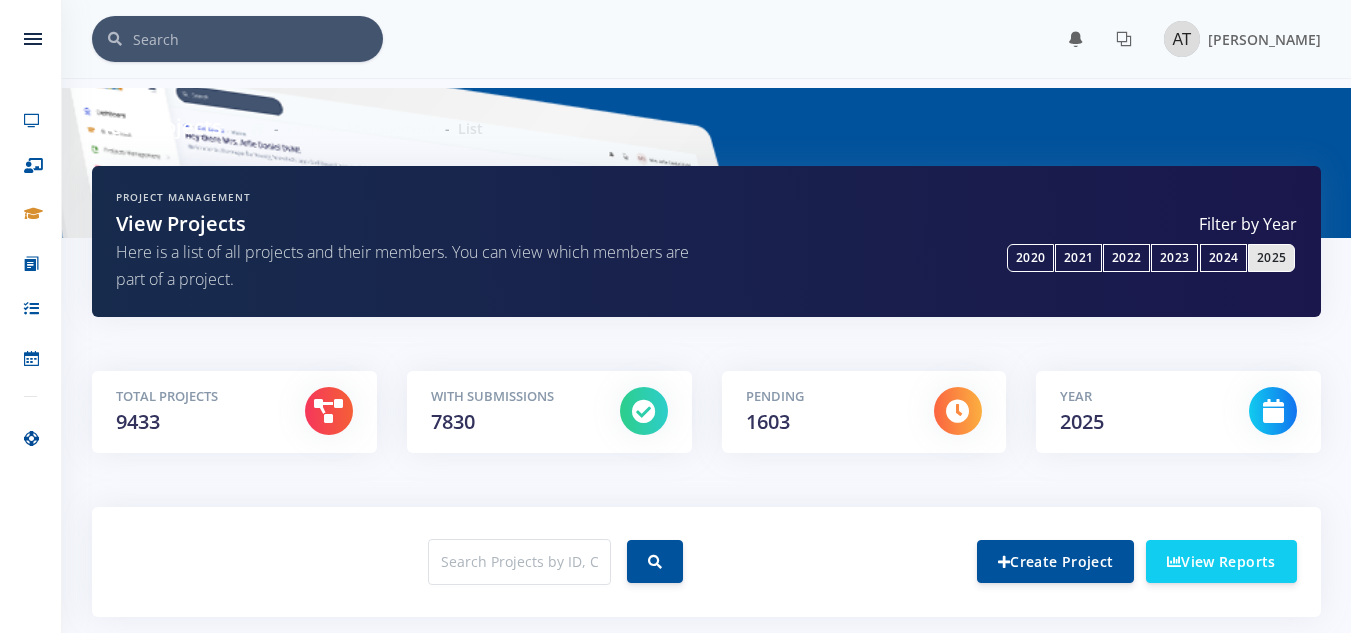scroll, scrollTop: 0, scrollLeft: 0, axis: both 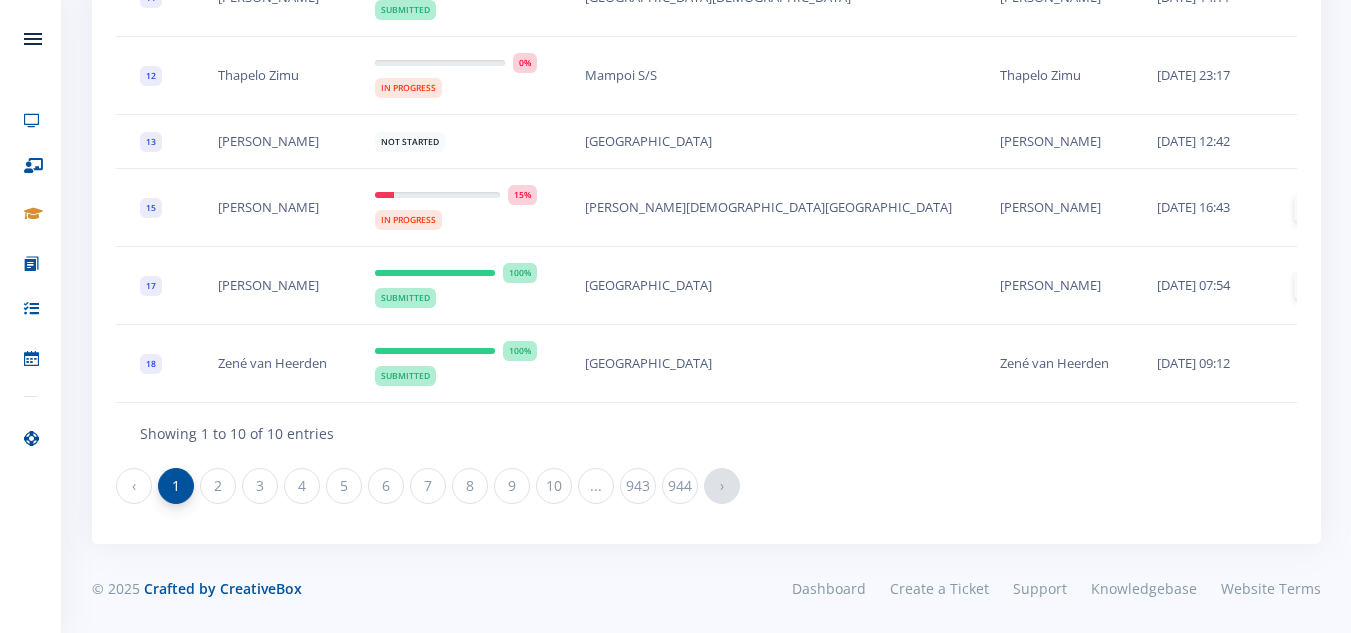 click on "›" at bounding box center [722, 486] 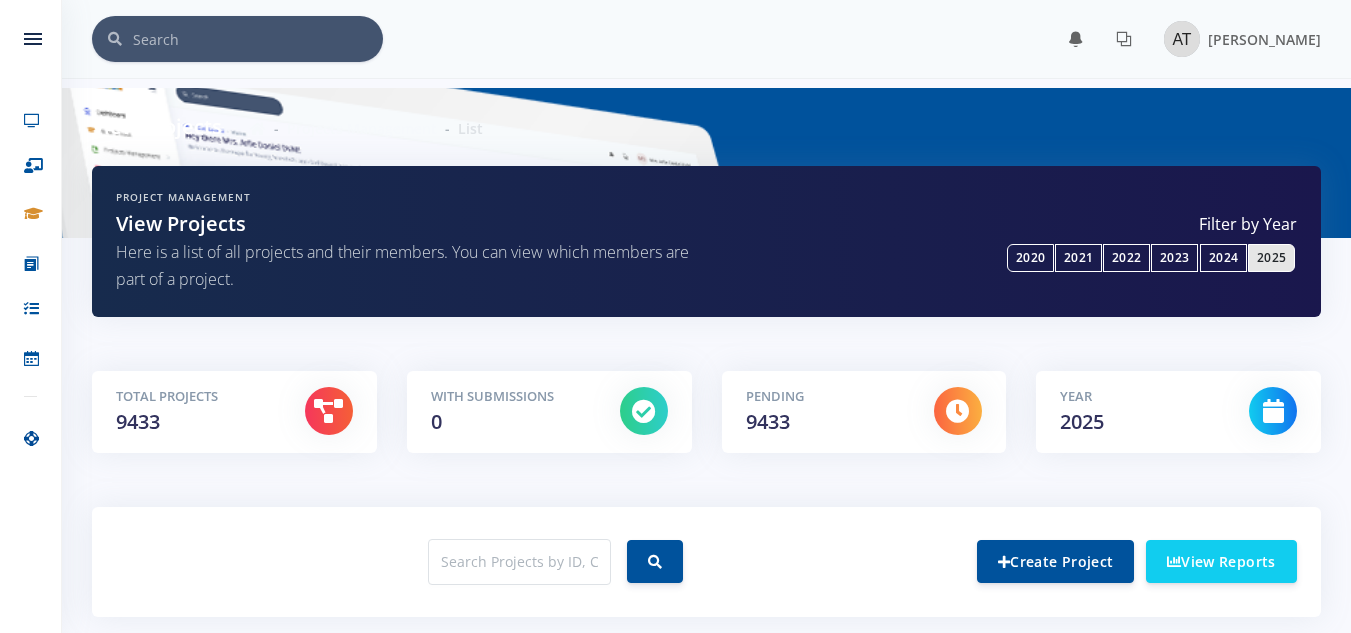 scroll, scrollTop: 0, scrollLeft: 0, axis: both 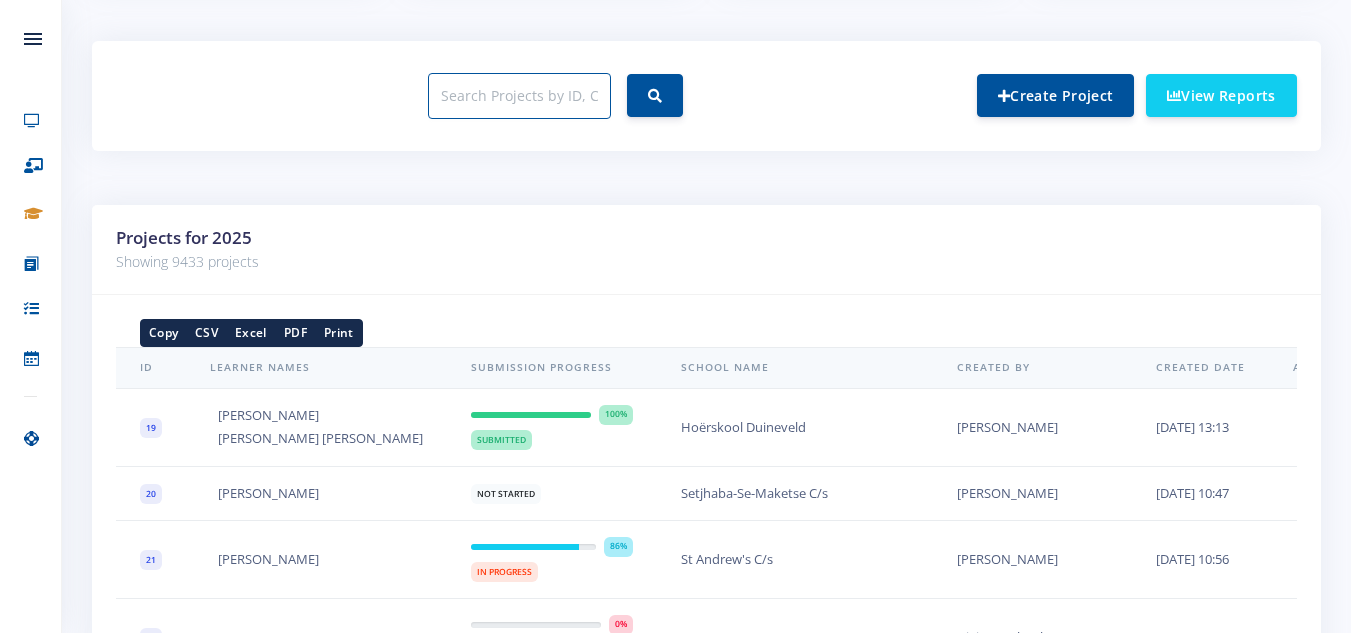 click at bounding box center [519, 96] 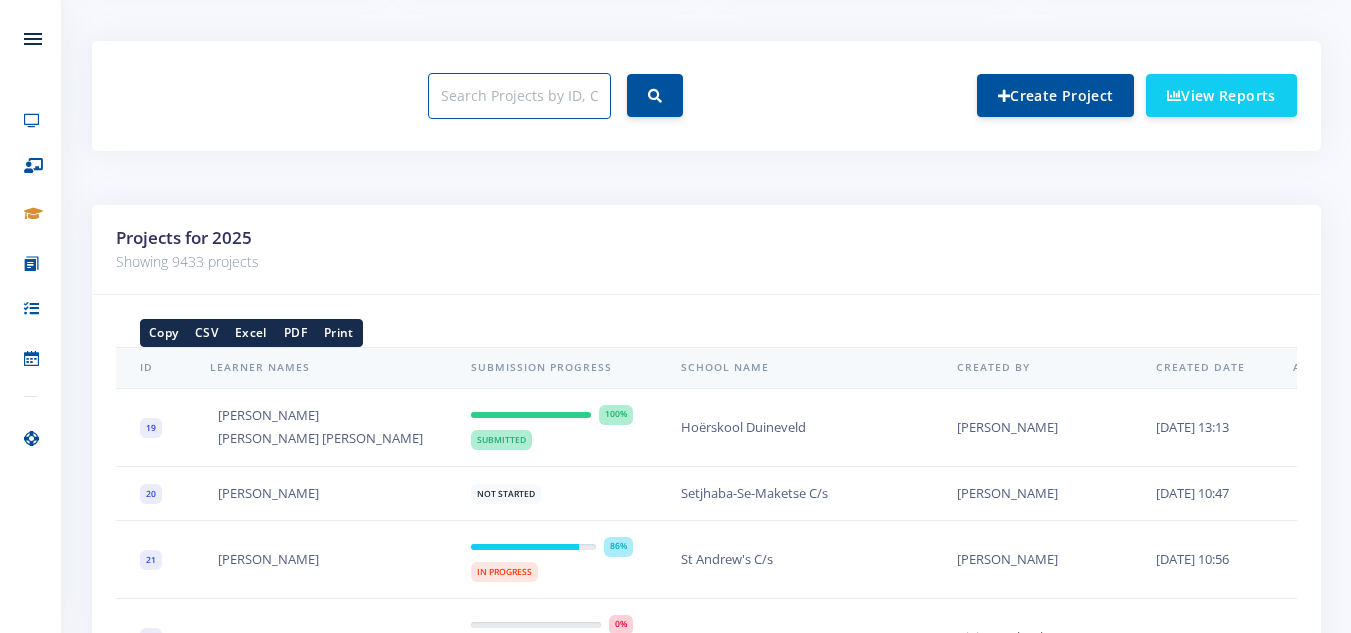 type on "BLAIRGOWRIE primary" 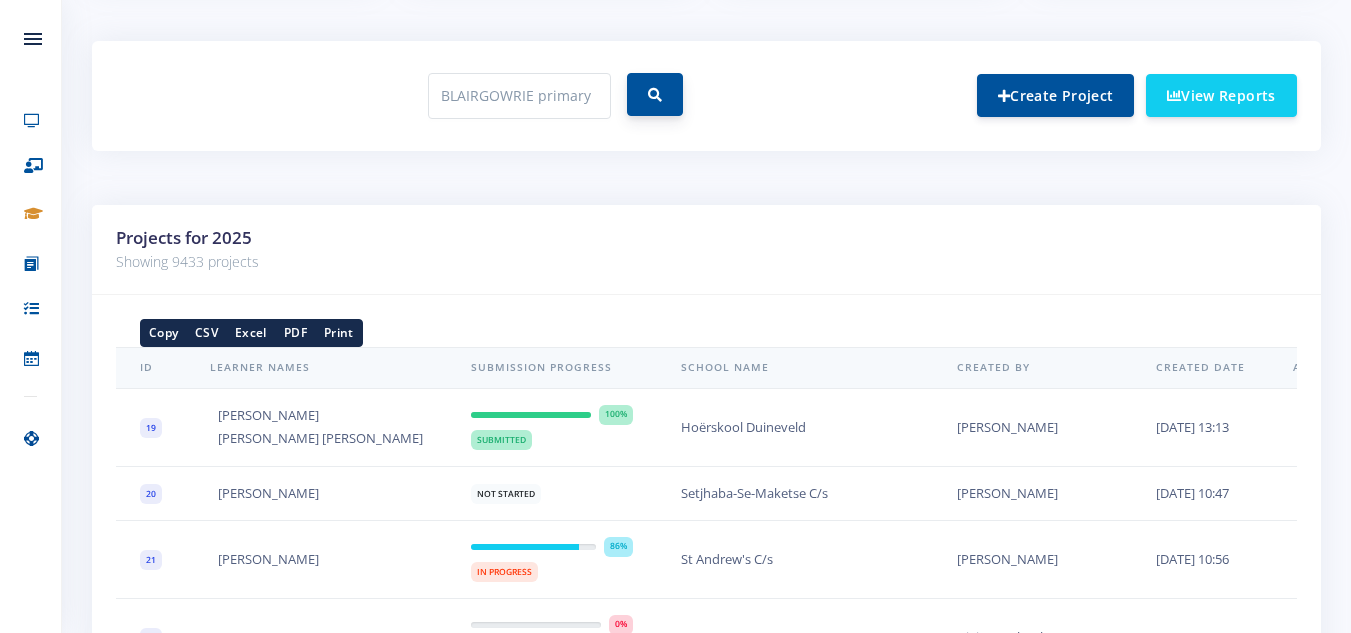 click at bounding box center (655, 94) 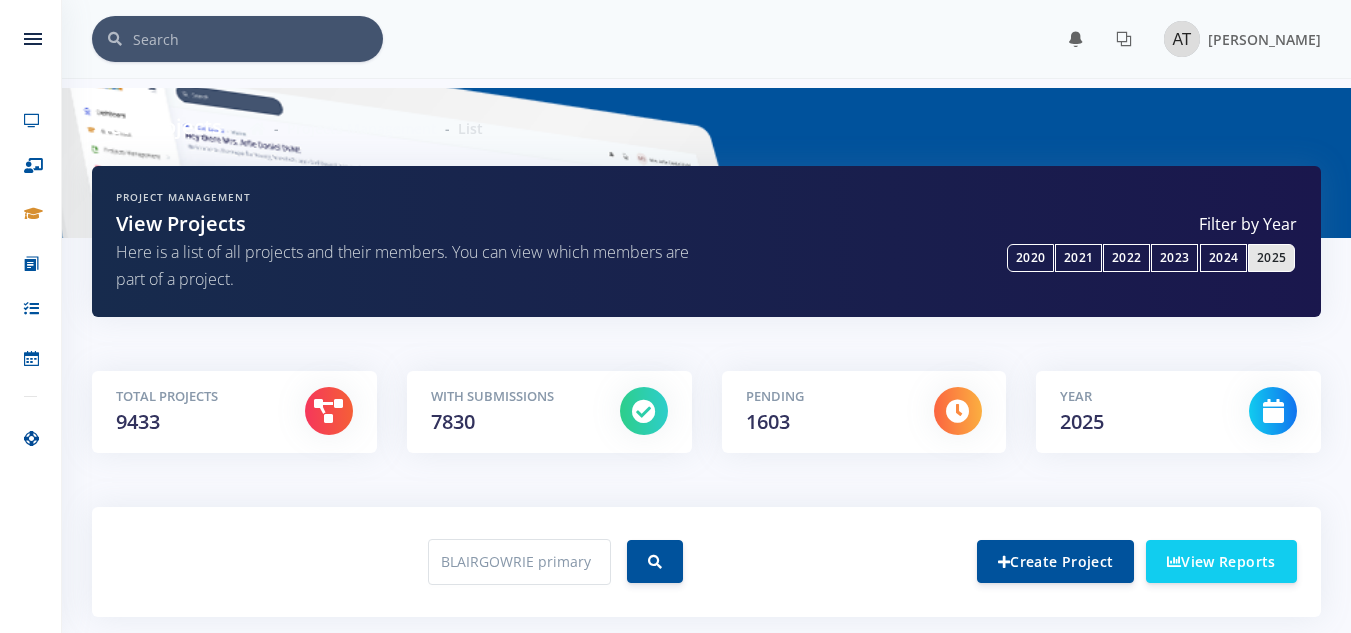 scroll, scrollTop: 0, scrollLeft: 0, axis: both 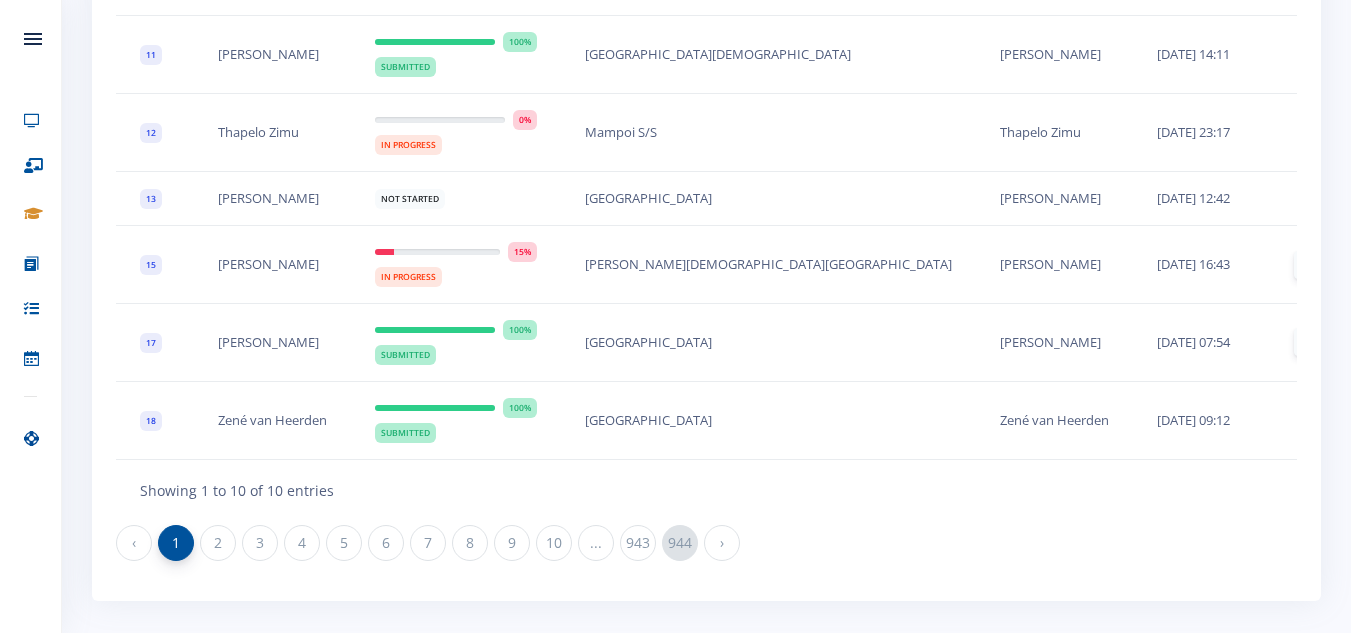 click on "944" at bounding box center (680, 543) 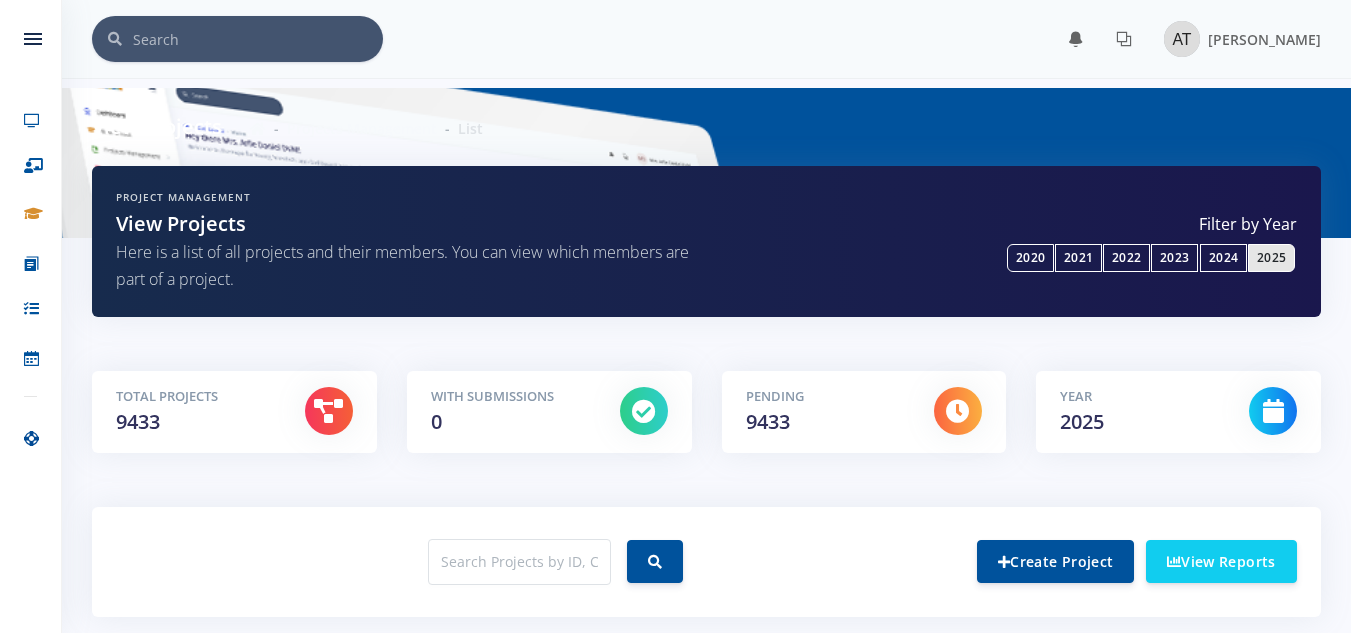 scroll, scrollTop: 0, scrollLeft: 0, axis: both 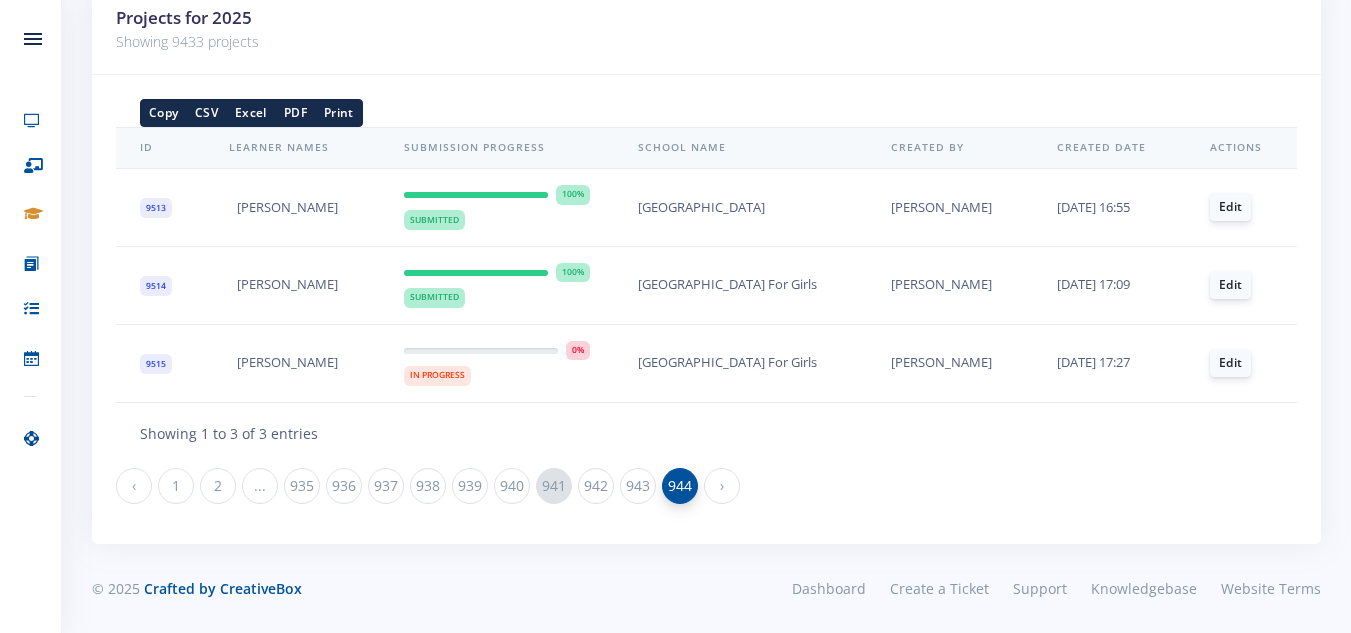 click on "940" at bounding box center [512, 486] 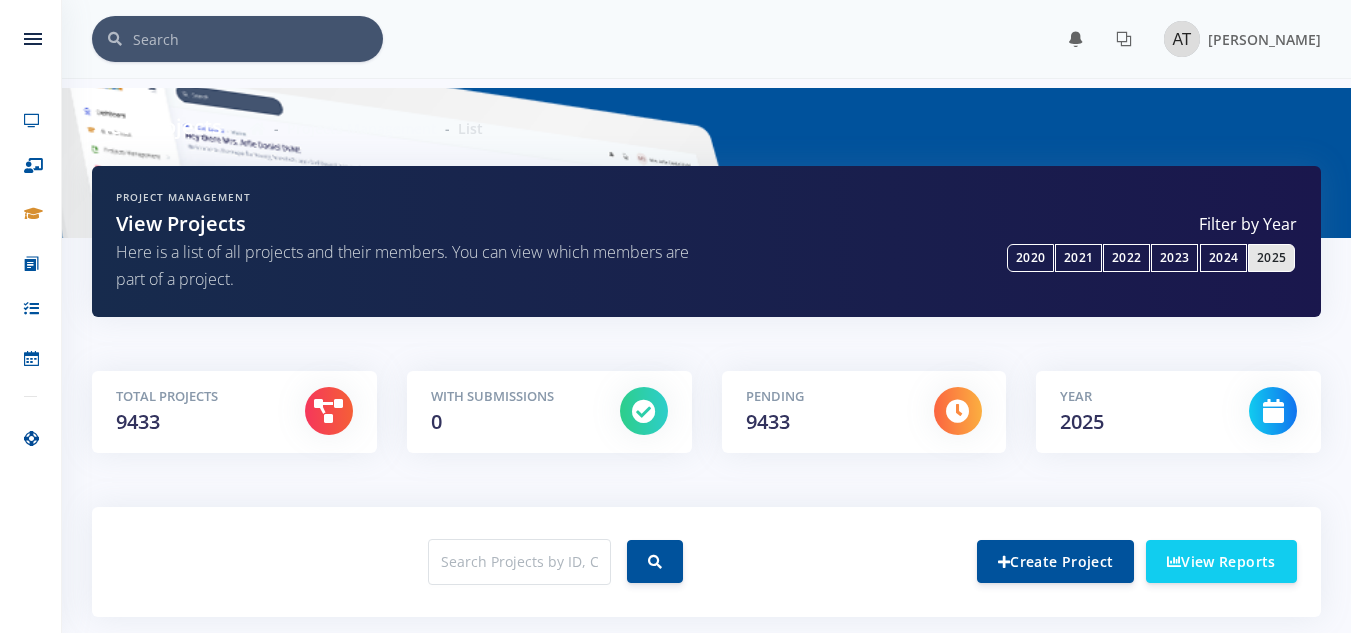 scroll, scrollTop: 0, scrollLeft: 0, axis: both 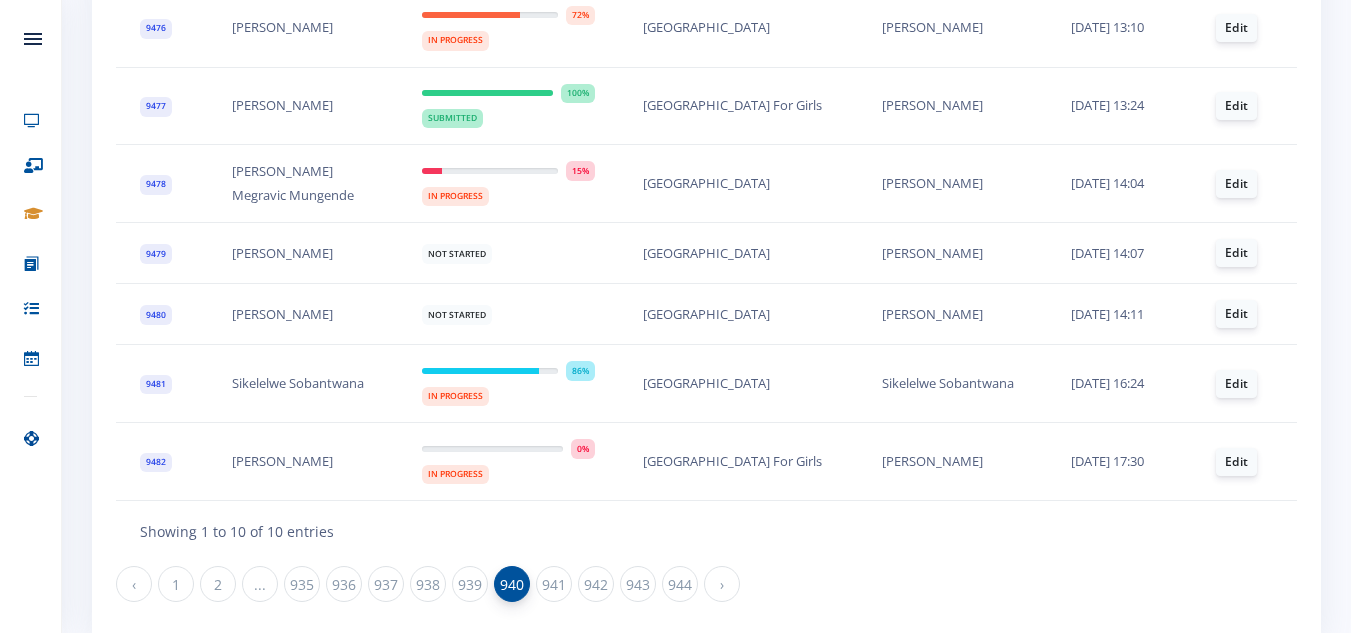 drag, startPoint x: 1364, startPoint y: 110, endPoint x: 1355, endPoint y: 468, distance: 358.1131 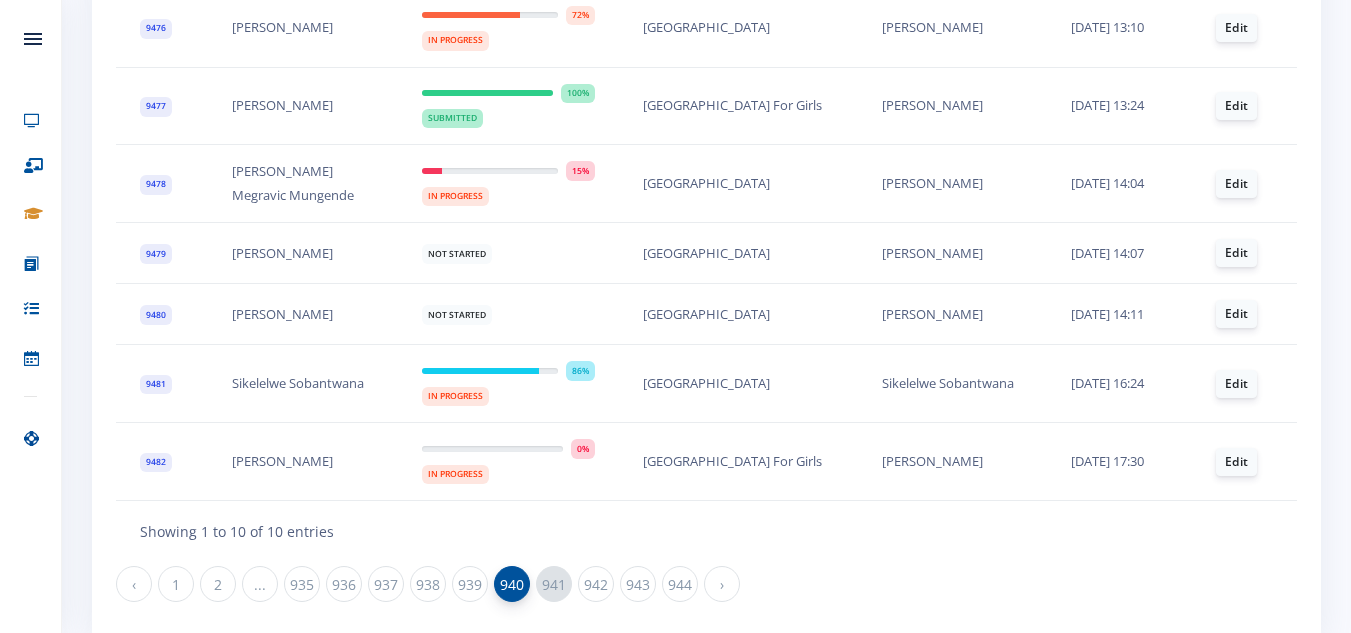 click on "941" at bounding box center (554, 584) 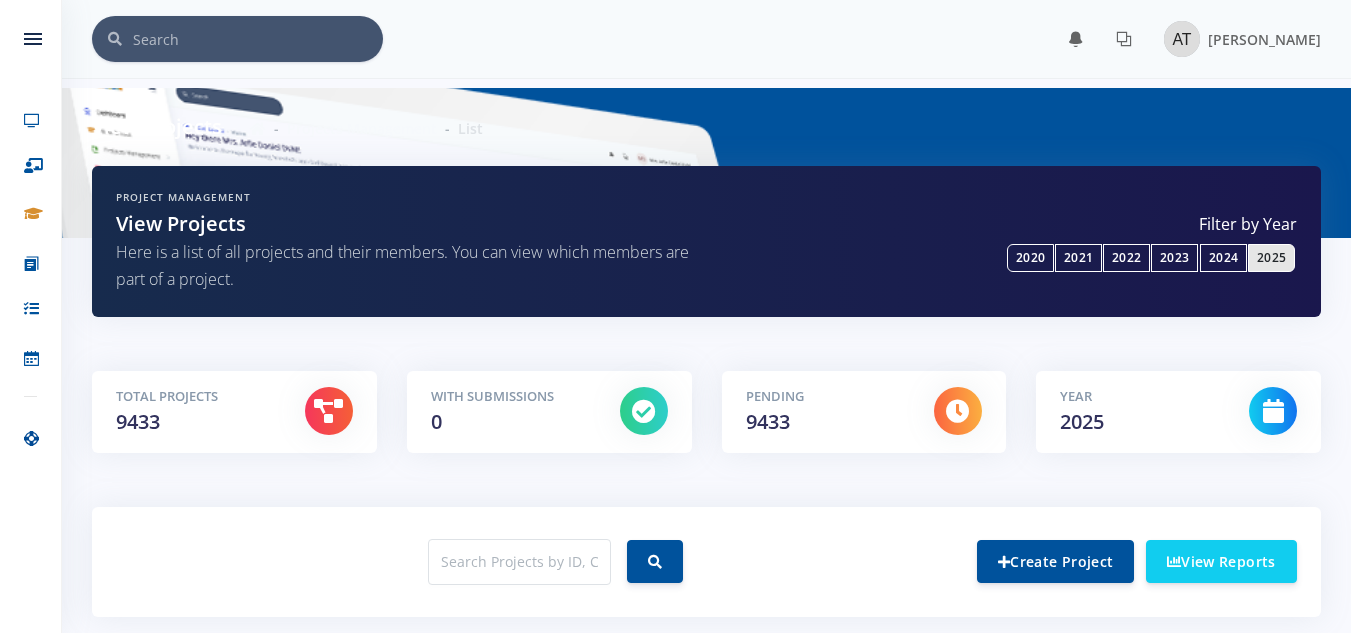 scroll, scrollTop: 0, scrollLeft: 0, axis: both 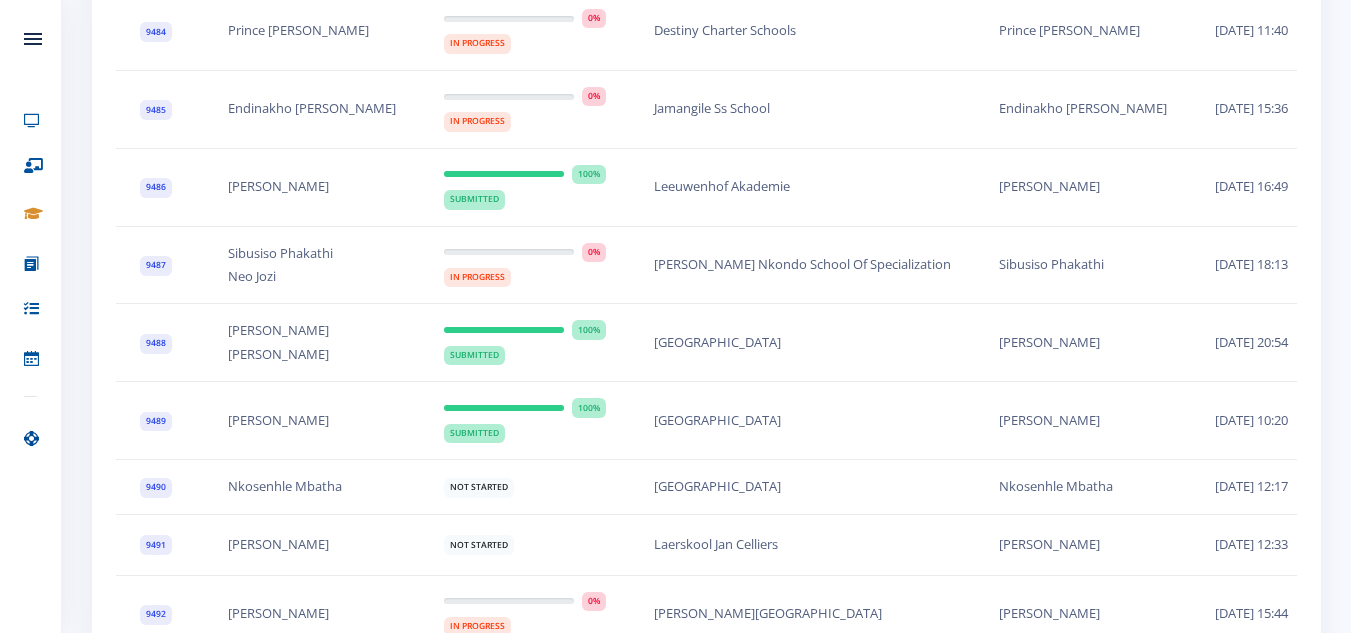 click on "9489" at bounding box center (156, 422) 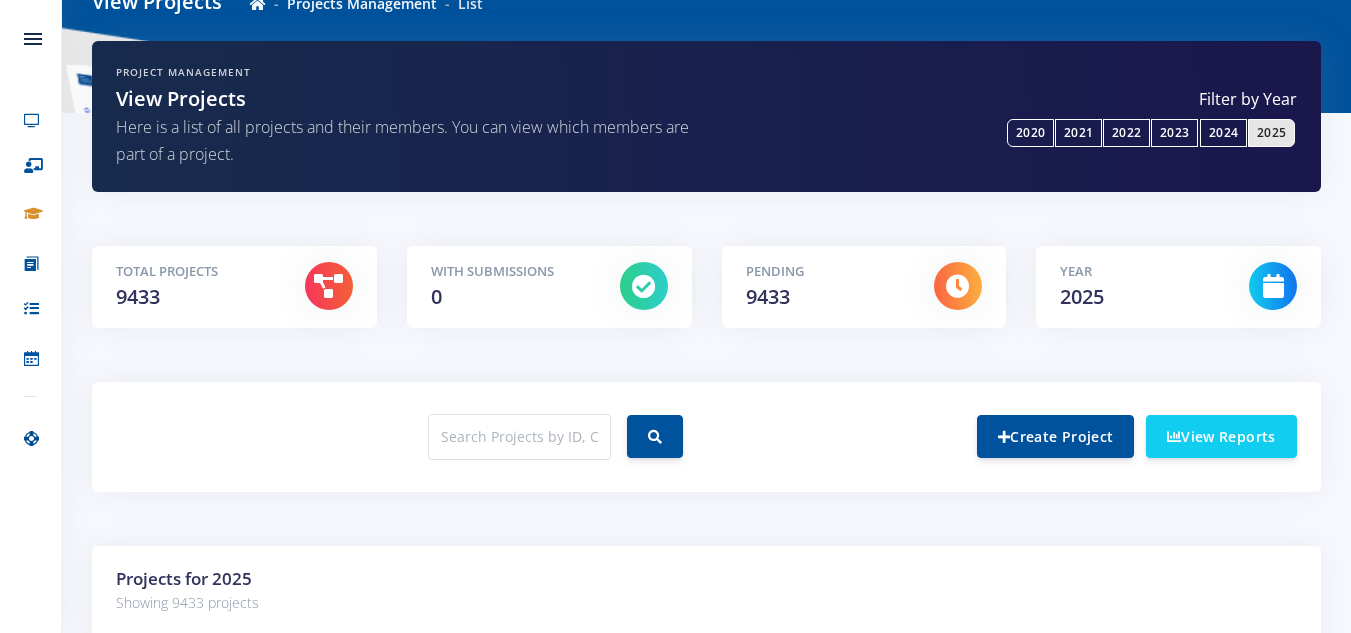 scroll, scrollTop: 119, scrollLeft: 0, axis: vertical 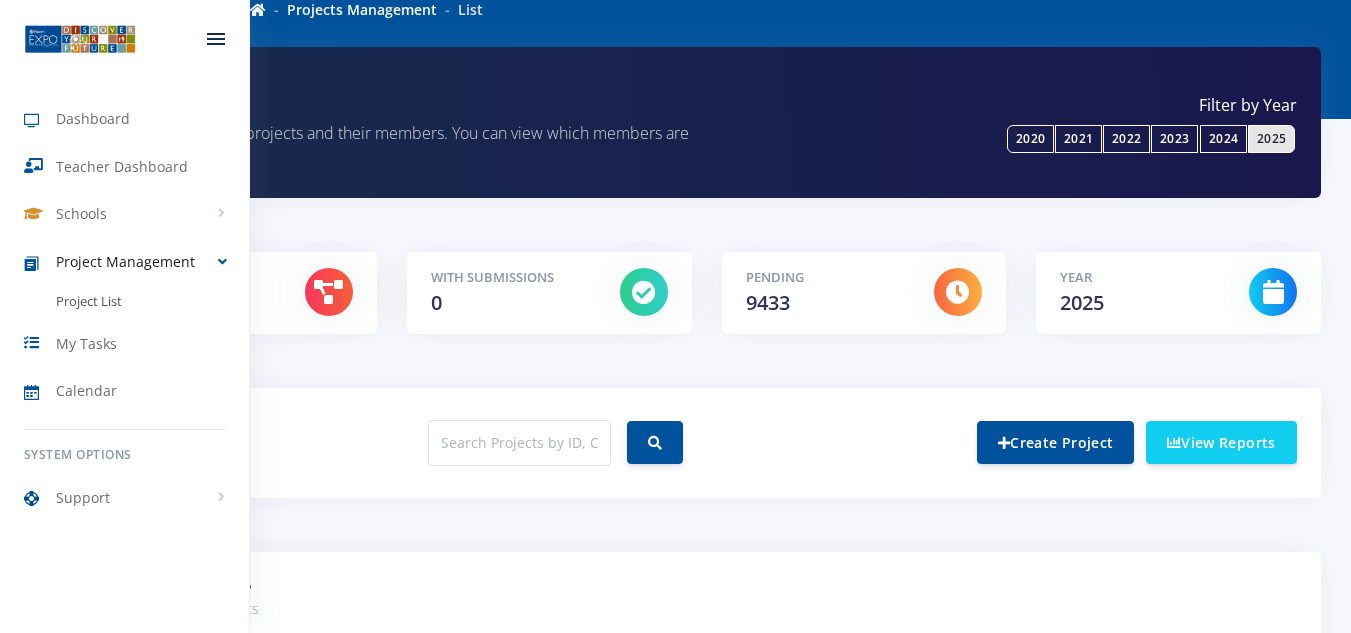 click on "Project List" at bounding box center (89, 302) 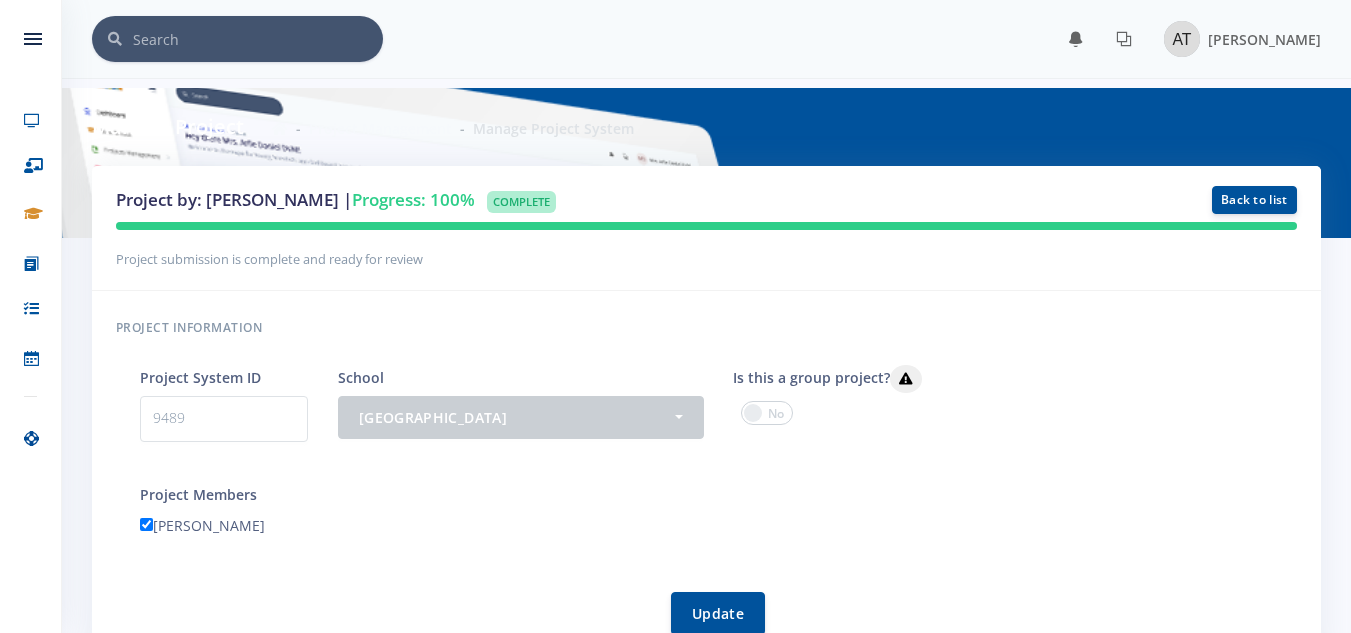 scroll, scrollTop: 0, scrollLeft: 0, axis: both 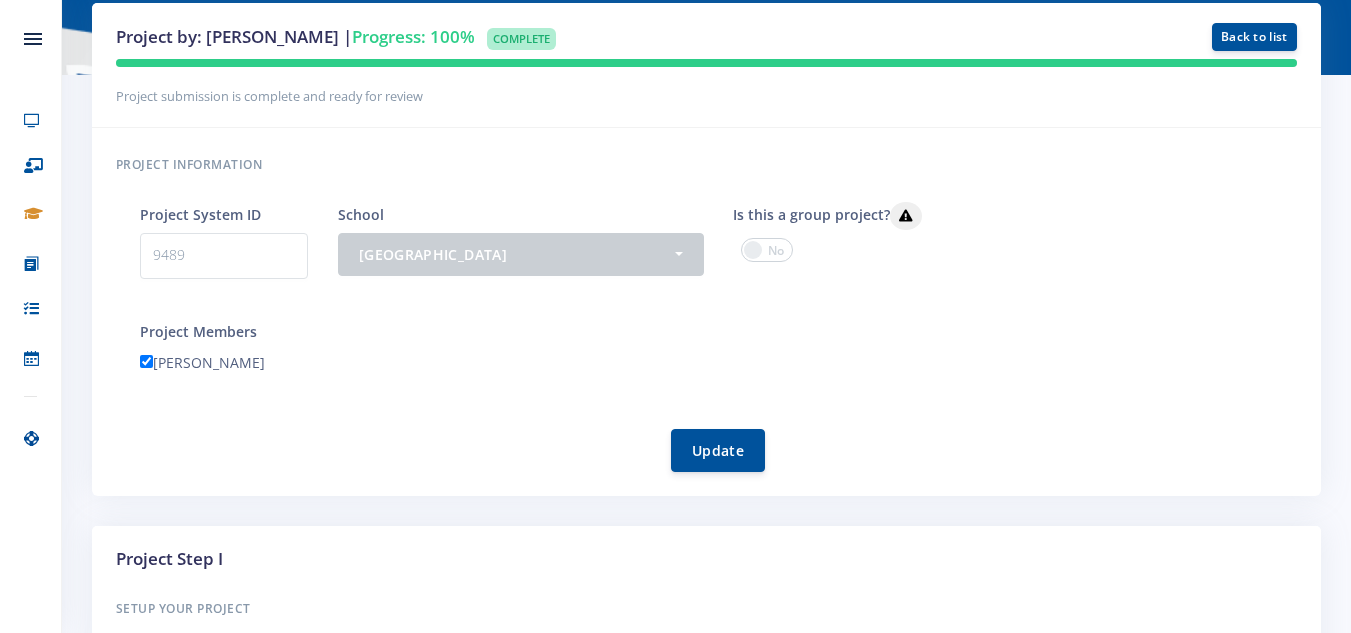 click at bounding box center [767, 250] 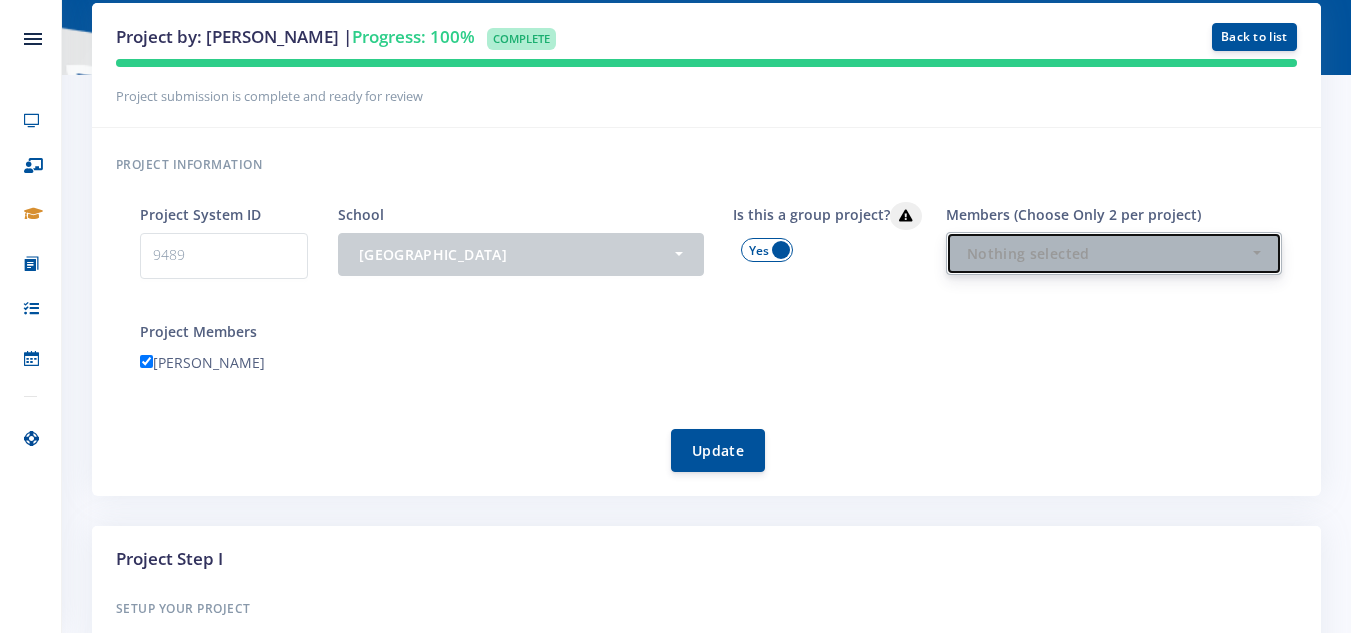 click on "Nothing selected" at bounding box center (1114, 253) 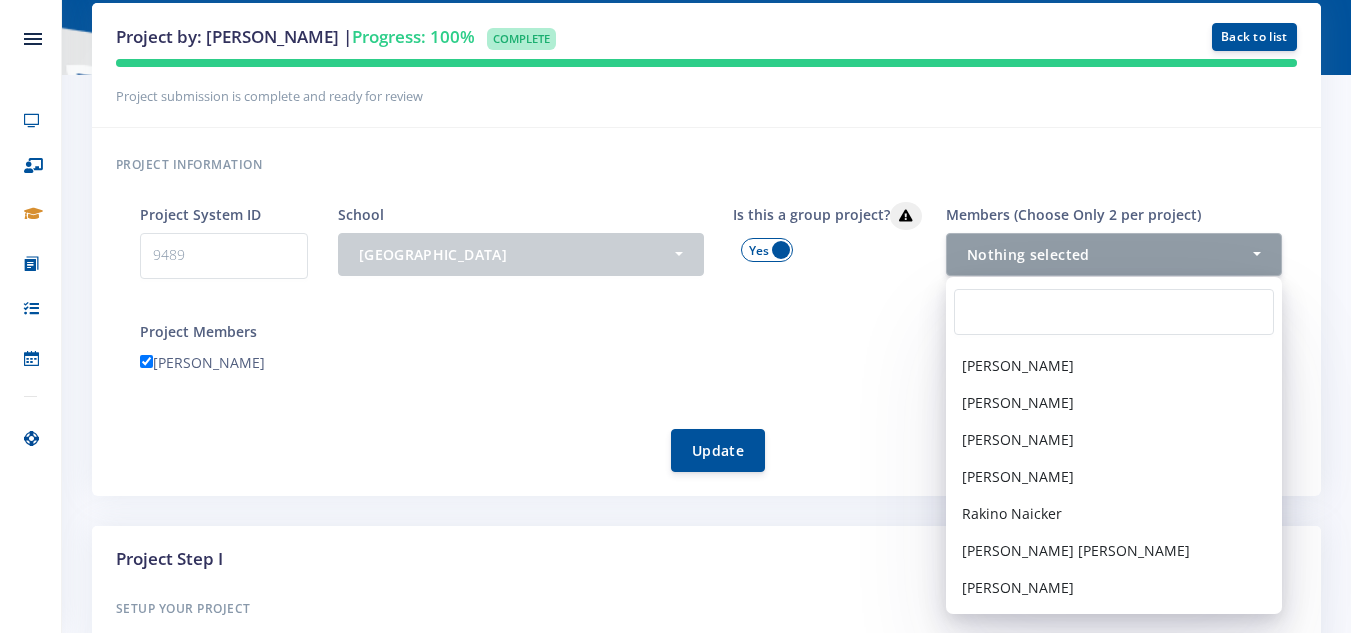 scroll, scrollTop: 2539, scrollLeft: 0, axis: vertical 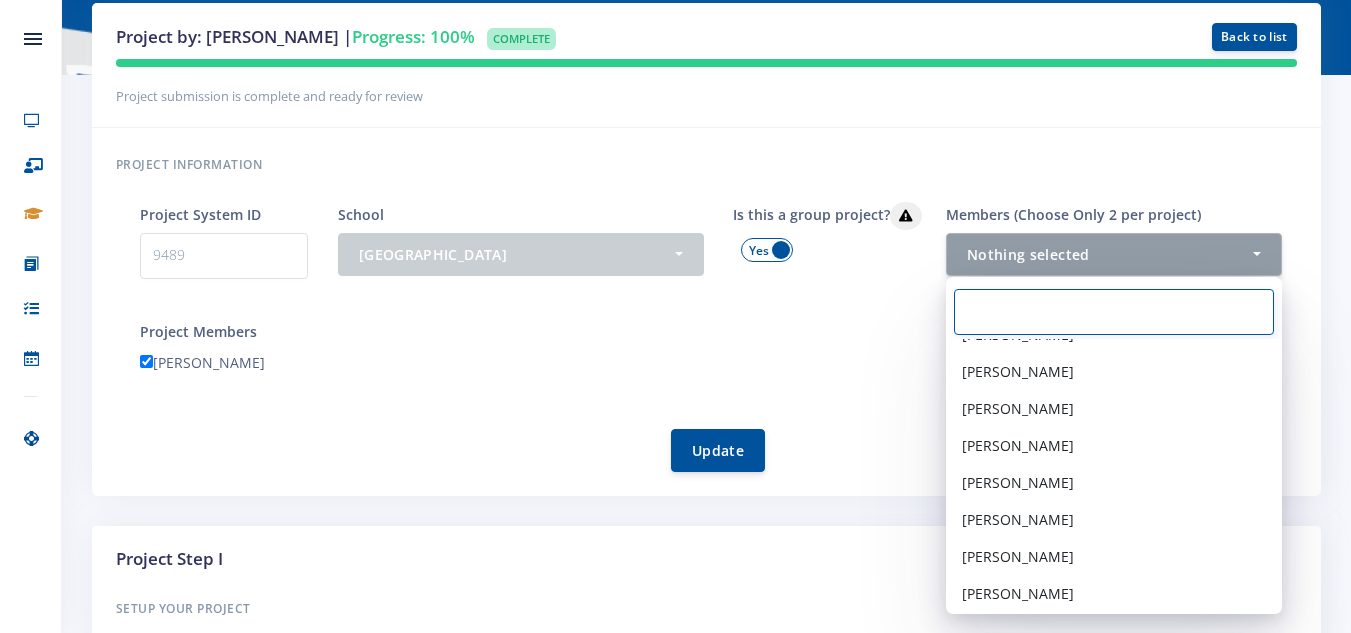 click at bounding box center (1114, 312) 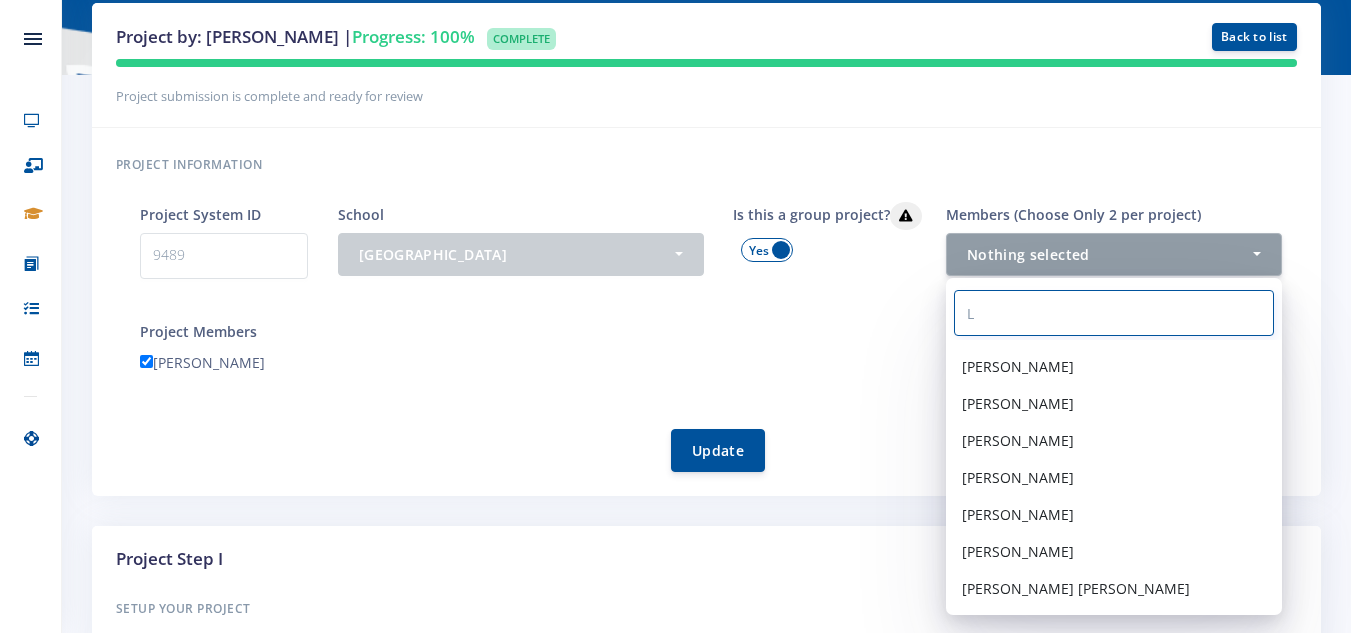 scroll, scrollTop: 0, scrollLeft: 0, axis: both 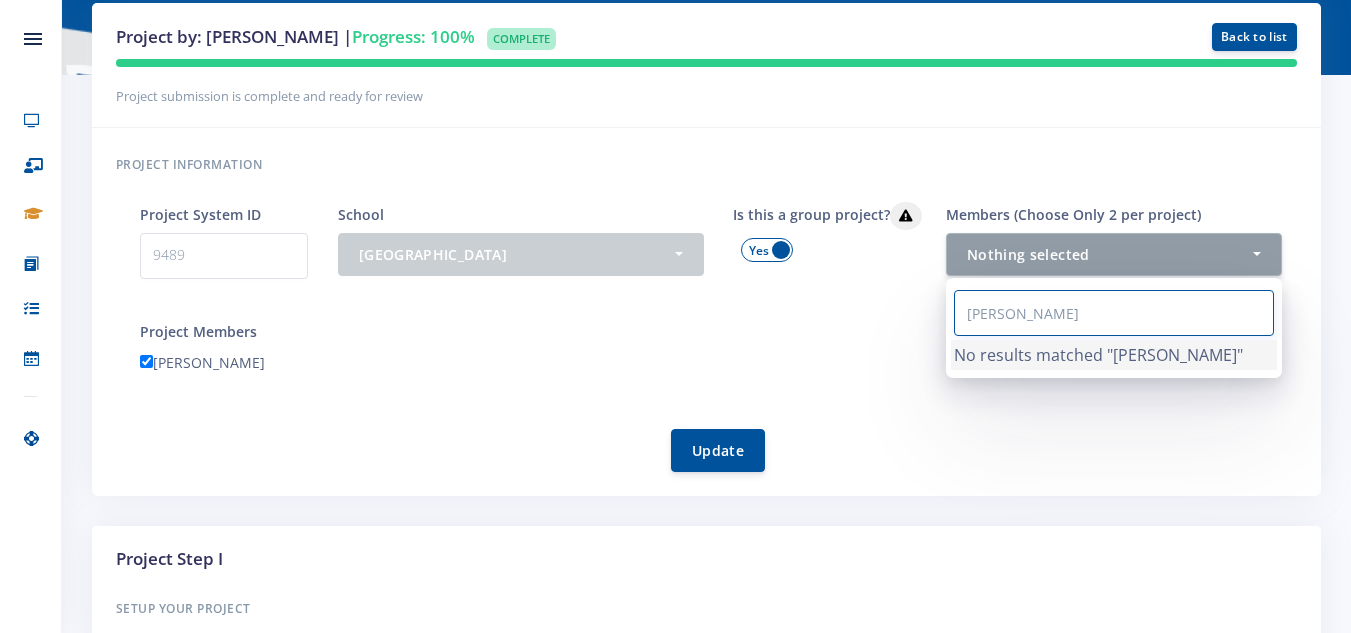 type on "Liam Wilson" 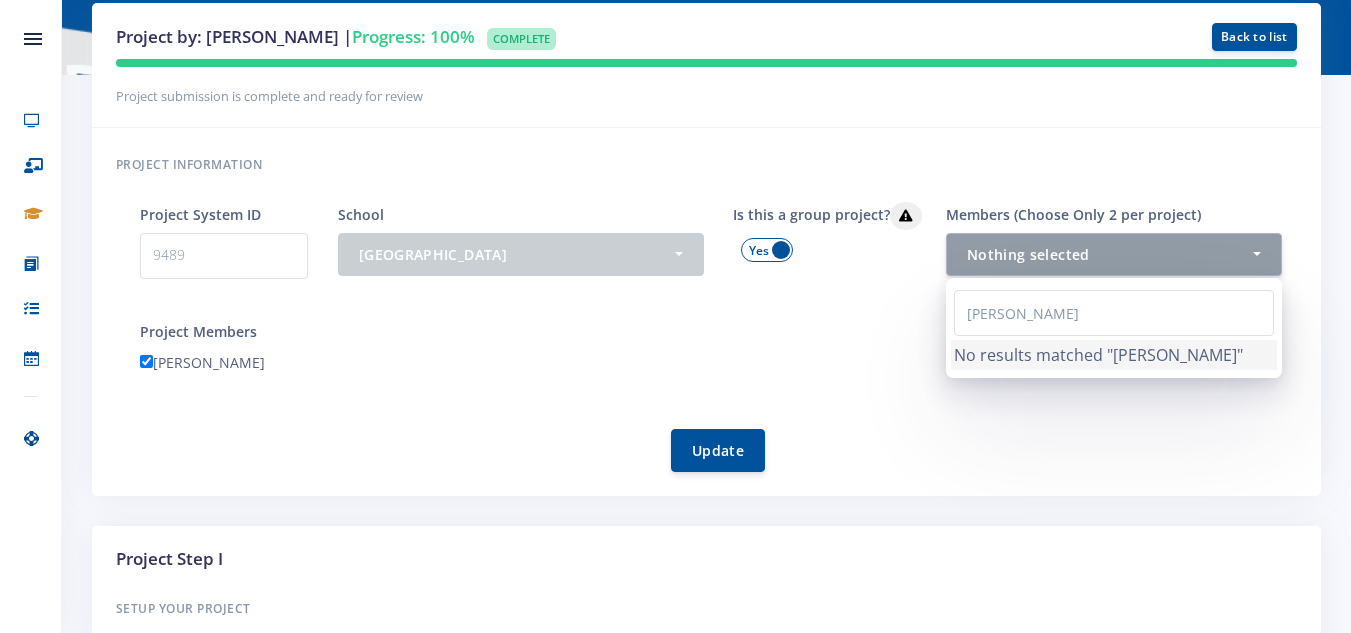 click on "Update" at bounding box center [718, 438] 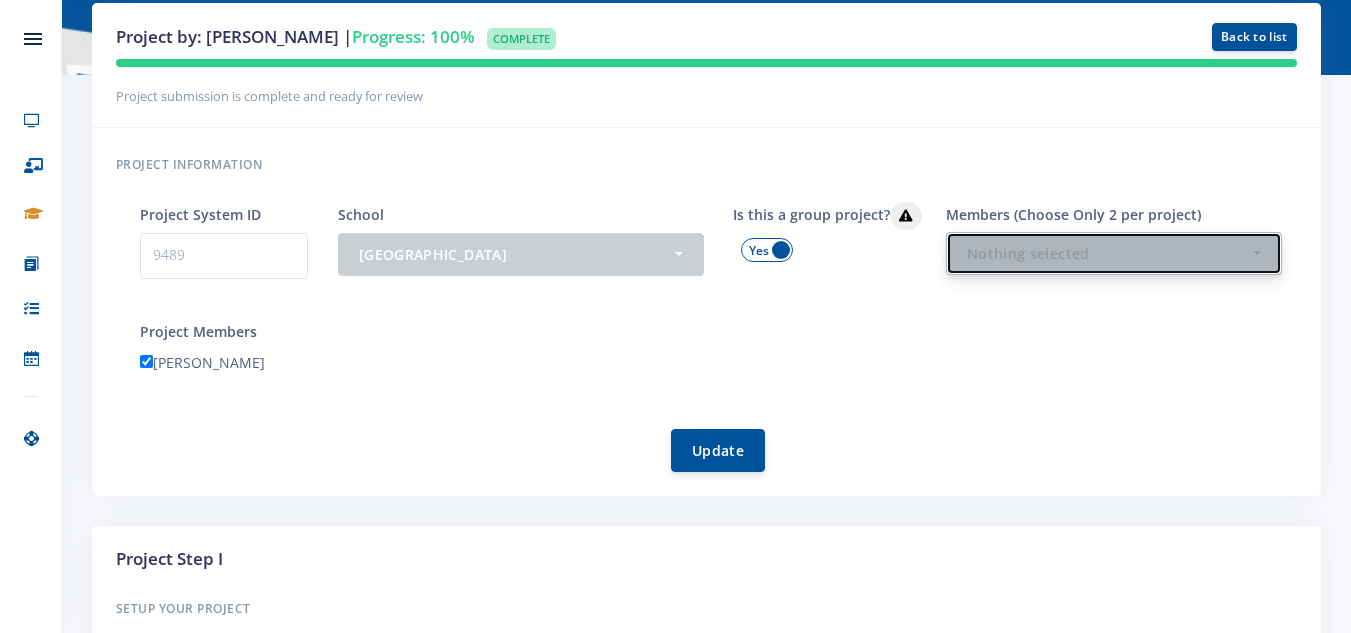 click on "Nothing selected" at bounding box center (1114, 253) 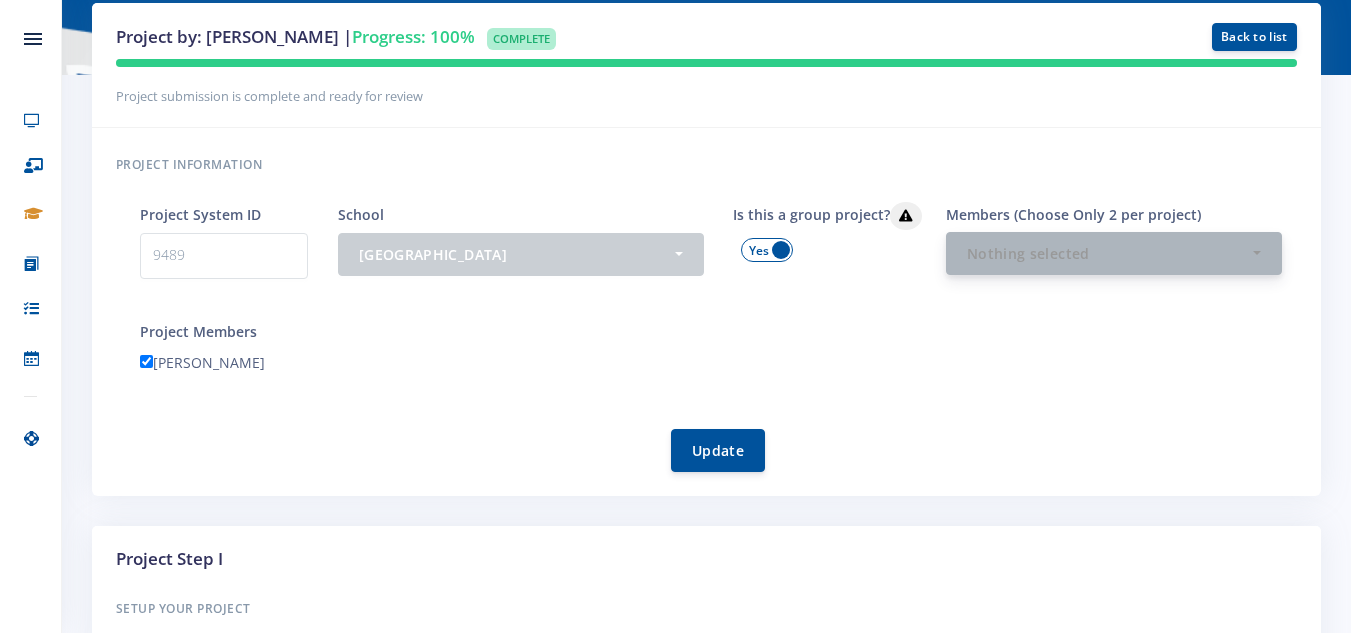 type 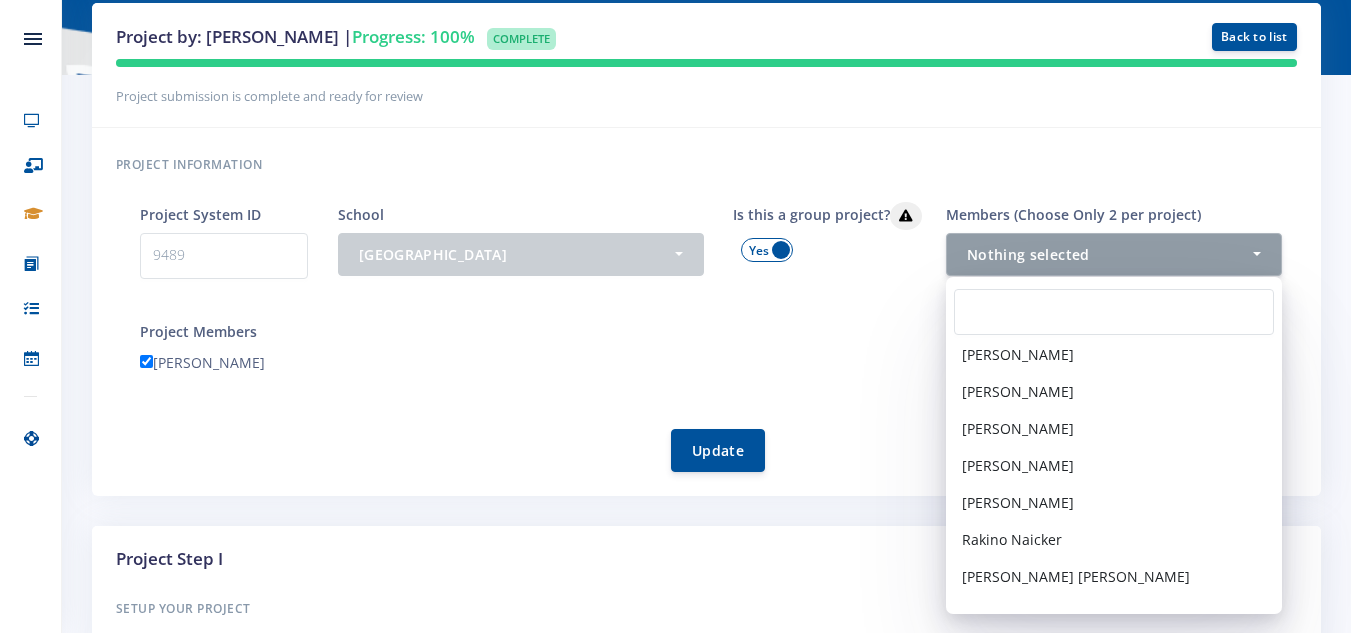 scroll, scrollTop: 2680, scrollLeft: 0, axis: vertical 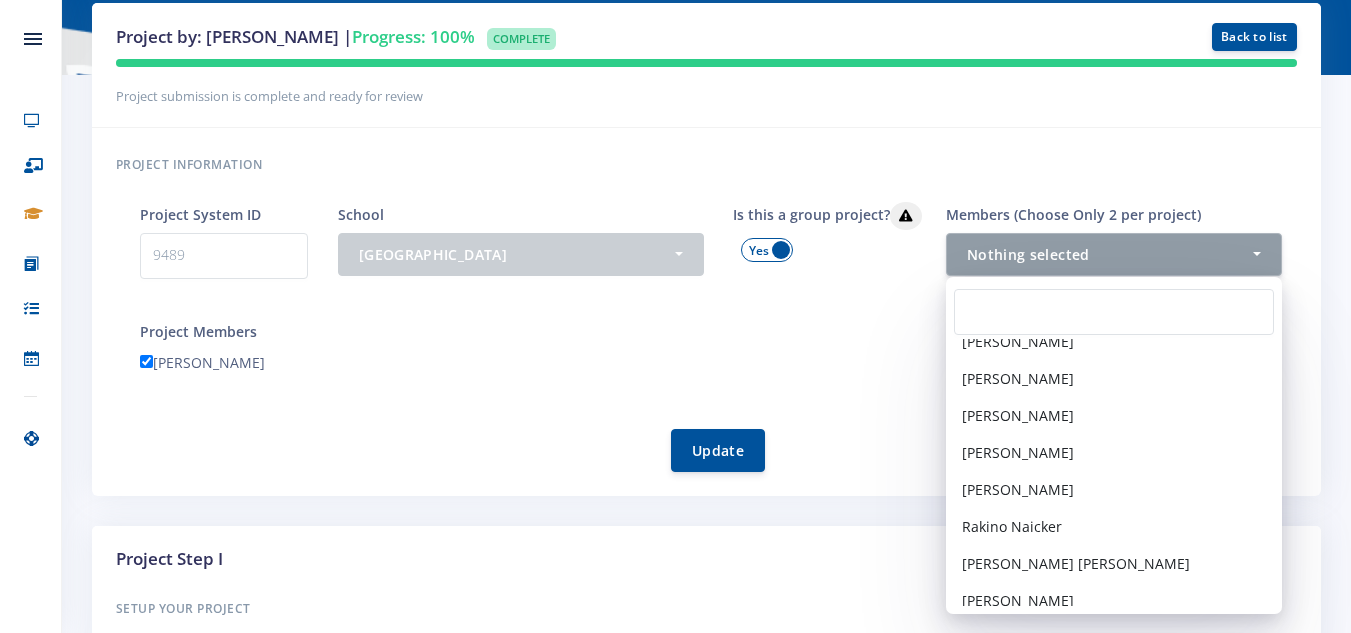 click on "Andrew Machowski" at bounding box center (718, 365) 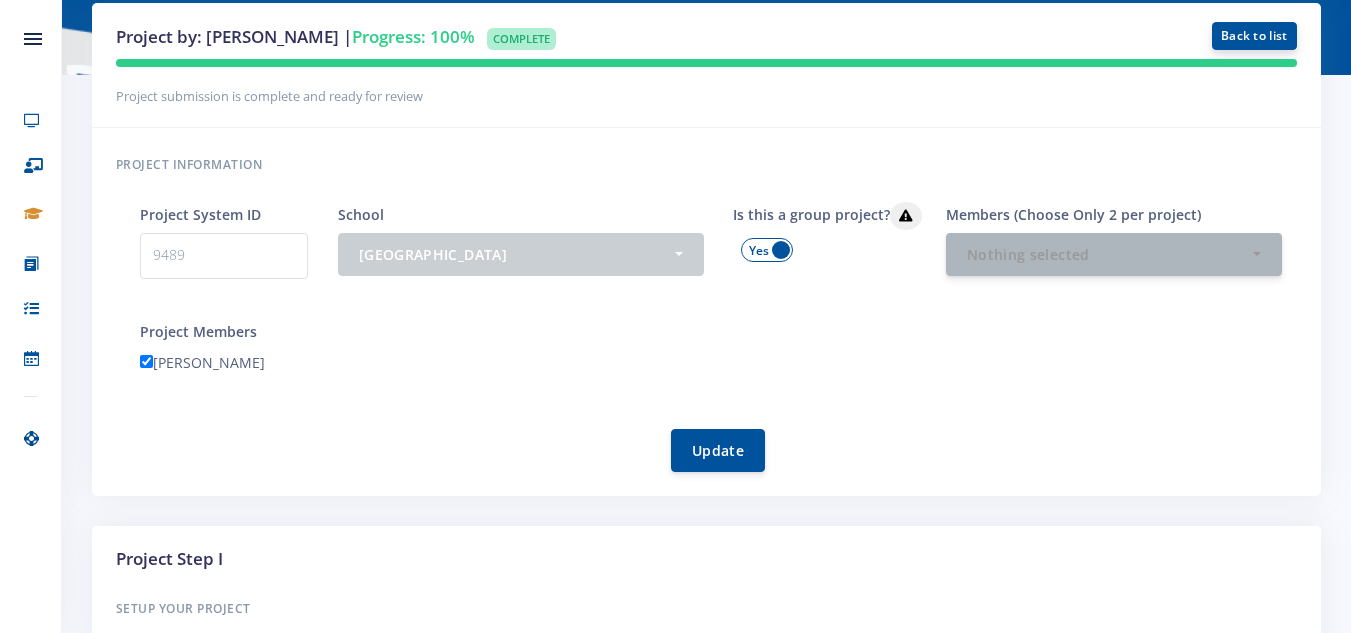 click on "Back to list" at bounding box center [1254, 36] 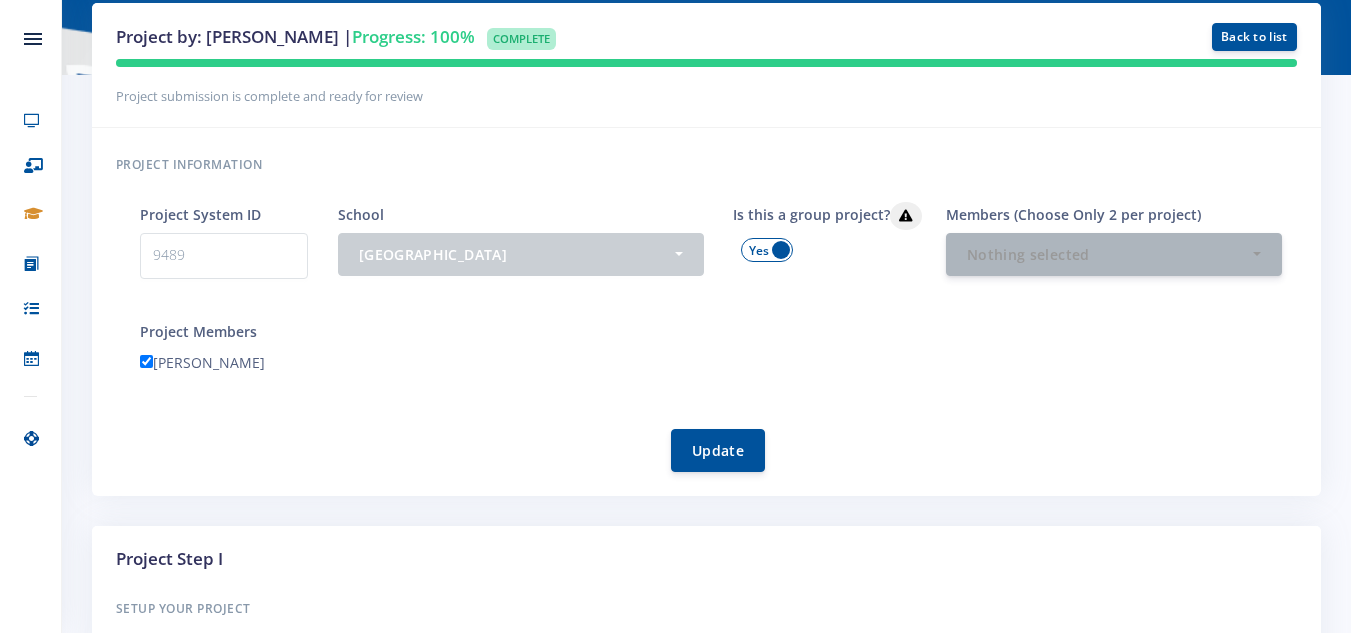 click at bounding box center (767, 250) 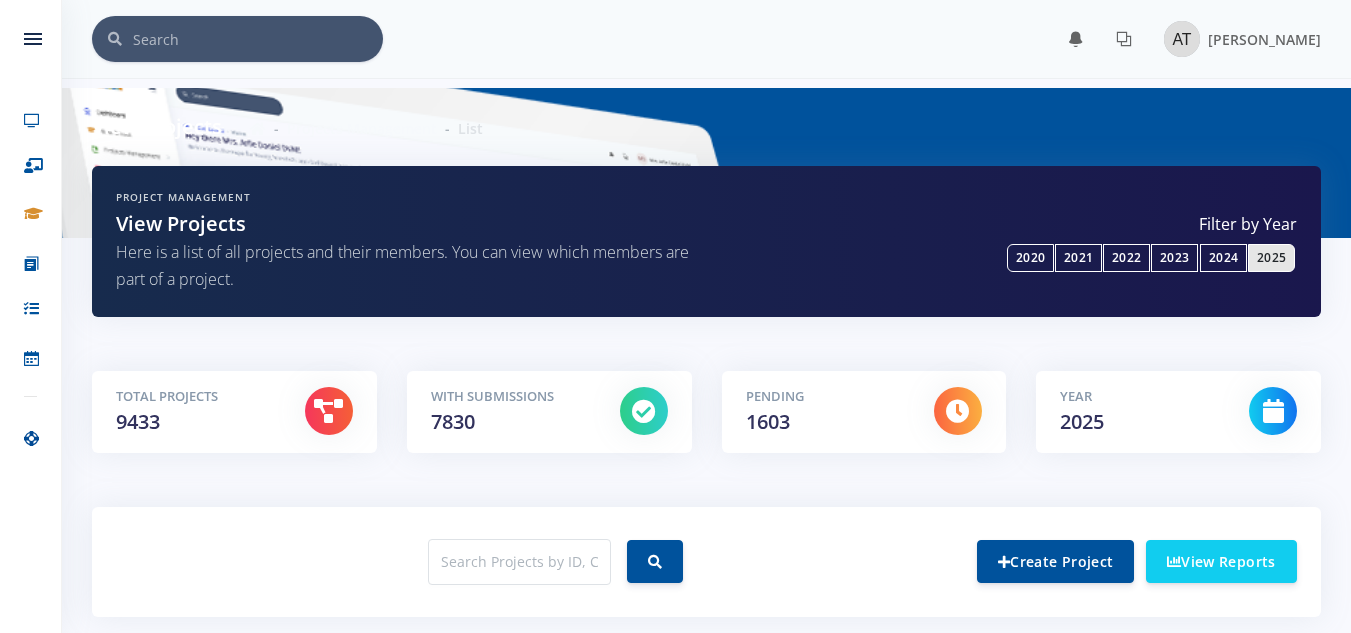 scroll, scrollTop: 0, scrollLeft: 0, axis: both 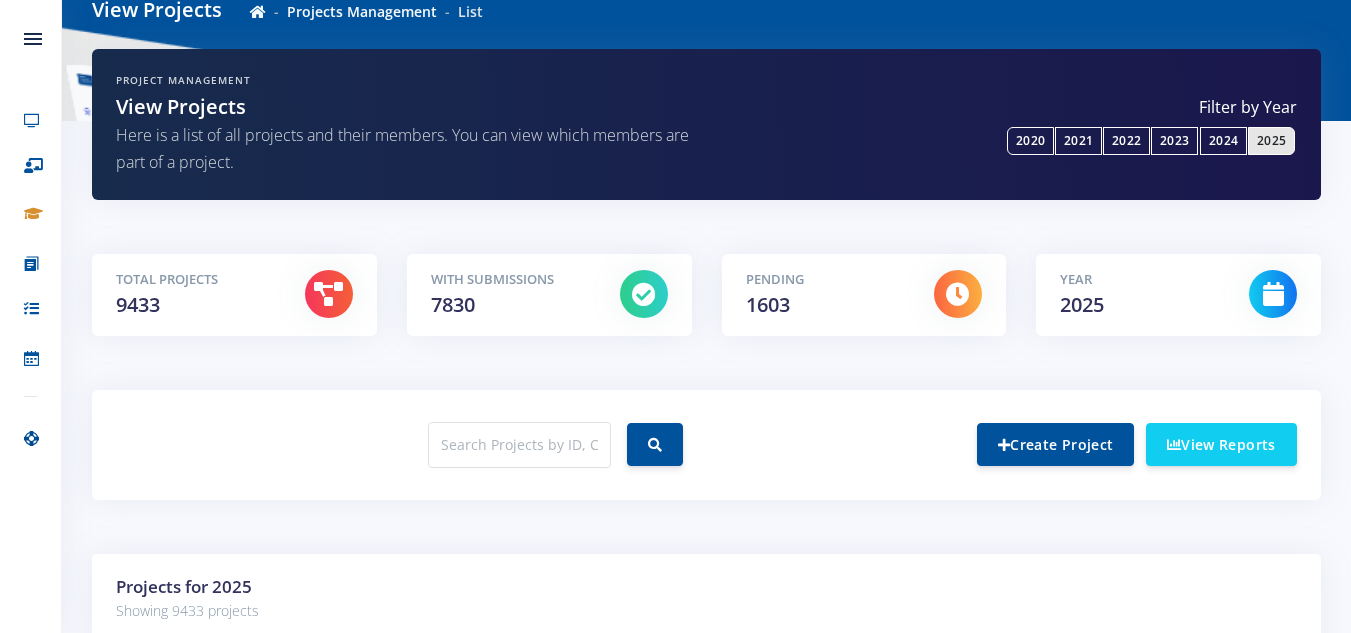 drag, startPoint x: 1361, startPoint y: 40, endPoint x: 1304, endPoint y: 79, distance: 69.065186 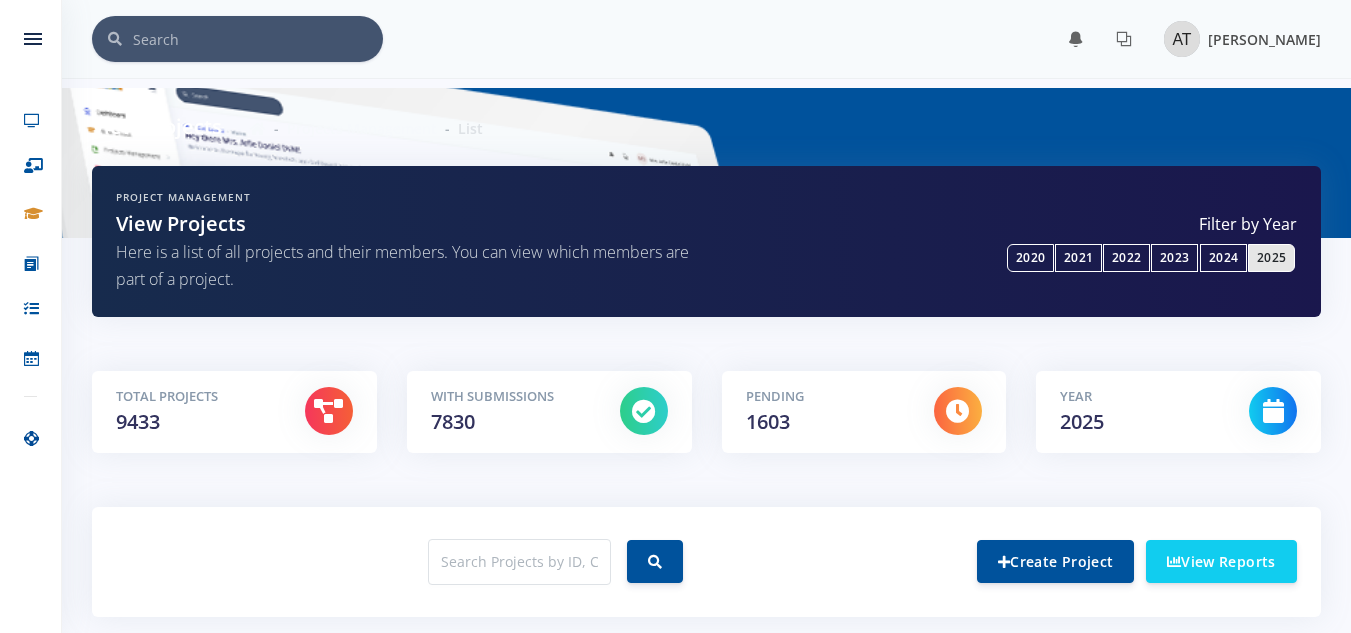 scroll, scrollTop: 0, scrollLeft: 0, axis: both 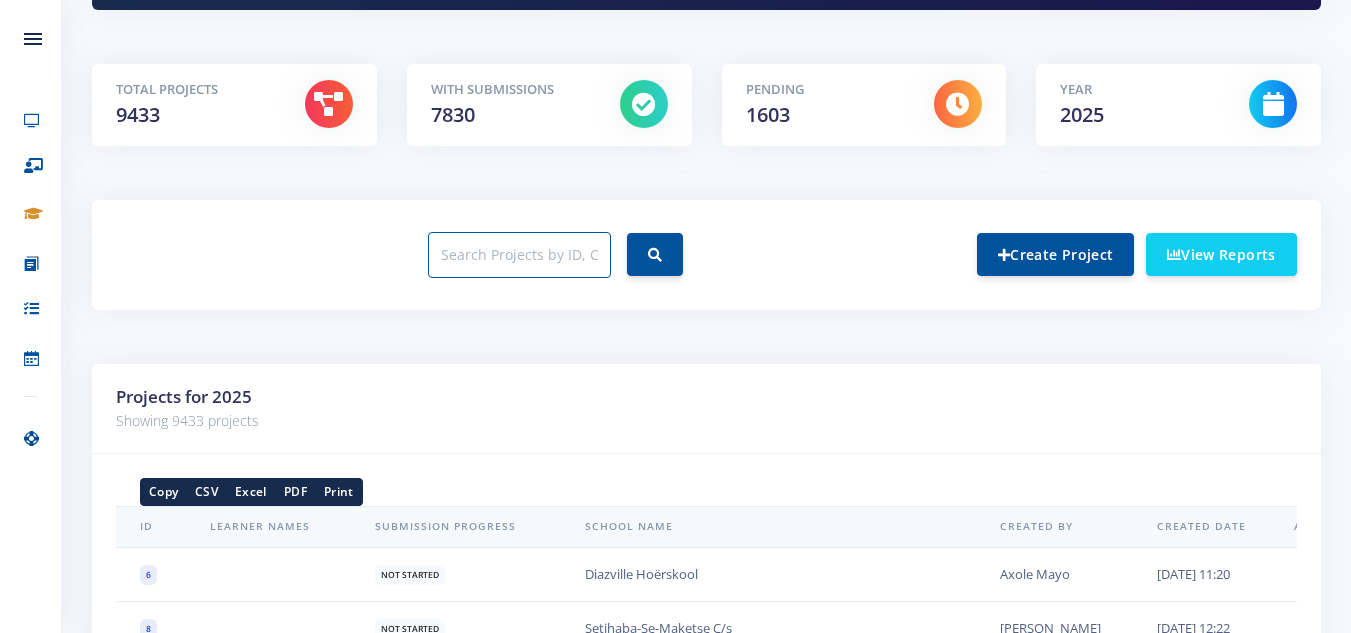 click at bounding box center [519, 255] 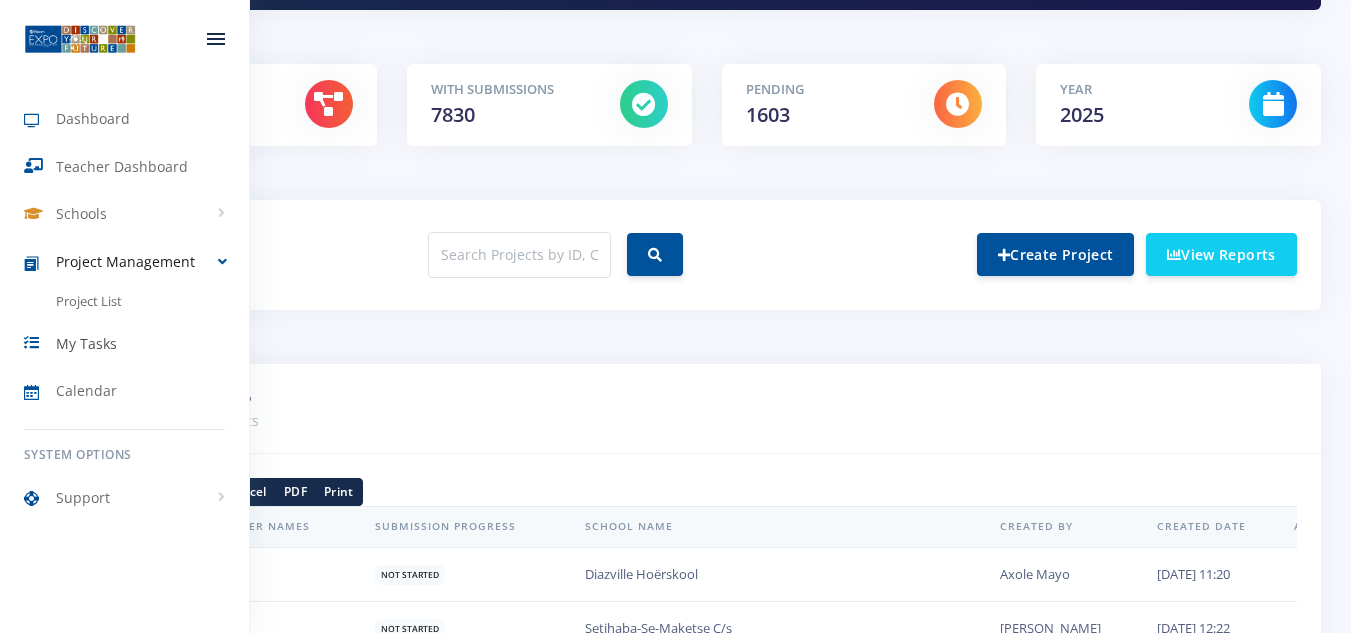 click at bounding box center [40, 343] 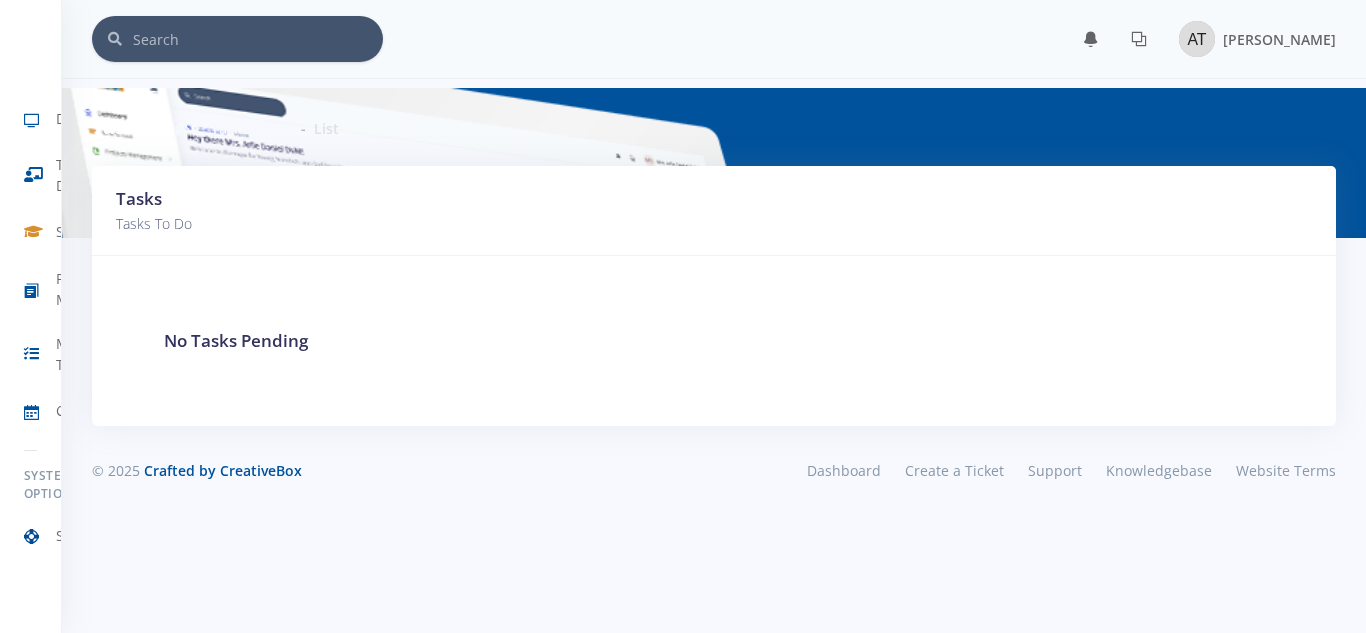 scroll, scrollTop: 0, scrollLeft: 0, axis: both 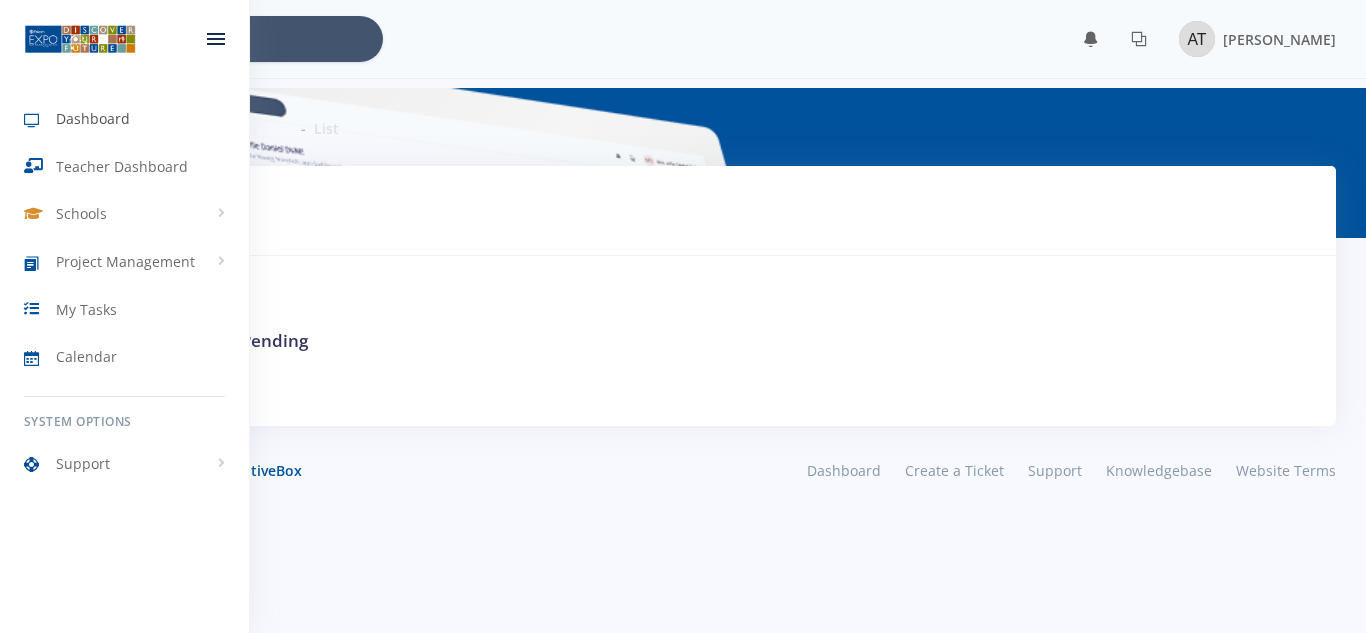 click on "Dashboard" at bounding box center (93, 118) 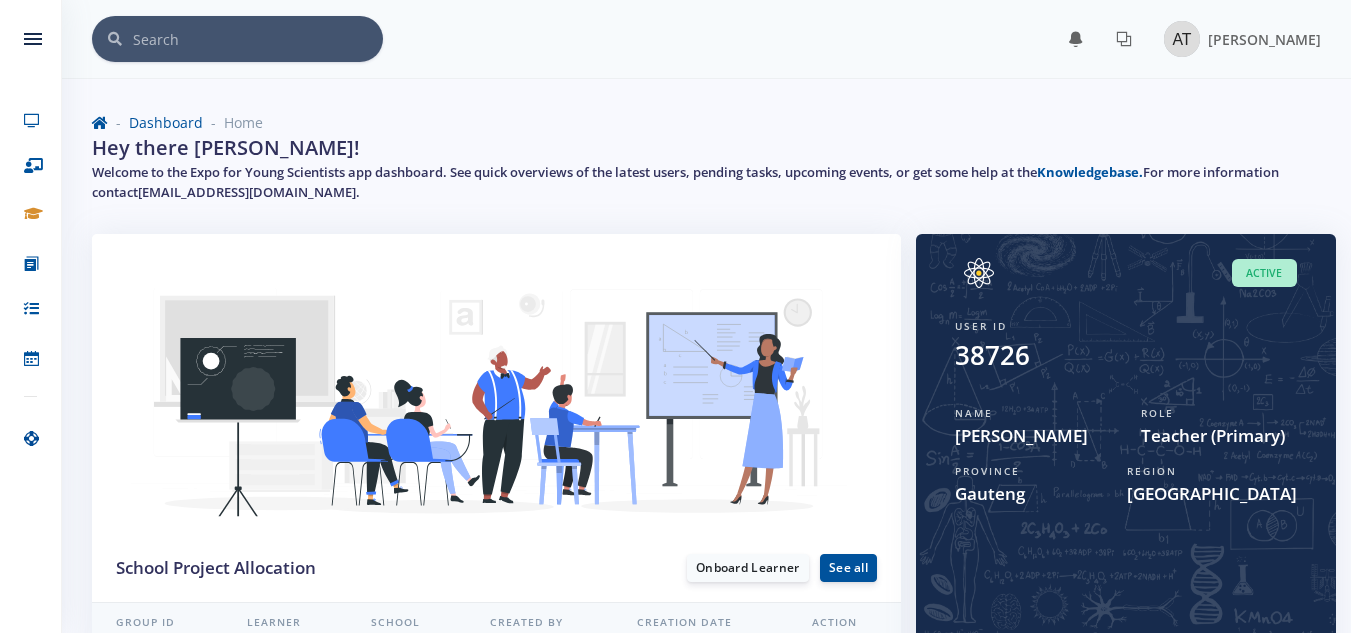 scroll, scrollTop: 0, scrollLeft: 0, axis: both 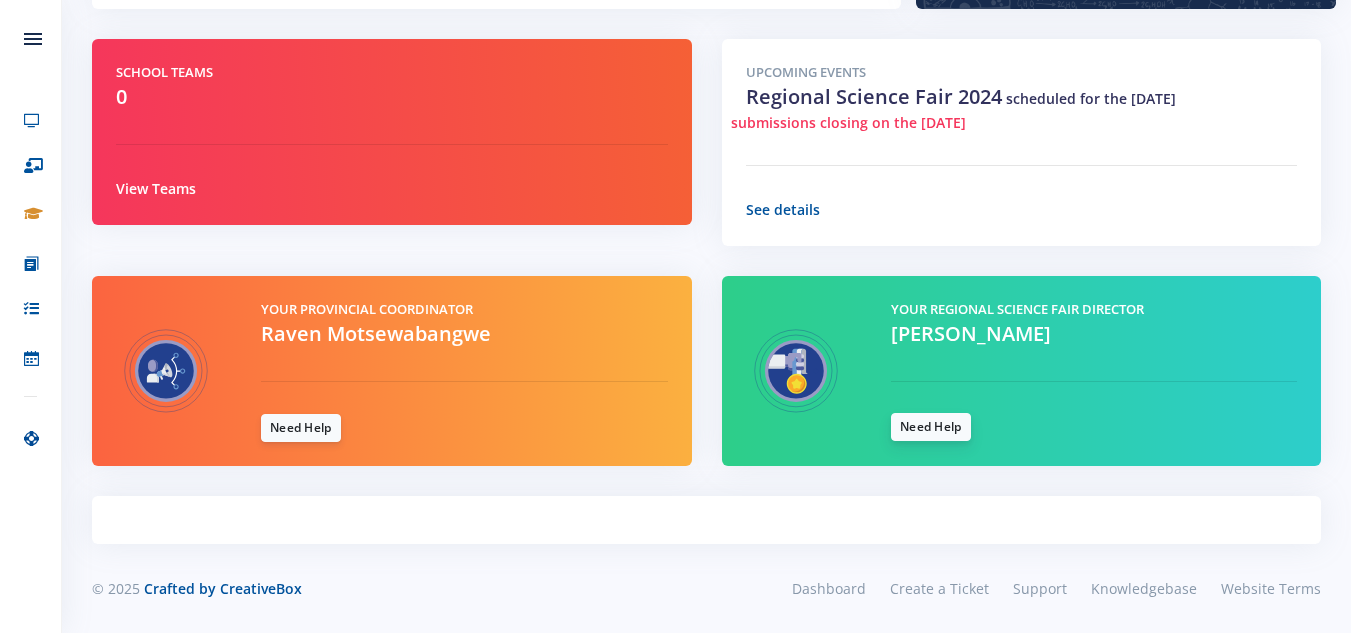 click on "Need Help" at bounding box center [931, 427] 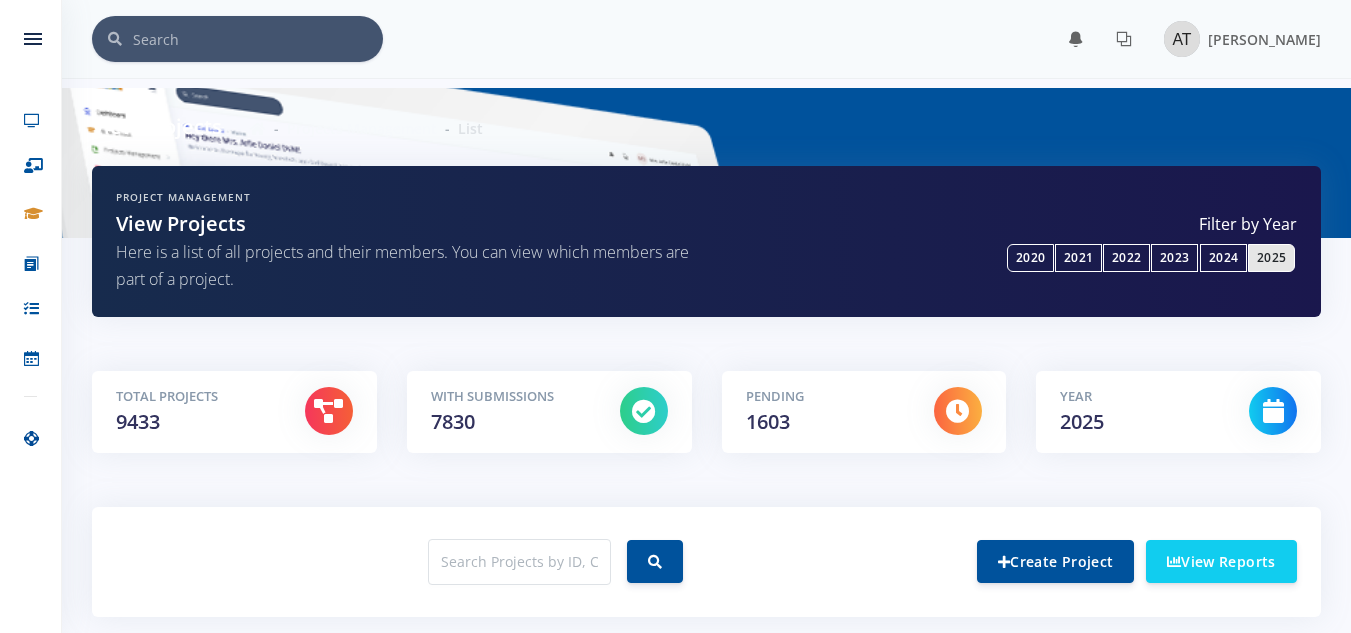 scroll, scrollTop: 0, scrollLeft: 0, axis: both 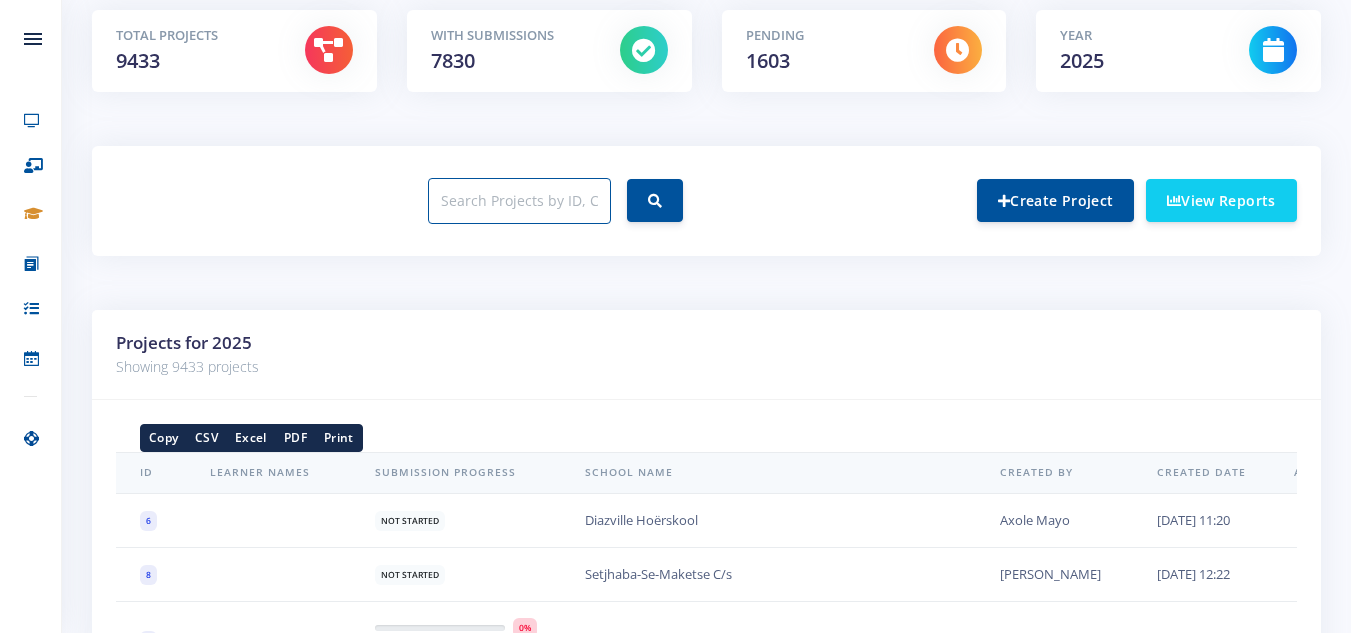 click at bounding box center [519, 201] 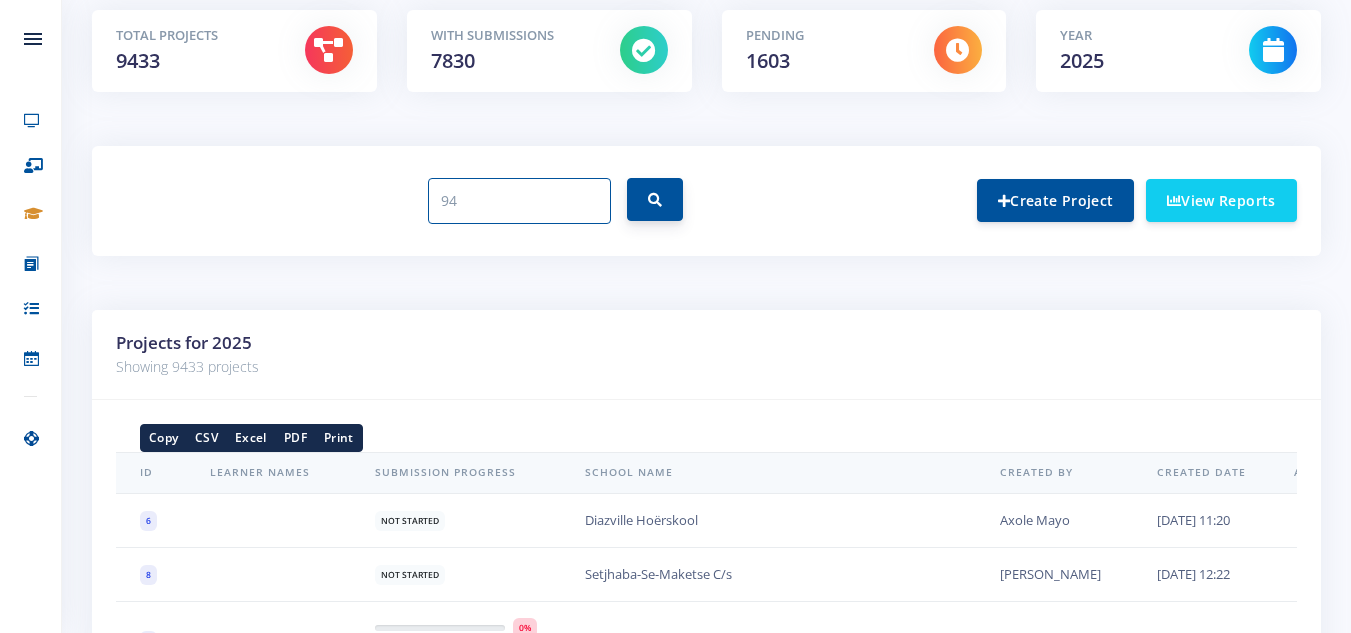 type on "94" 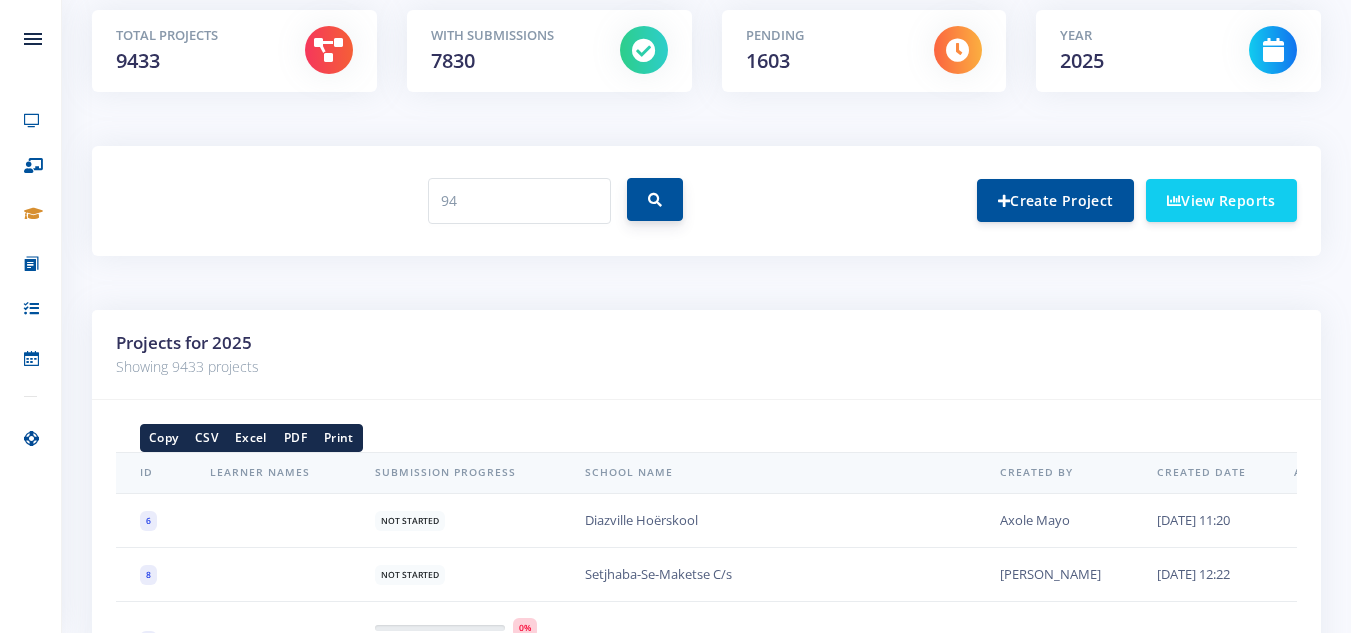 click at bounding box center (655, 199) 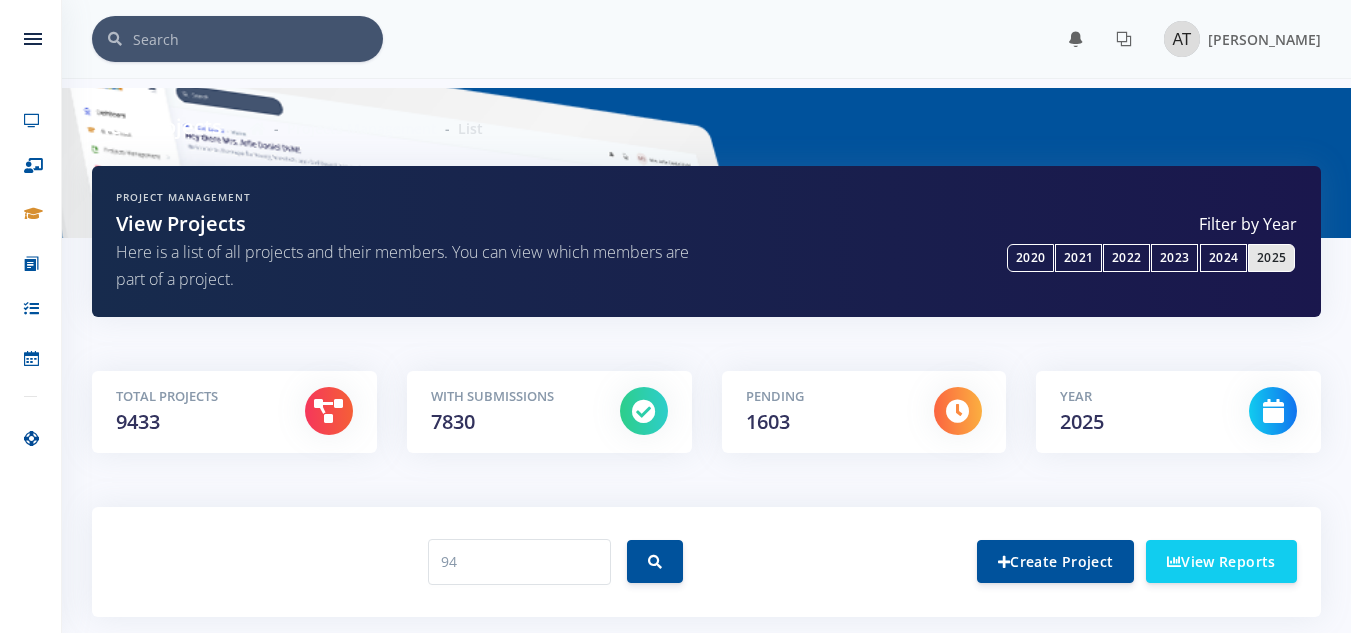 scroll, scrollTop: 0, scrollLeft: 0, axis: both 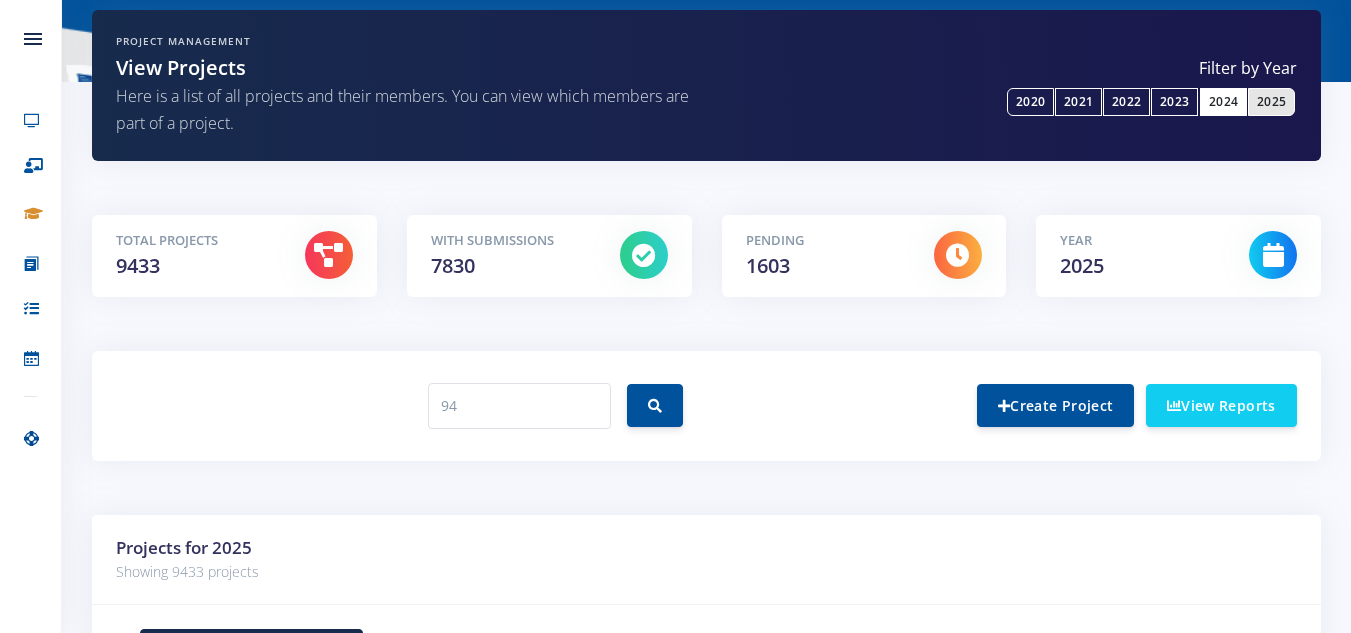 click on "2024" at bounding box center [1223, 102] 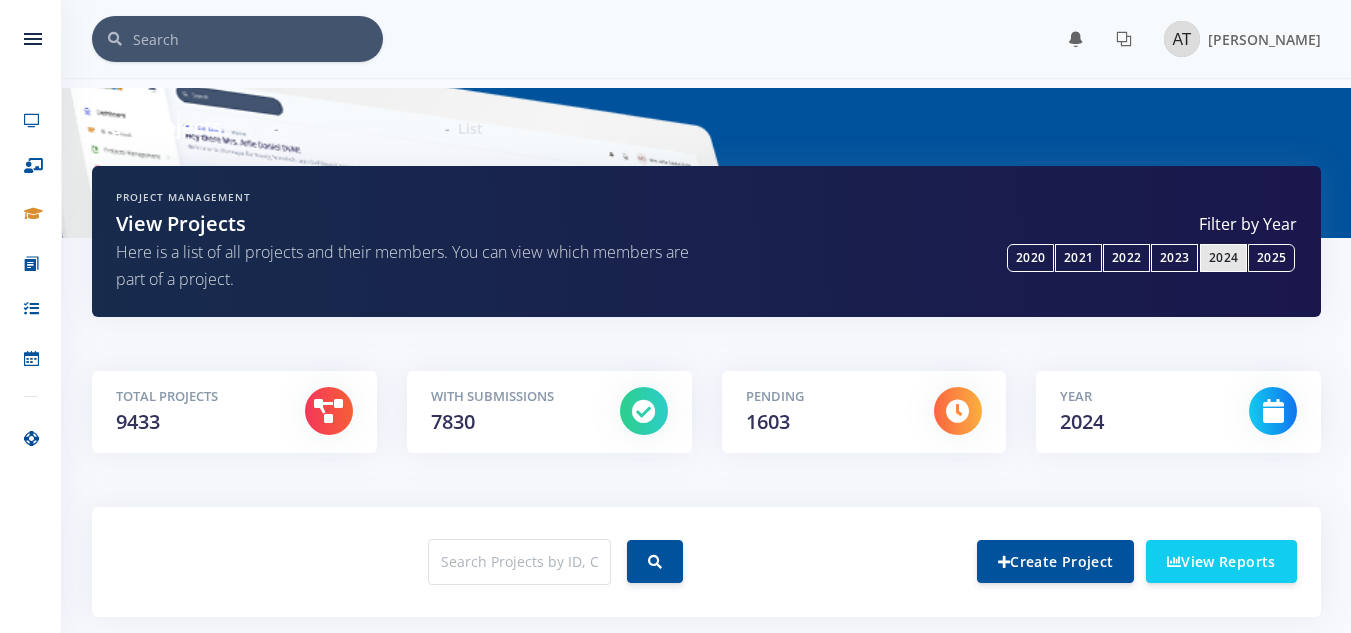 scroll, scrollTop: 0, scrollLeft: 0, axis: both 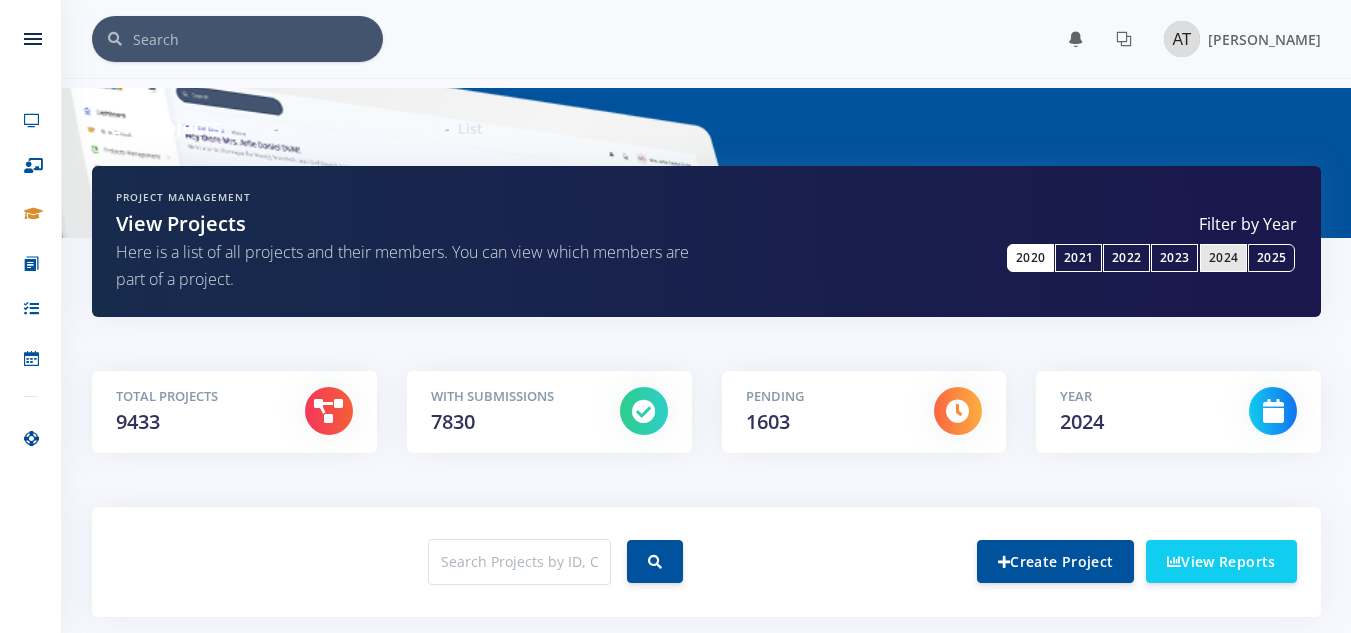 click on "2020" at bounding box center [1030, 258] 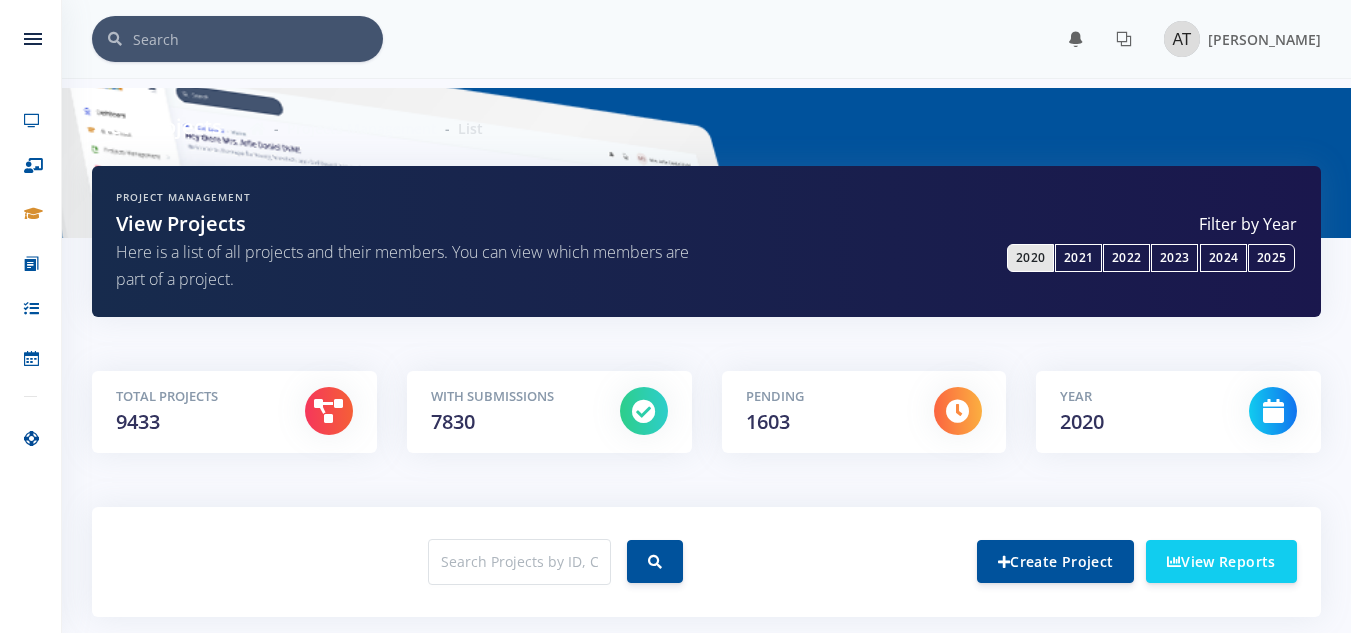 scroll, scrollTop: 0, scrollLeft: 0, axis: both 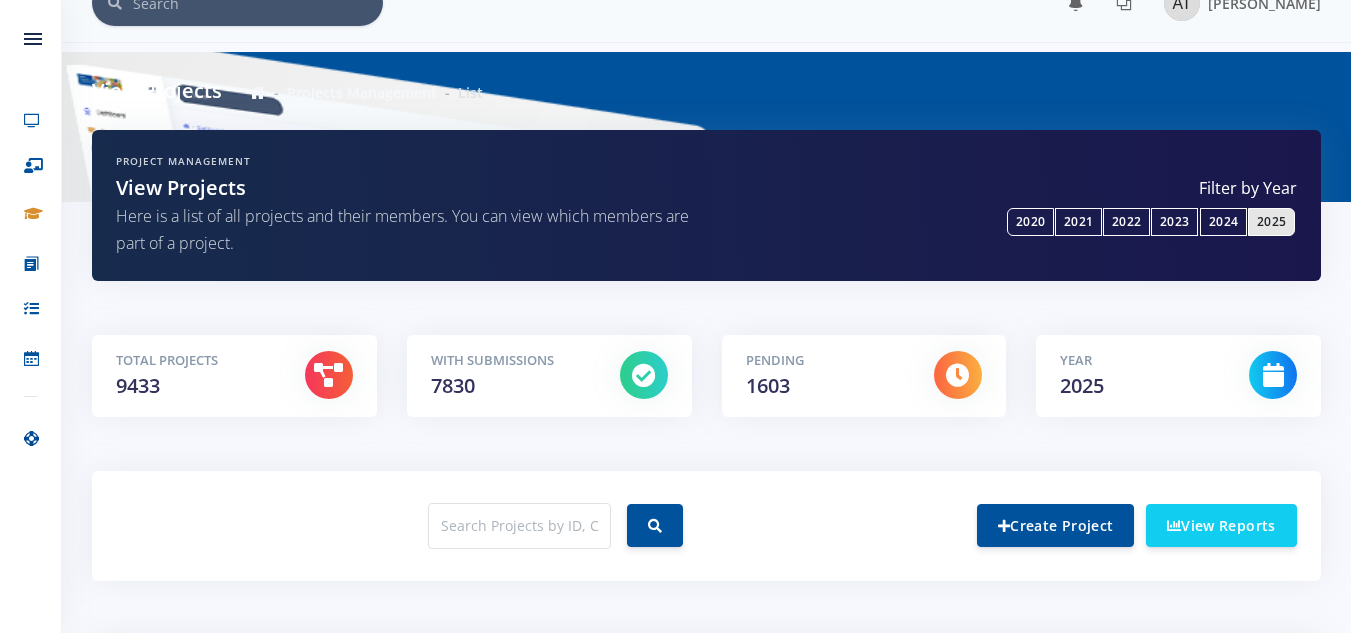 click at bounding box center [1273, 375] 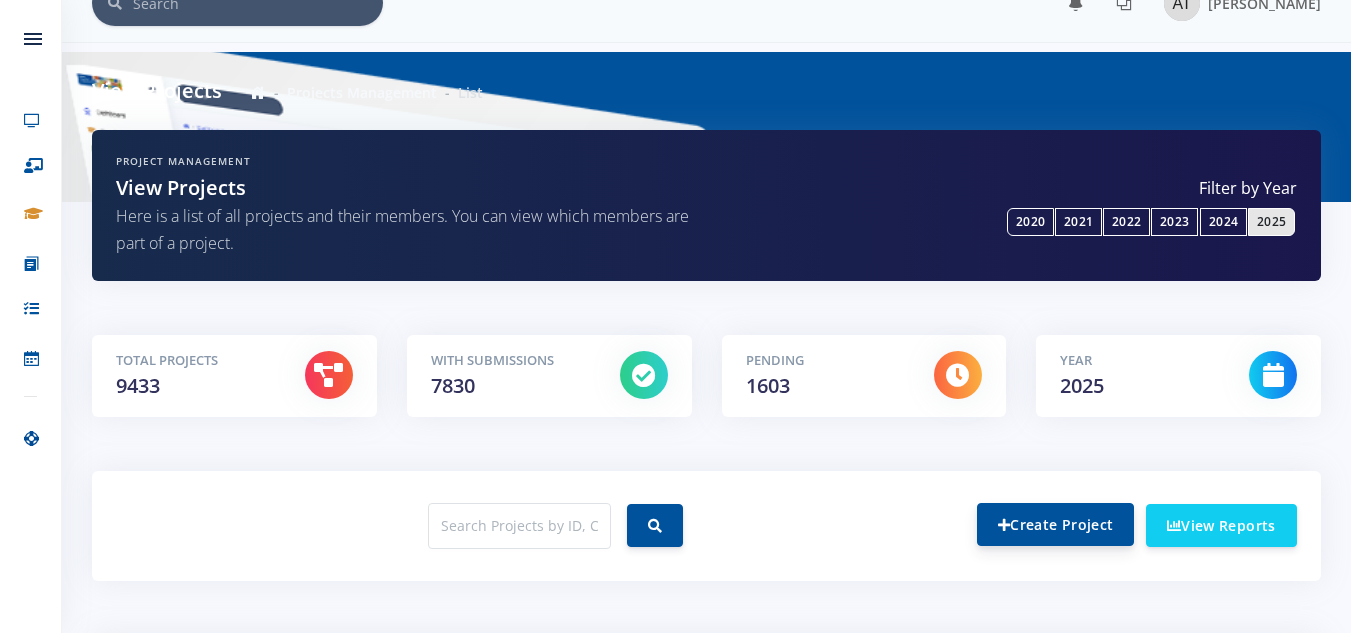 click on "Create Project" at bounding box center (1055, 524) 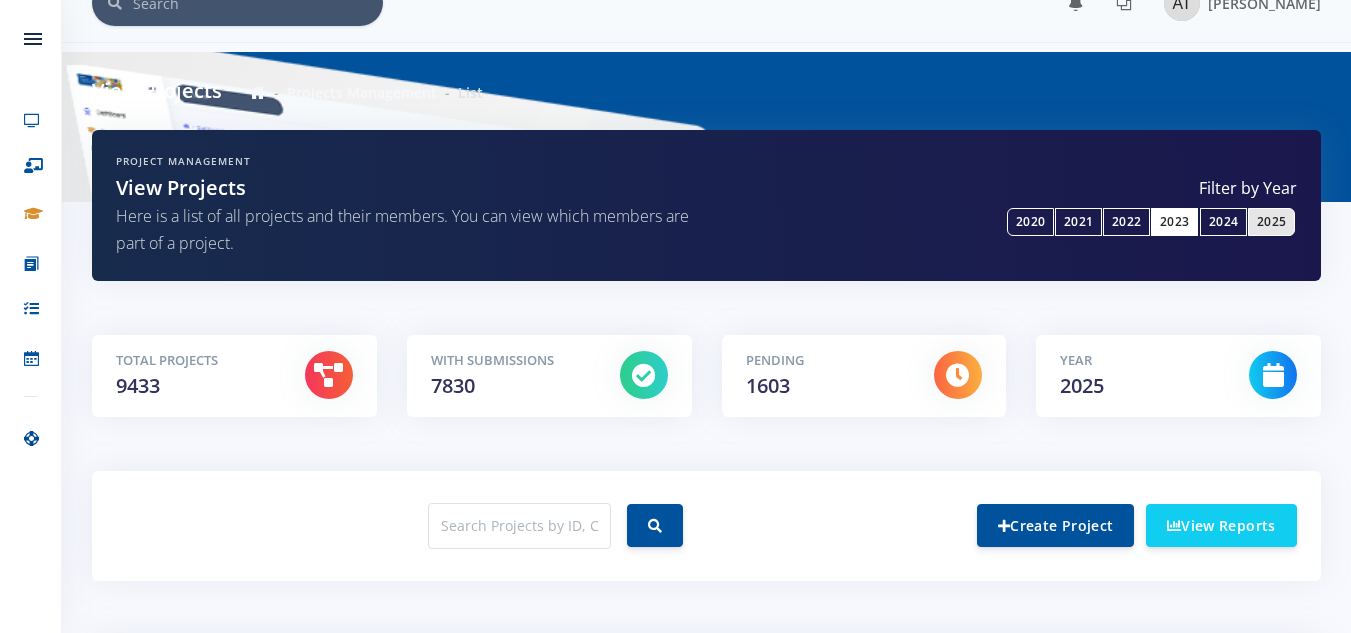 click on "2023" at bounding box center (1174, 222) 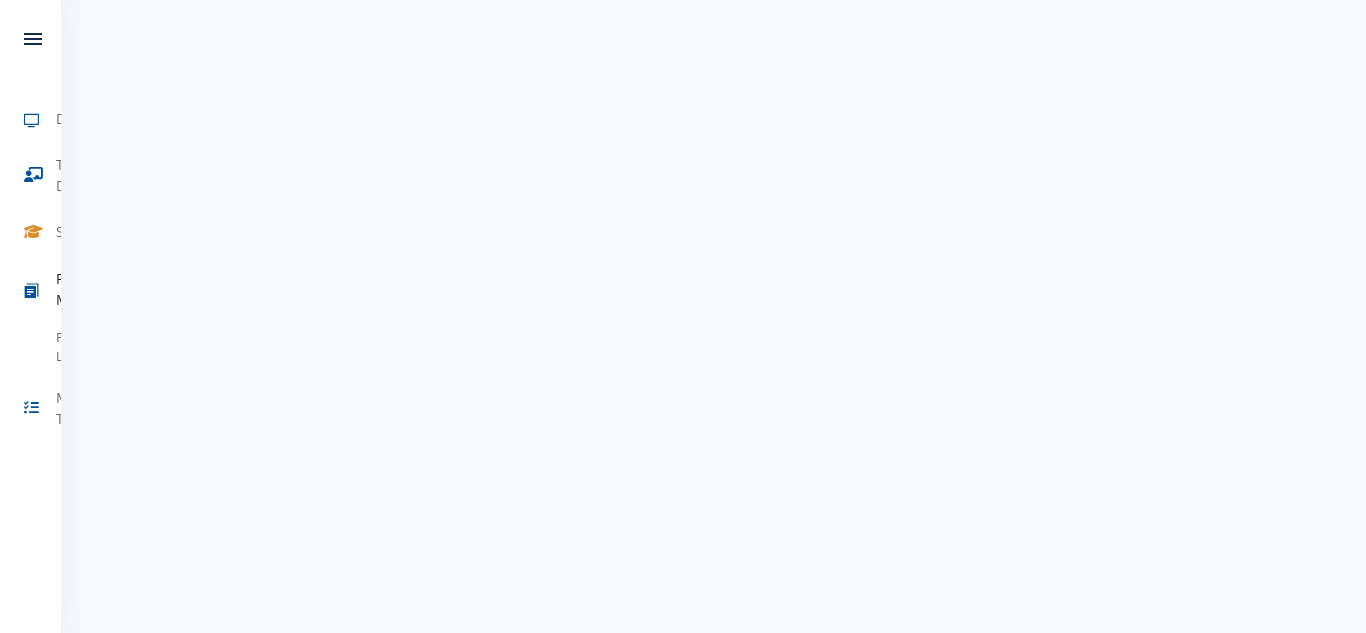 drag, startPoint x: 1360, startPoint y: 158, endPoint x: 1365, endPoint y: 297, distance: 139.0899 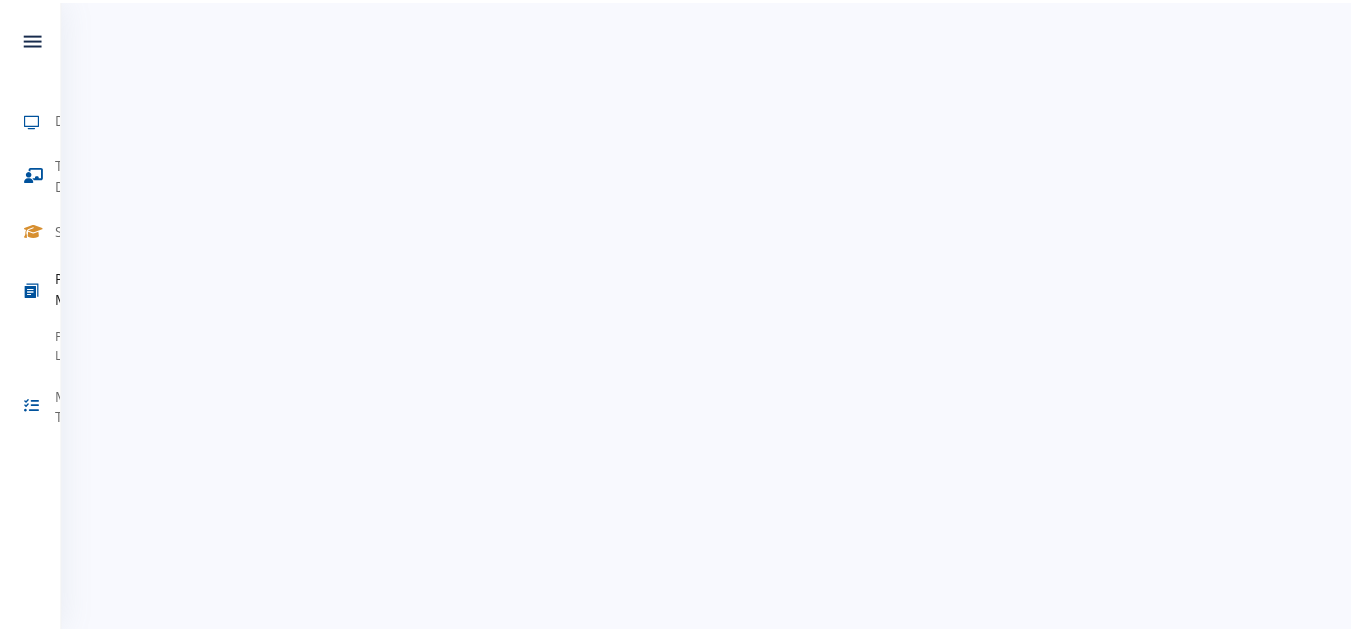 scroll, scrollTop: 0, scrollLeft: 0, axis: both 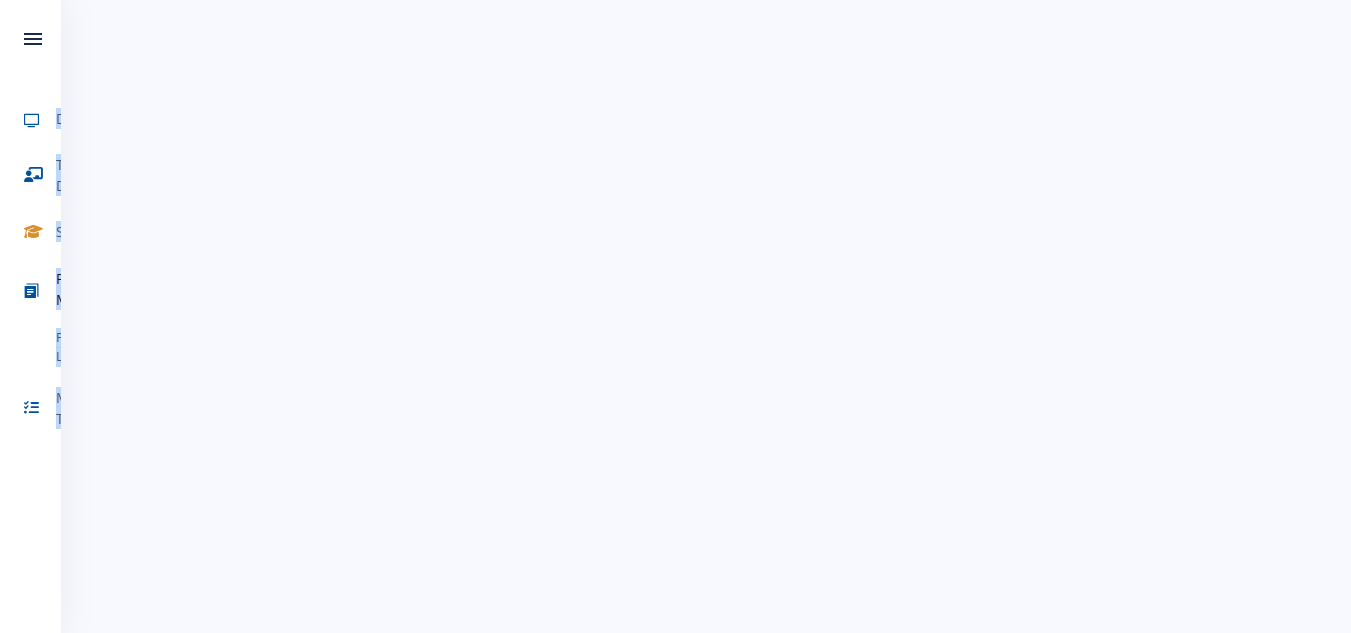 drag, startPoint x: 1353, startPoint y: 146, endPoint x: 1363, endPoint y: 274, distance: 128.39003 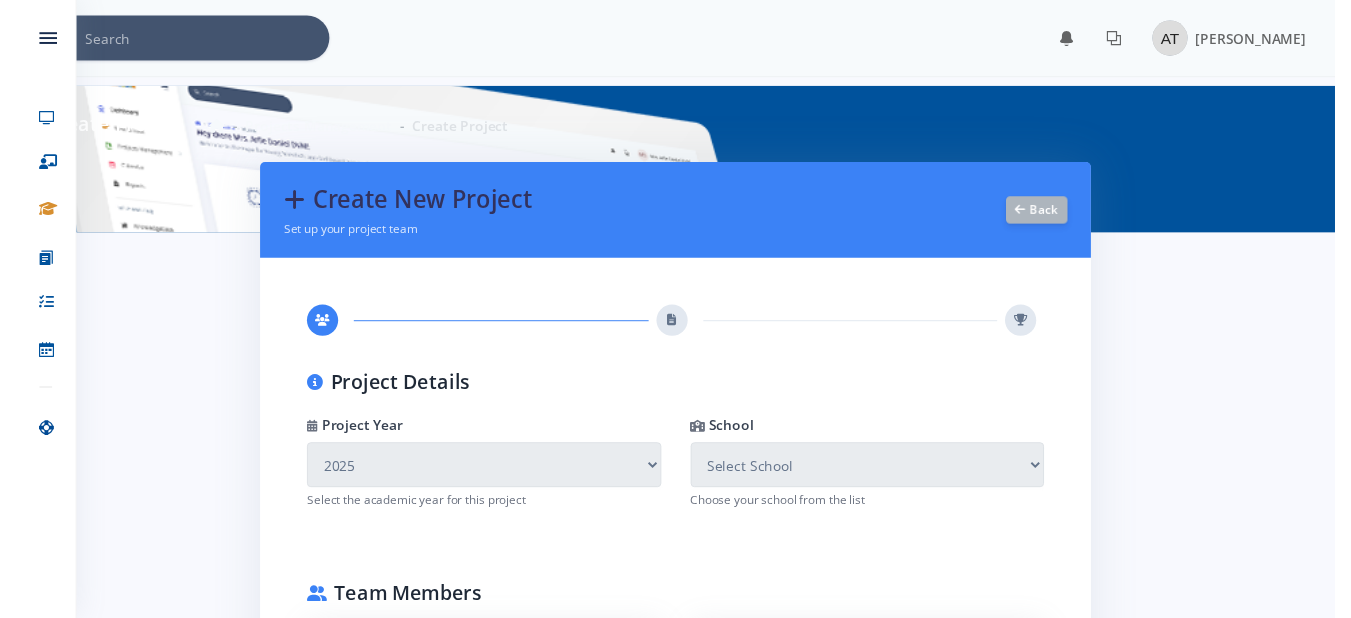 scroll, scrollTop: 0, scrollLeft: 15, axis: horizontal 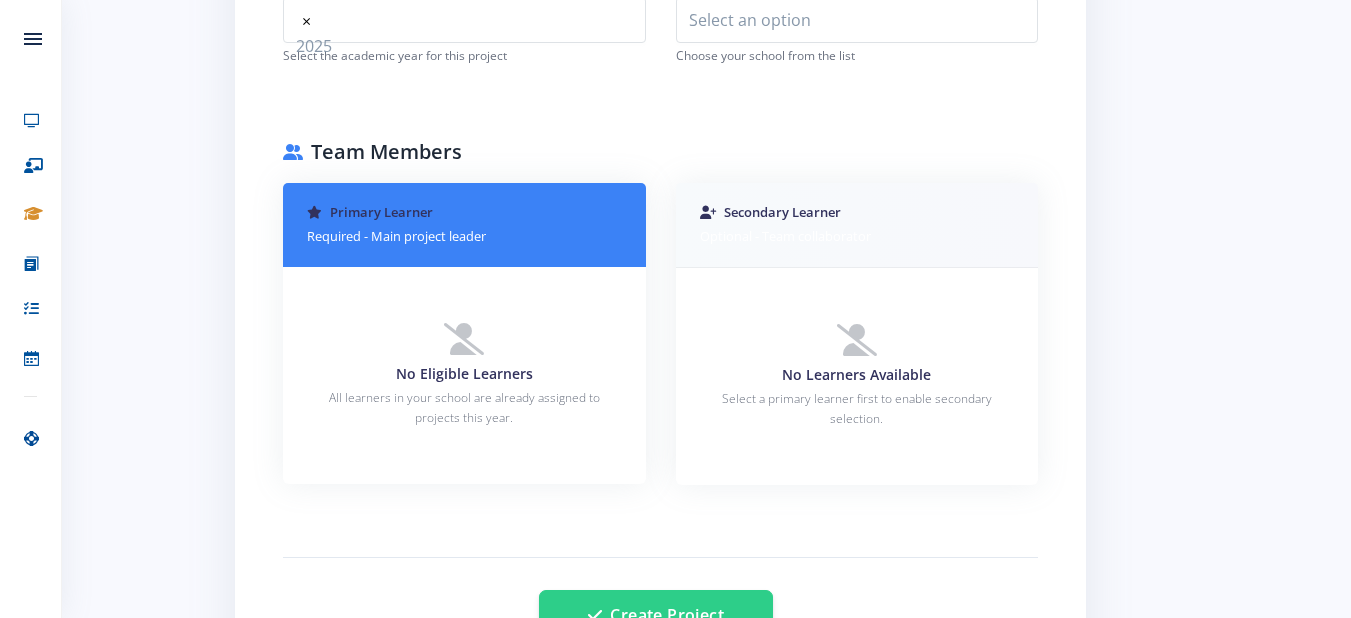 click at bounding box center [314, 212] 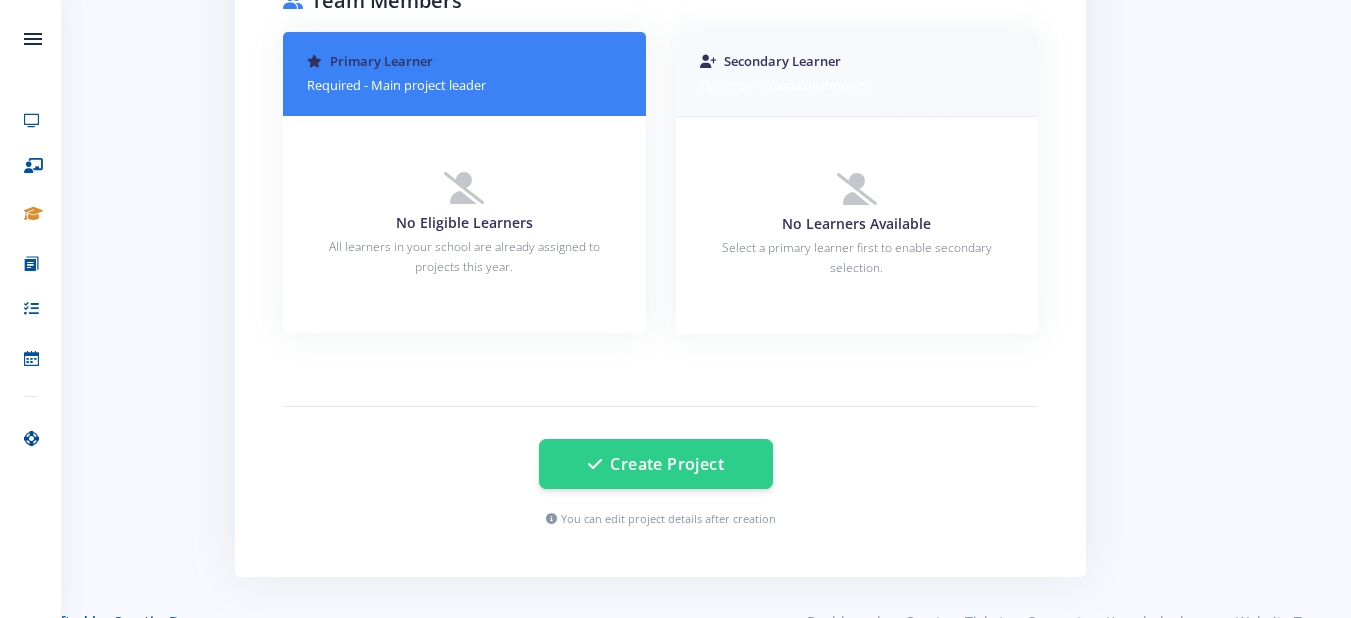 scroll, scrollTop: 589, scrollLeft: 15, axis: both 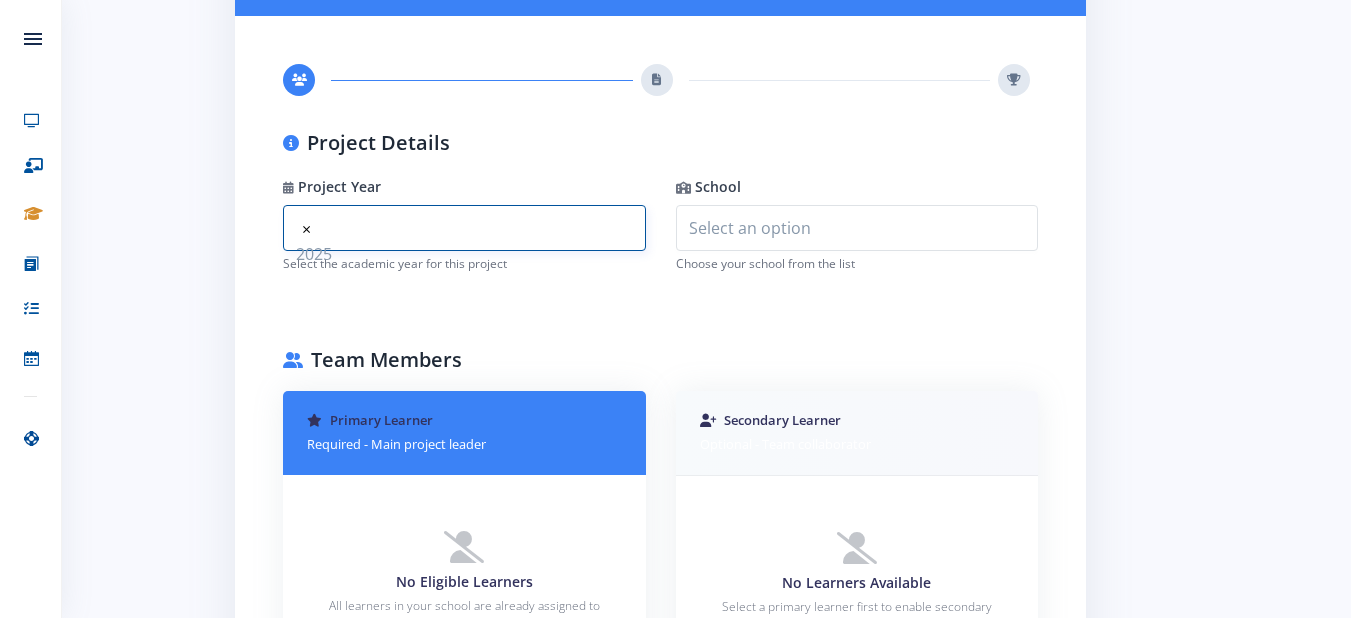 click on "× 2025" at bounding box center (464, 228) 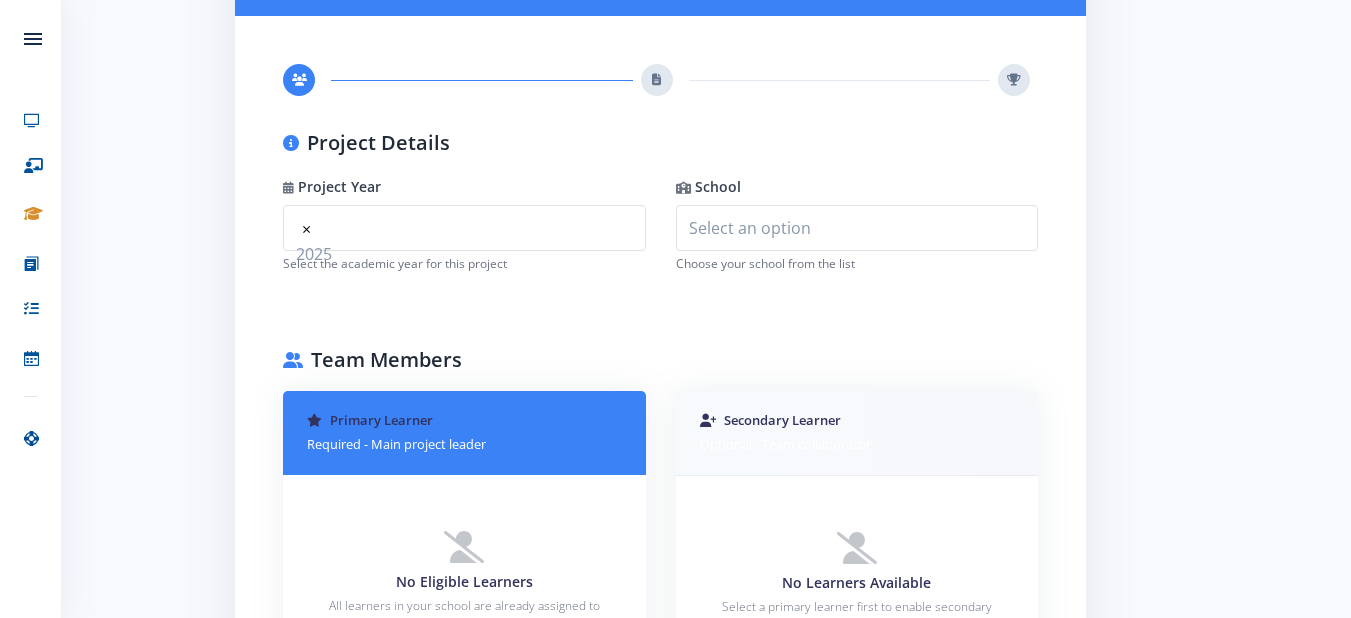 click on "×" at bounding box center (306, 229) 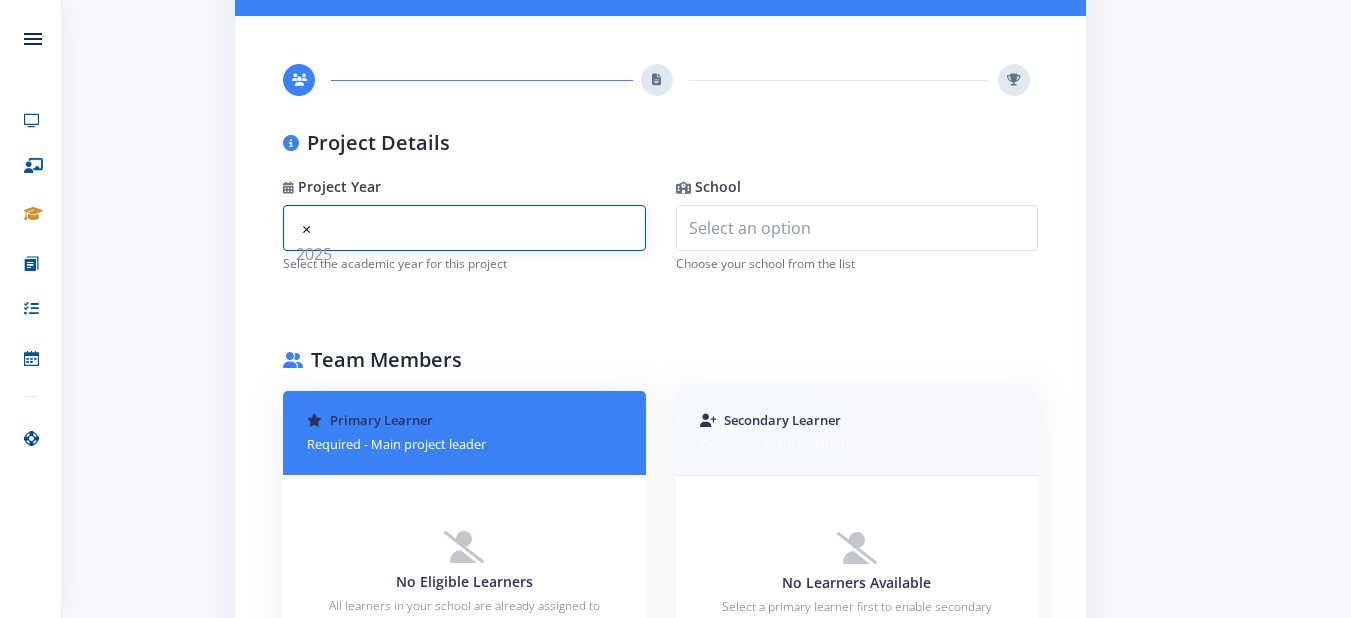 click on "× 2025" at bounding box center [464, 228] 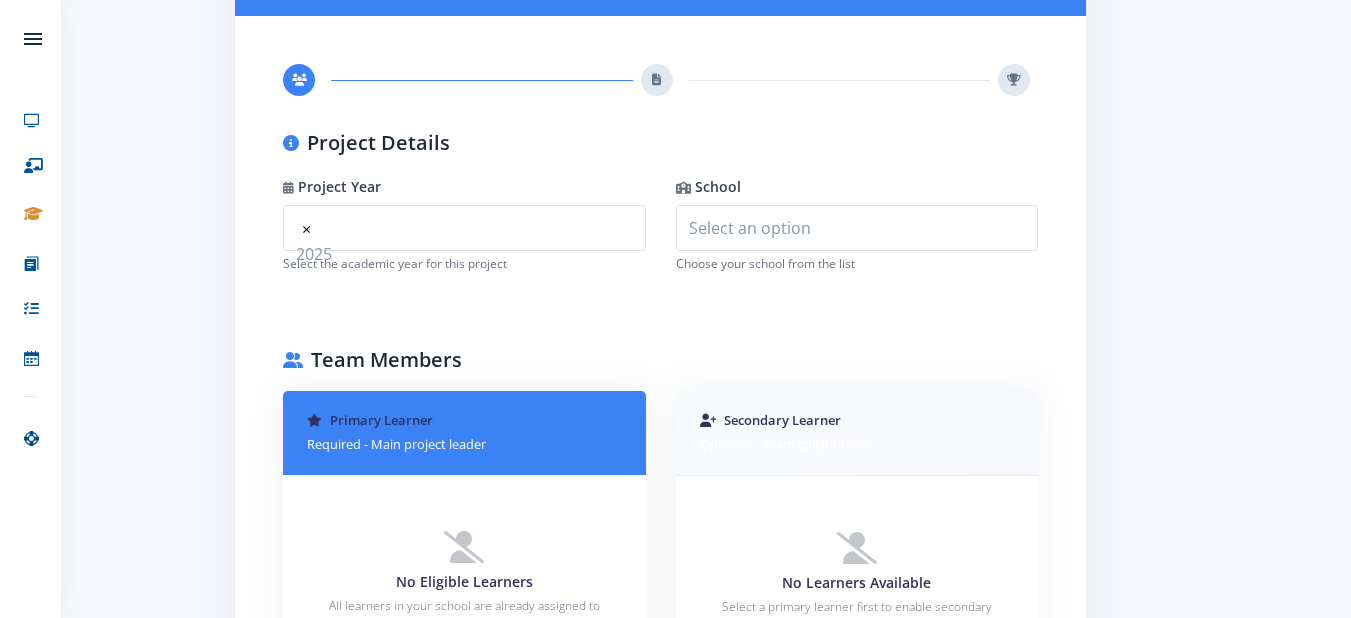 click on "School
Select School
[GEOGRAPHIC_DATA]
[GEOGRAPHIC_DATA]
[PERSON_NAME][GEOGRAPHIC_DATA]
[GEOGRAPHIC_DATA]
[GEOGRAPHIC_DATA]
[GEOGRAPHIC_DATA] [GEOGRAPHIC_DATA] [GEOGRAPHIC_DATA] [GEOGRAPHIC_DATA]" at bounding box center (857, 223) 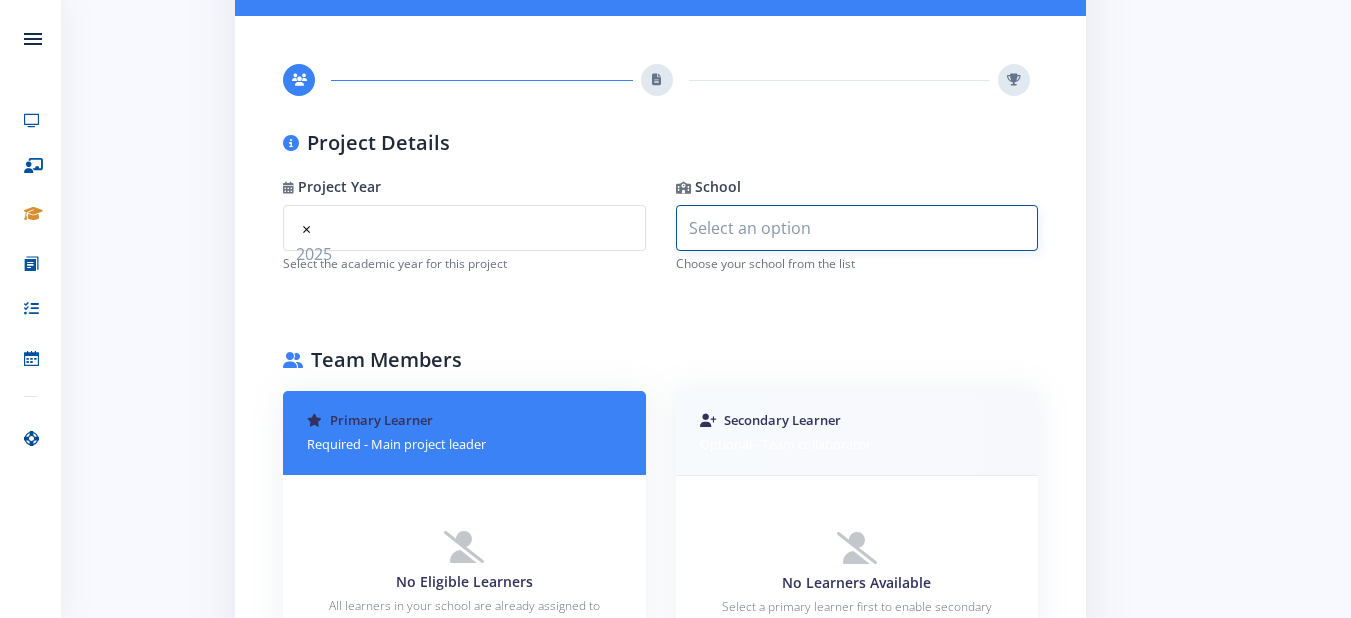 click on "Select an option" at bounding box center [857, 228] 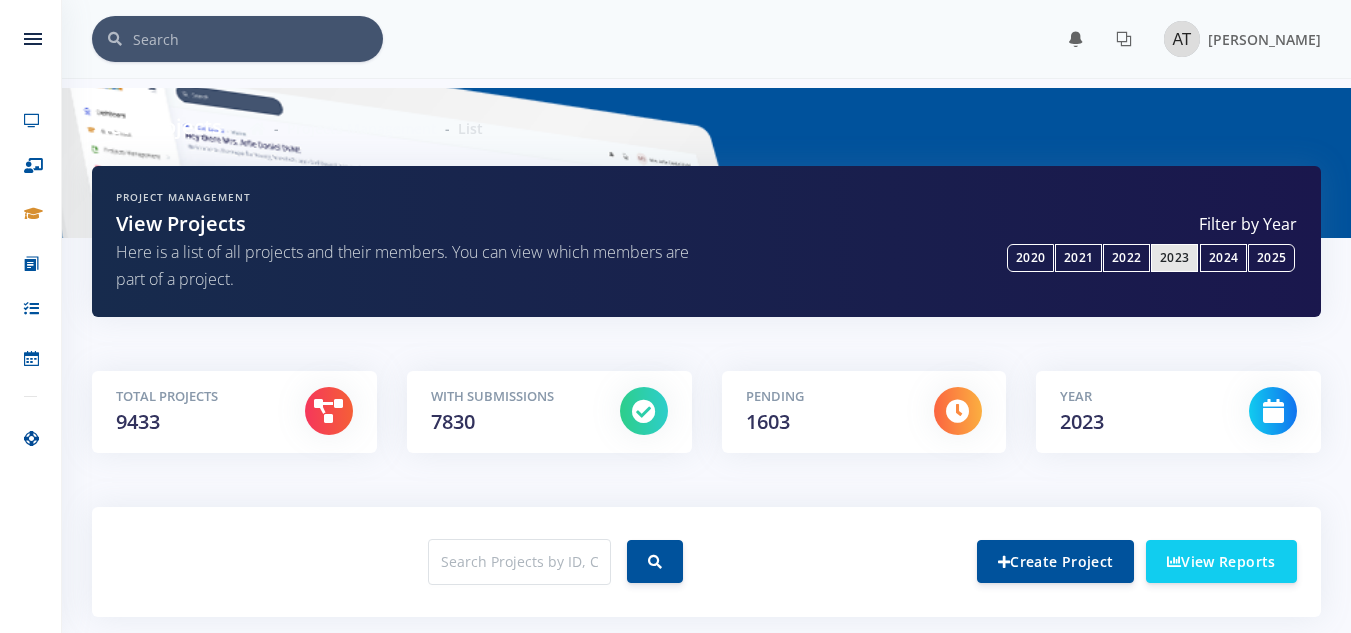 scroll, scrollTop: 0, scrollLeft: 0, axis: both 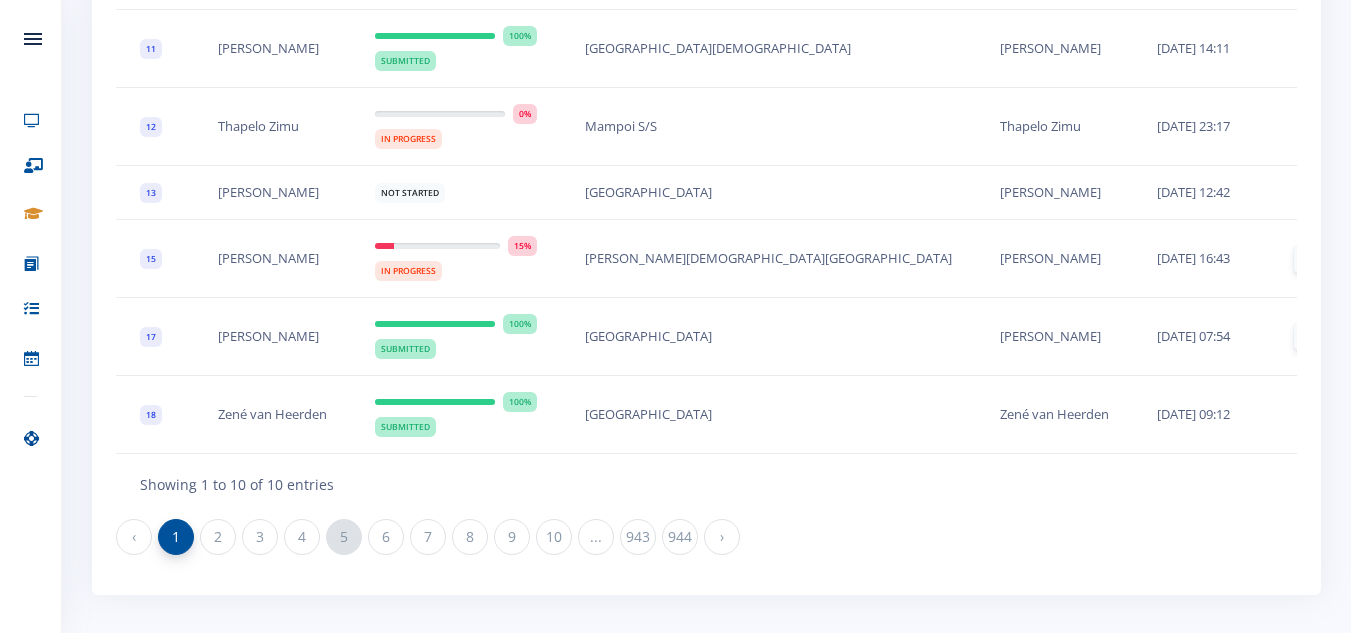 click on "5" at bounding box center [344, 537] 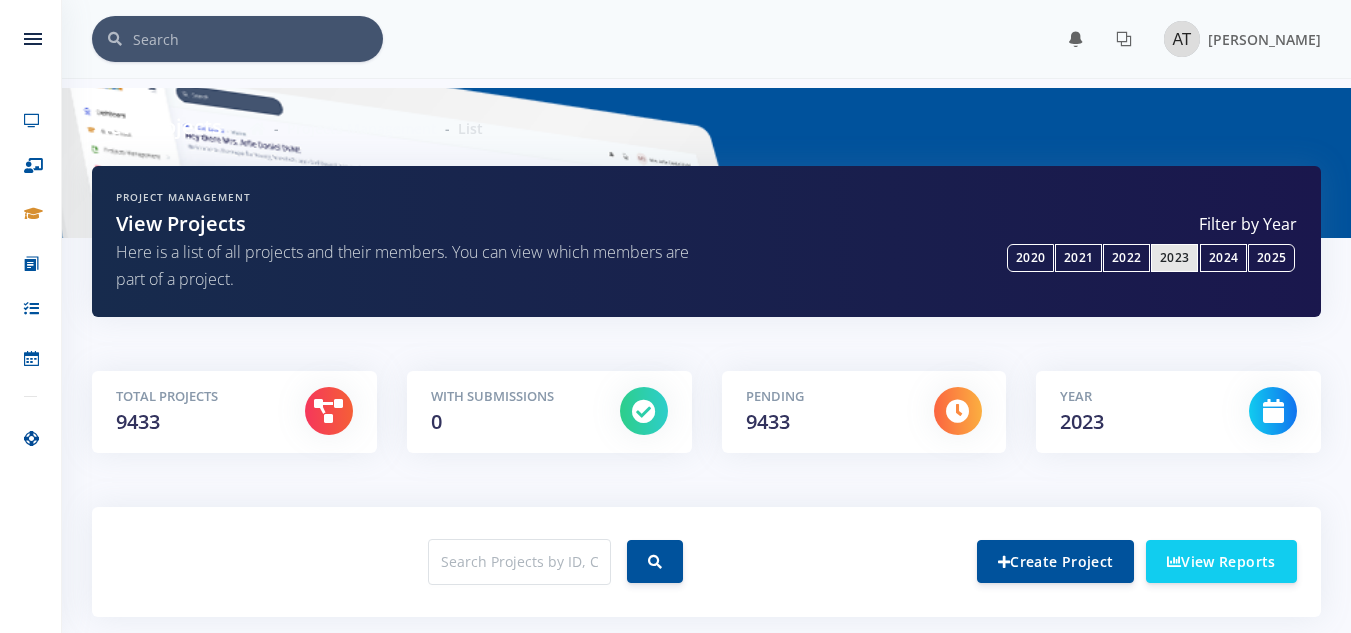 scroll, scrollTop: 0, scrollLeft: 0, axis: both 